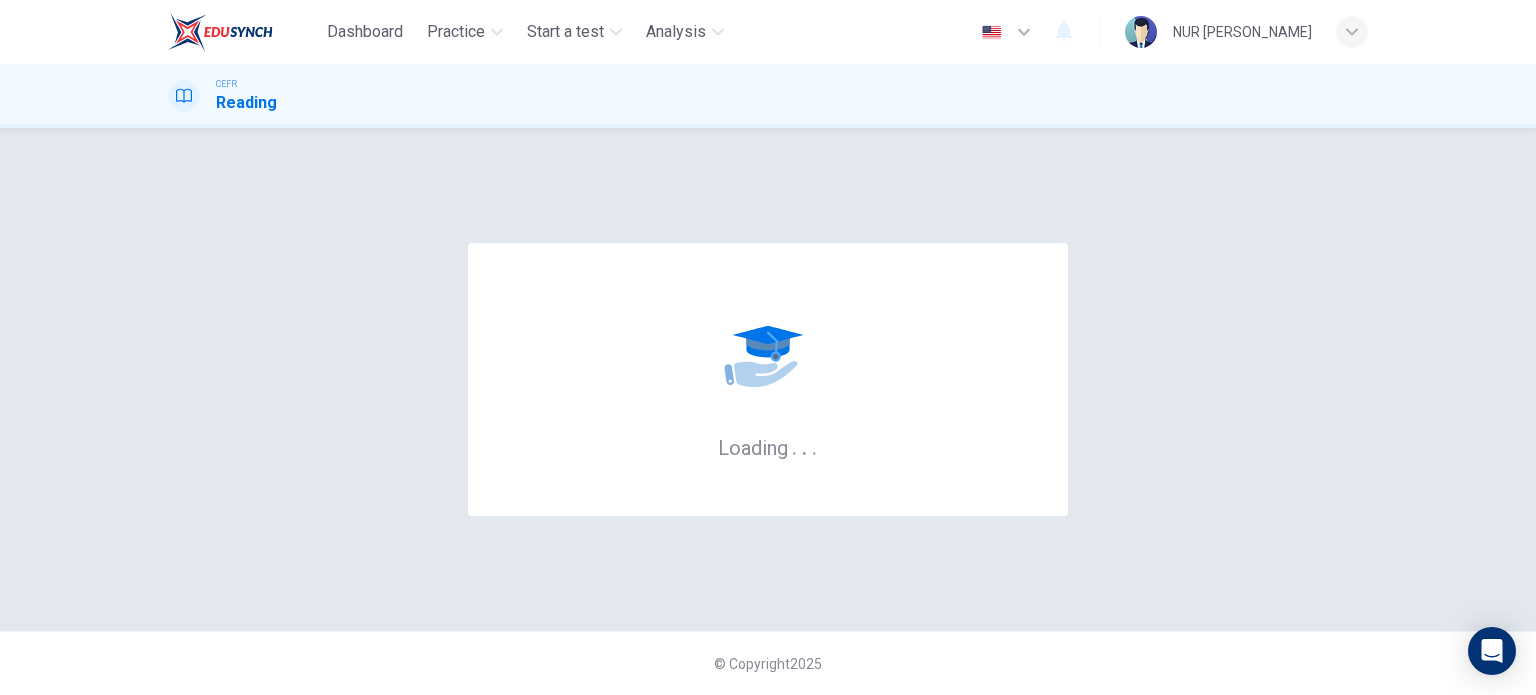 scroll, scrollTop: 0, scrollLeft: 0, axis: both 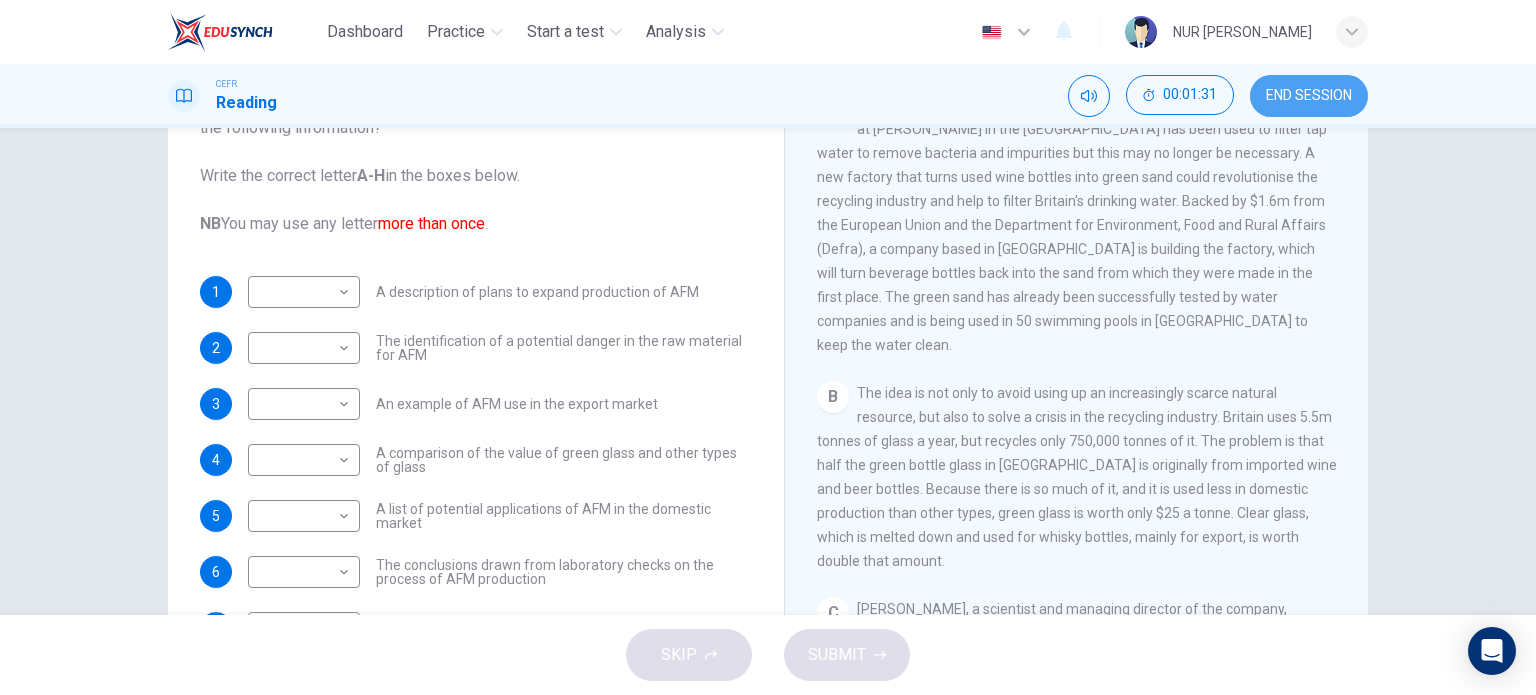 click on "END SESSION" at bounding box center [1309, 96] 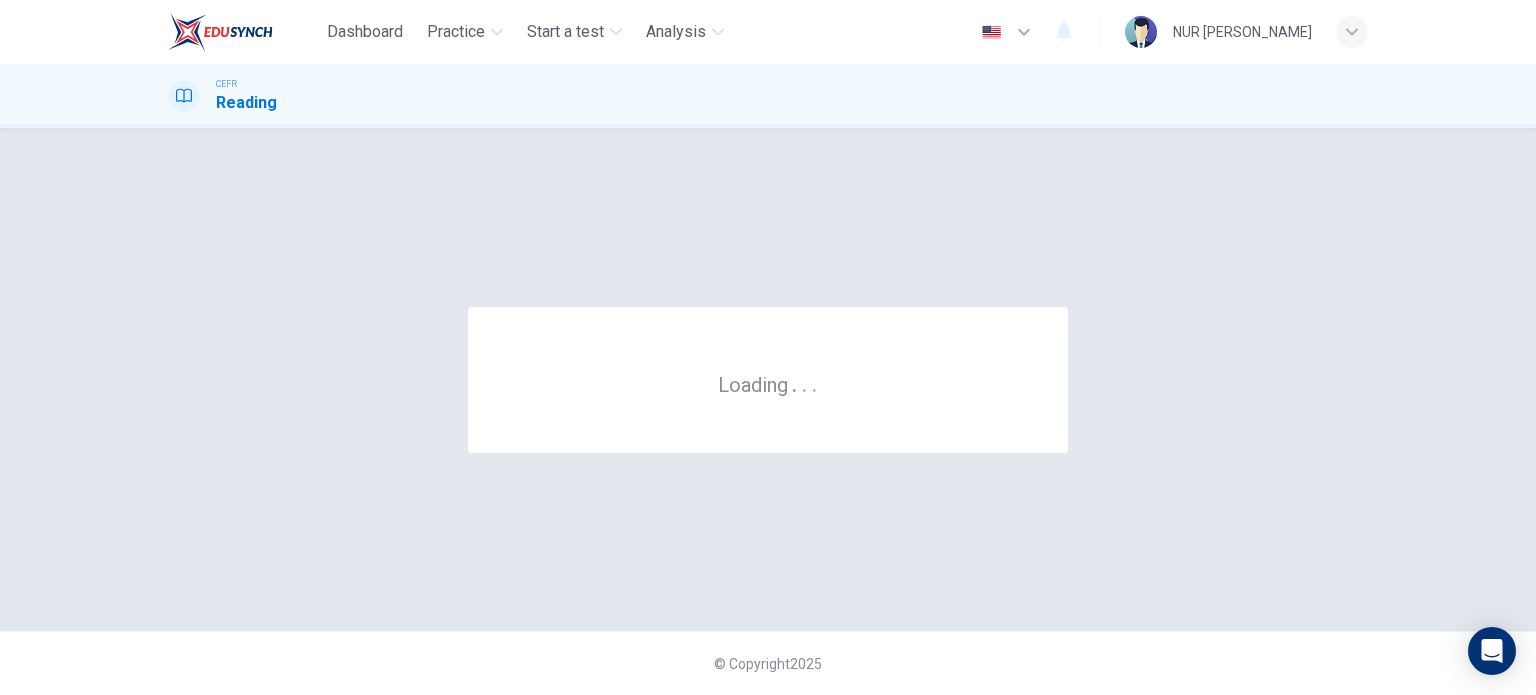 scroll, scrollTop: 0, scrollLeft: 0, axis: both 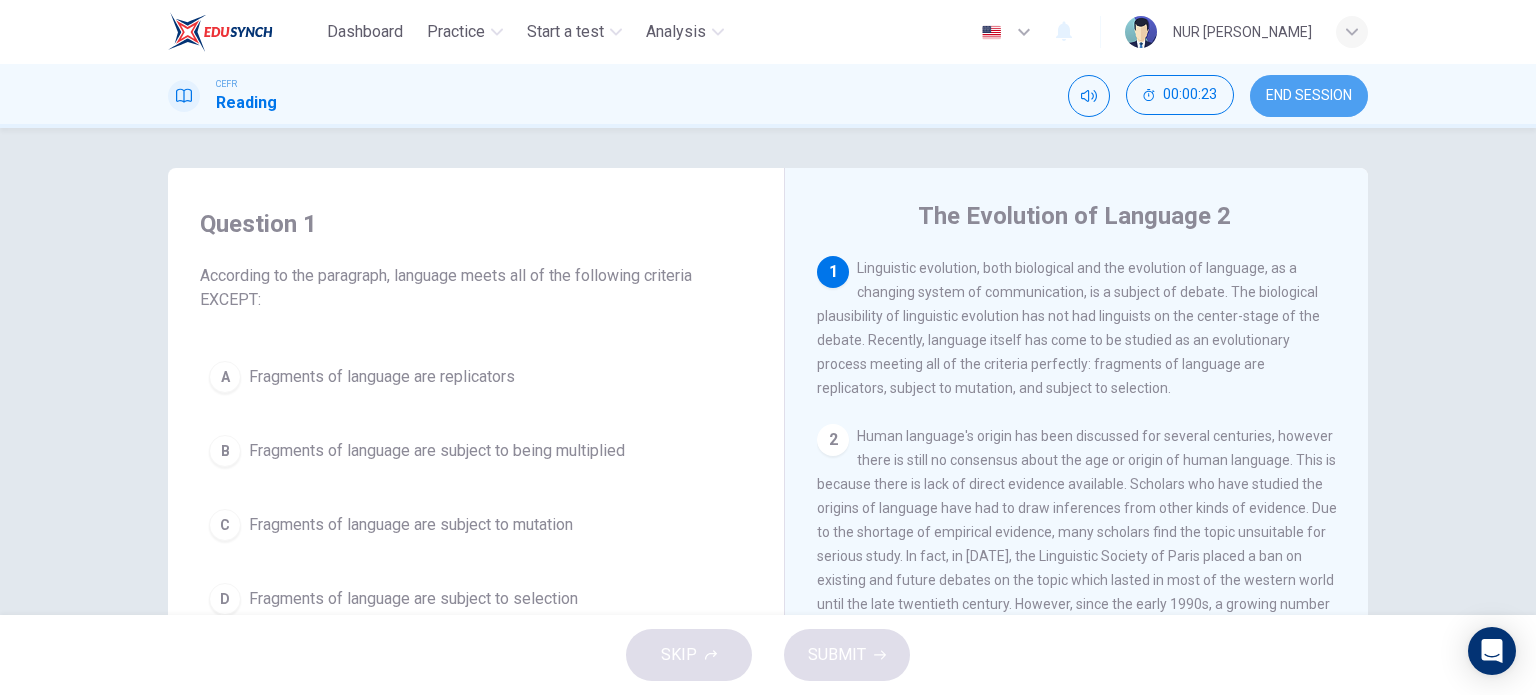 click on "END SESSION" at bounding box center [1309, 96] 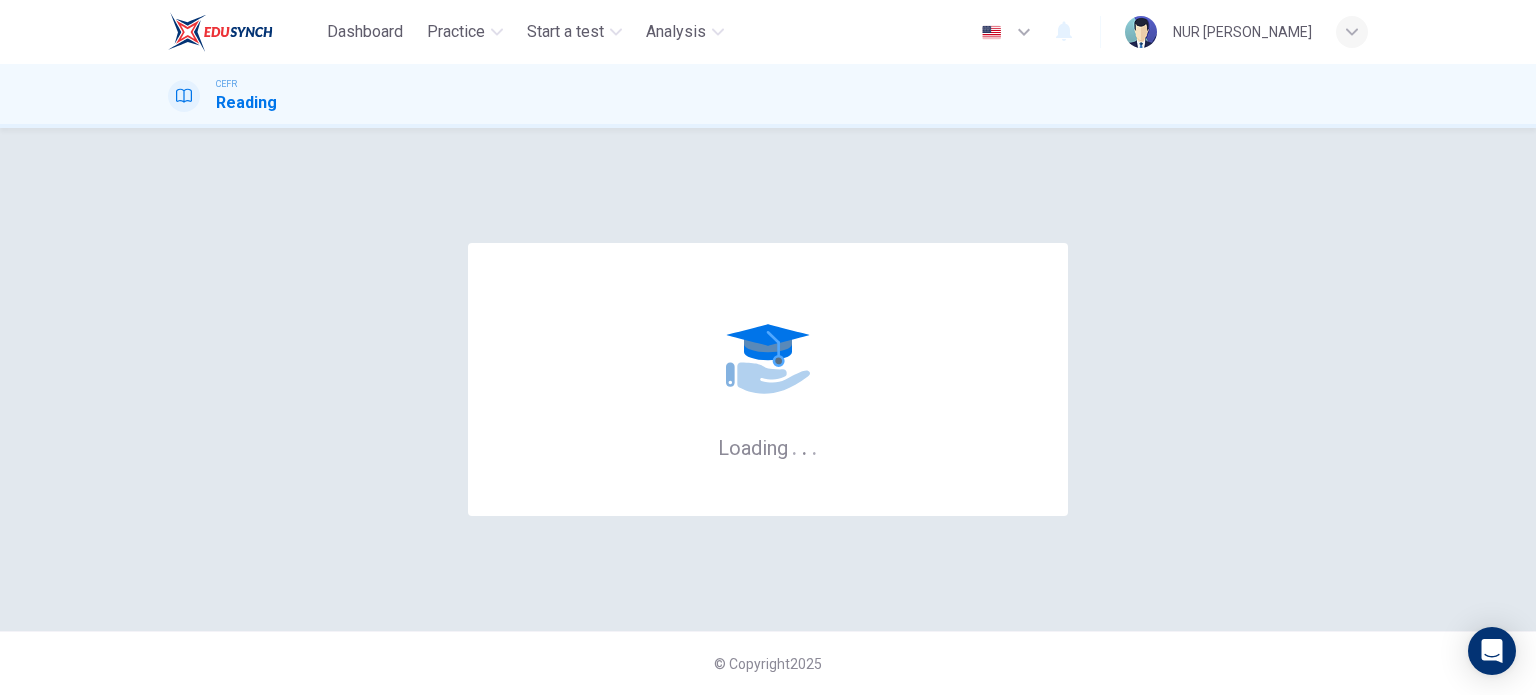 scroll, scrollTop: 0, scrollLeft: 0, axis: both 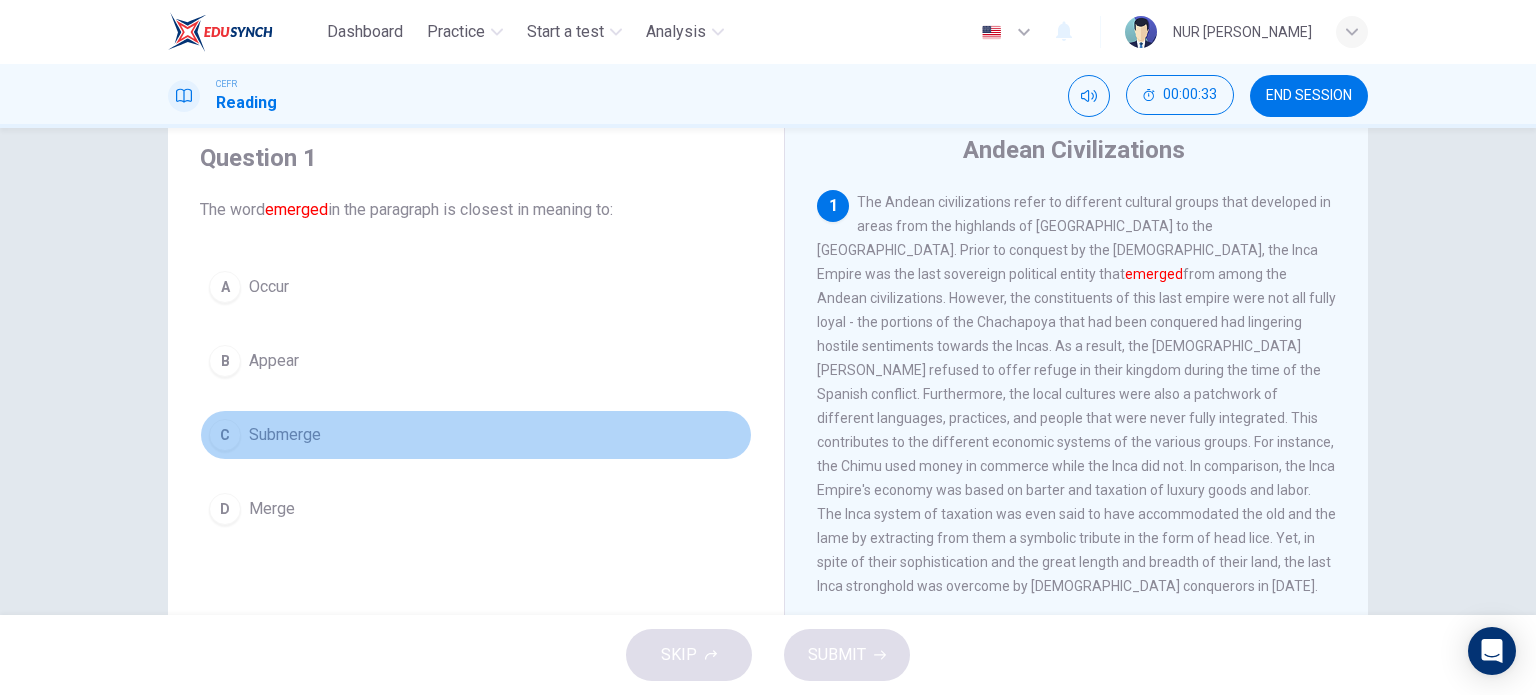 click on "Submerge" at bounding box center (285, 435) 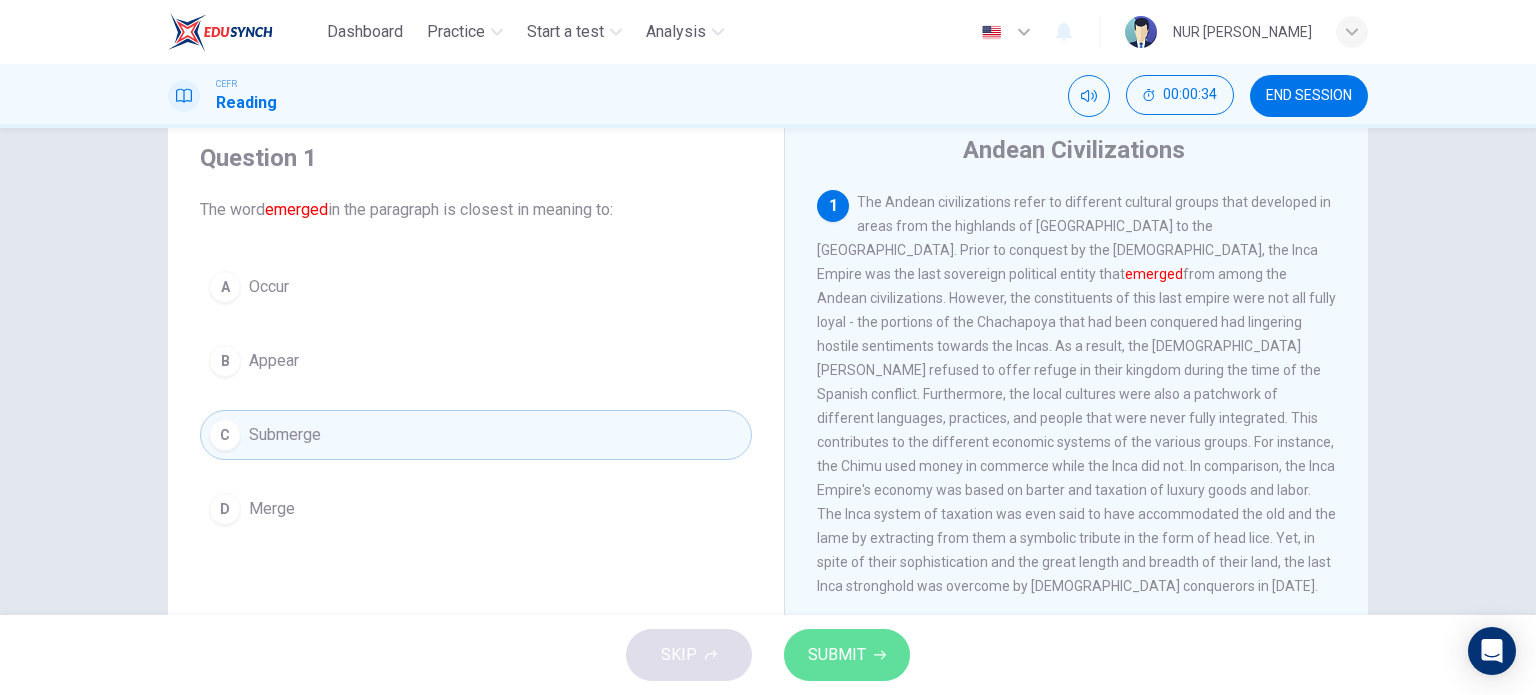 click 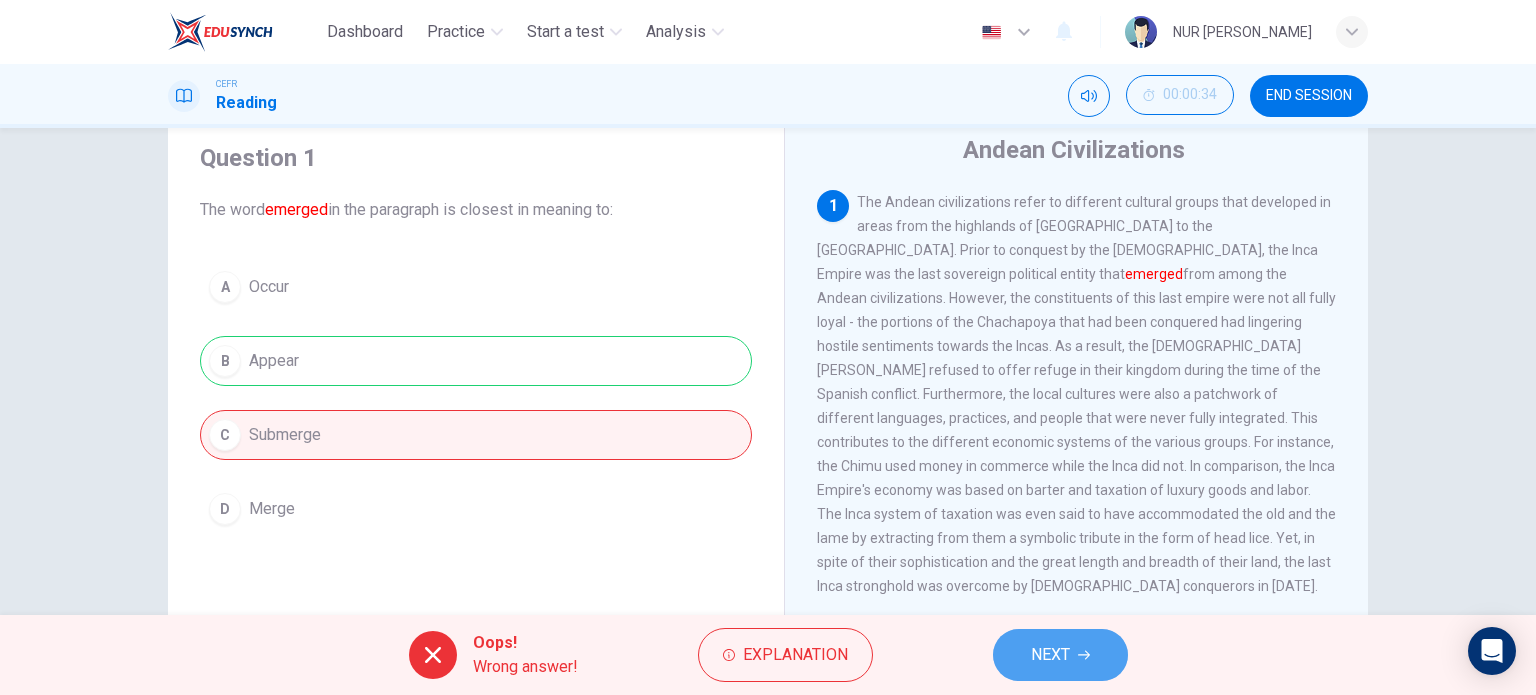 click on "NEXT" at bounding box center [1060, 655] 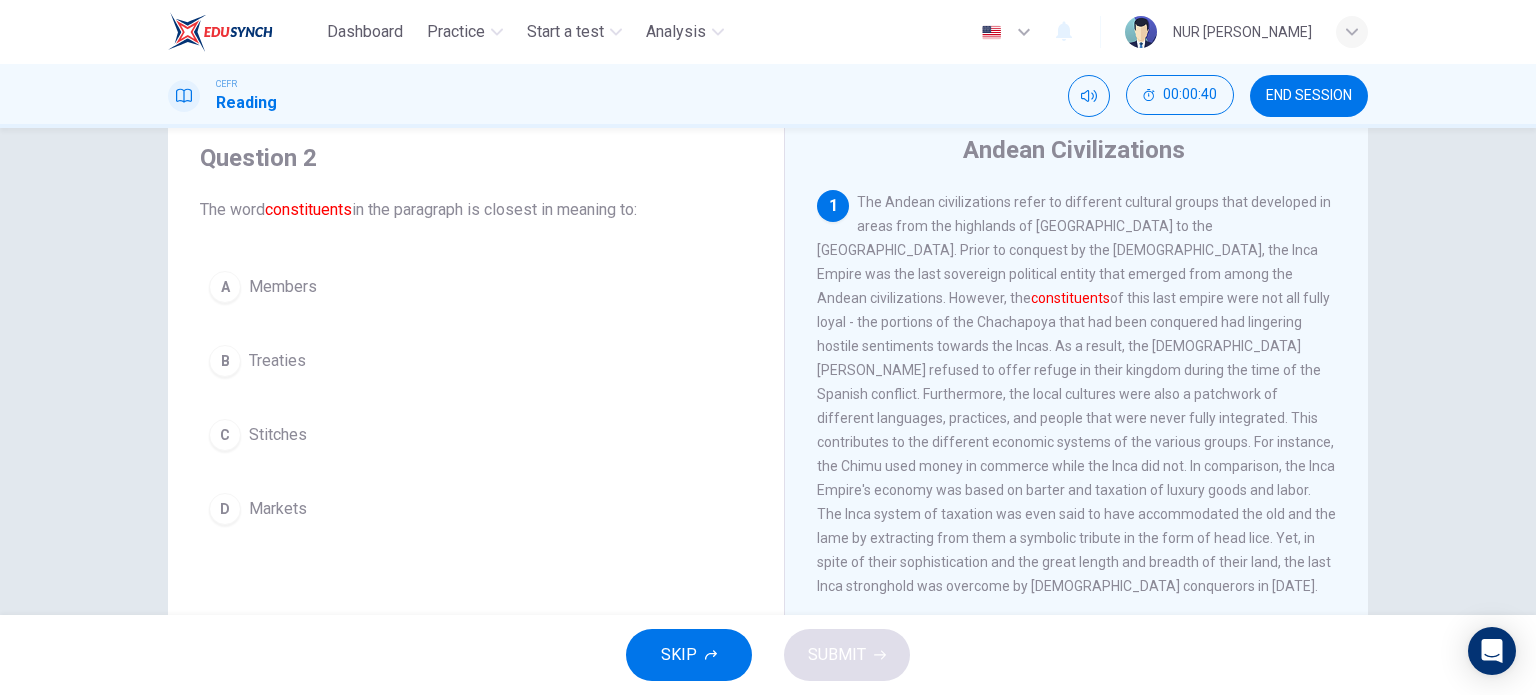 click on "A Members B Treaties C Stitches D Markets" at bounding box center (476, 398) 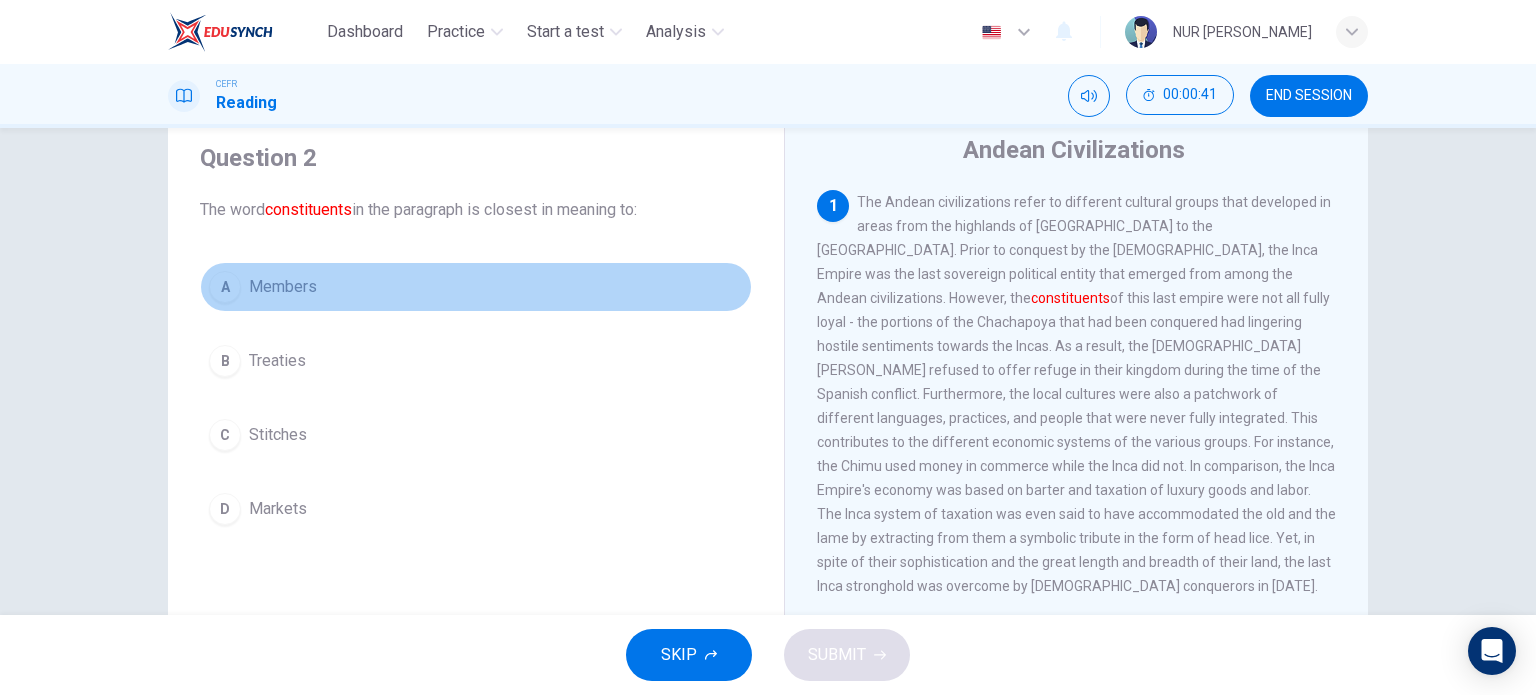 click on "Members" at bounding box center (283, 287) 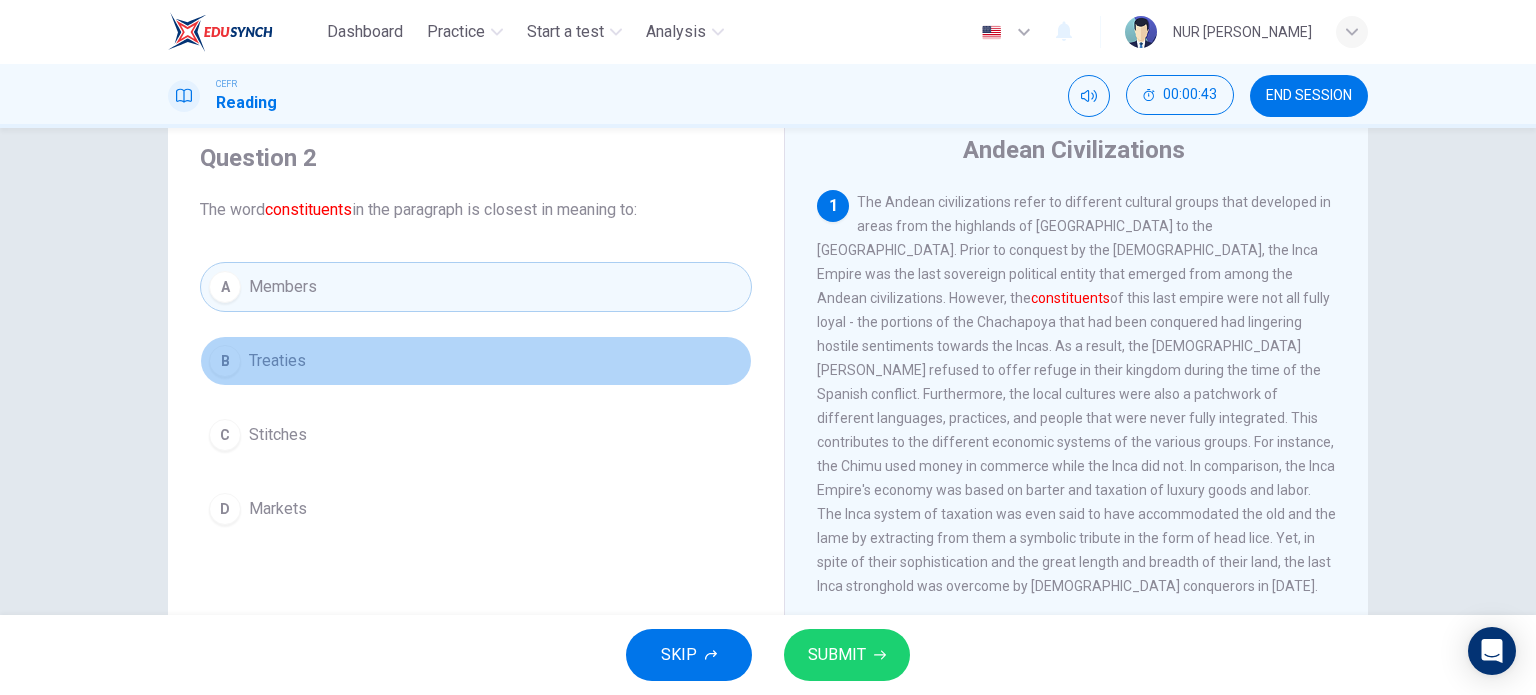 click on "Treaties" at bounding box center (277, 361) 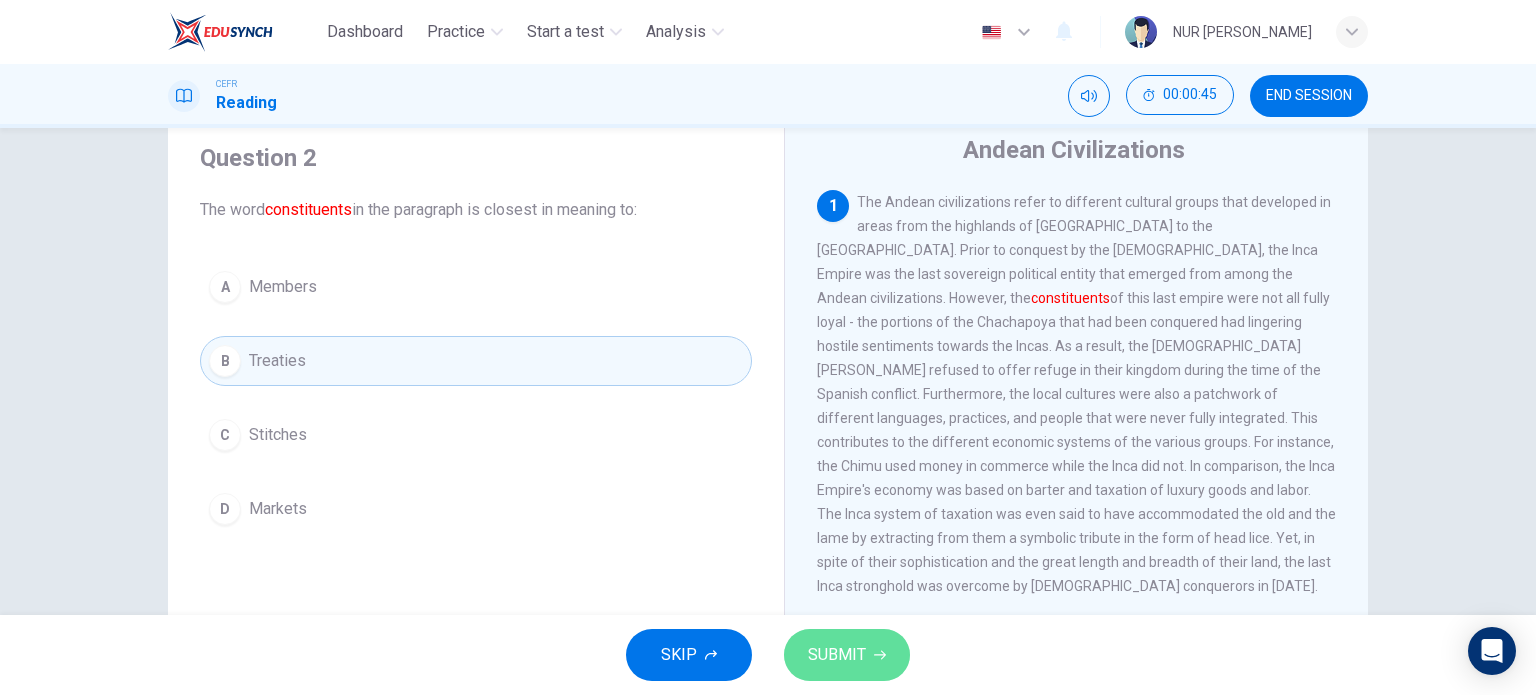 click on "SUBMIT" at bounding box center [847, 655] 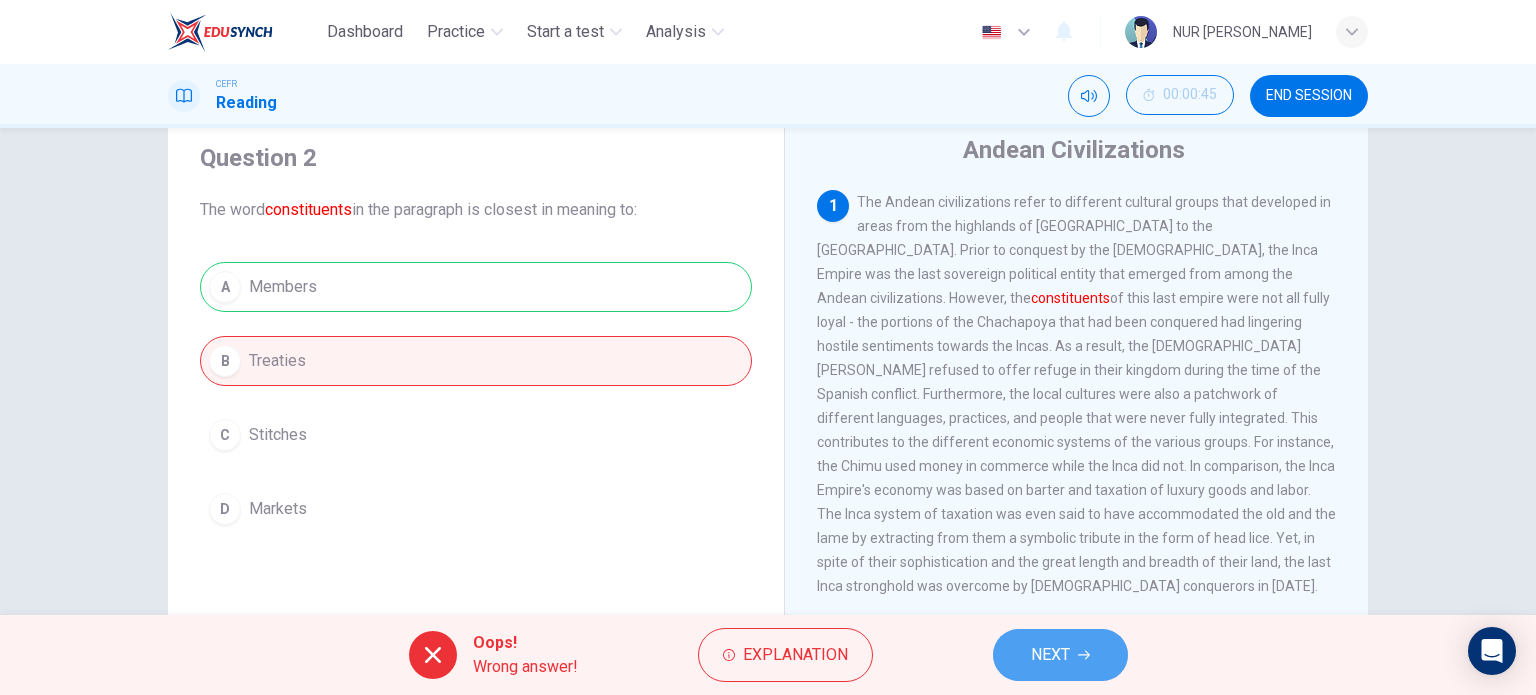 click 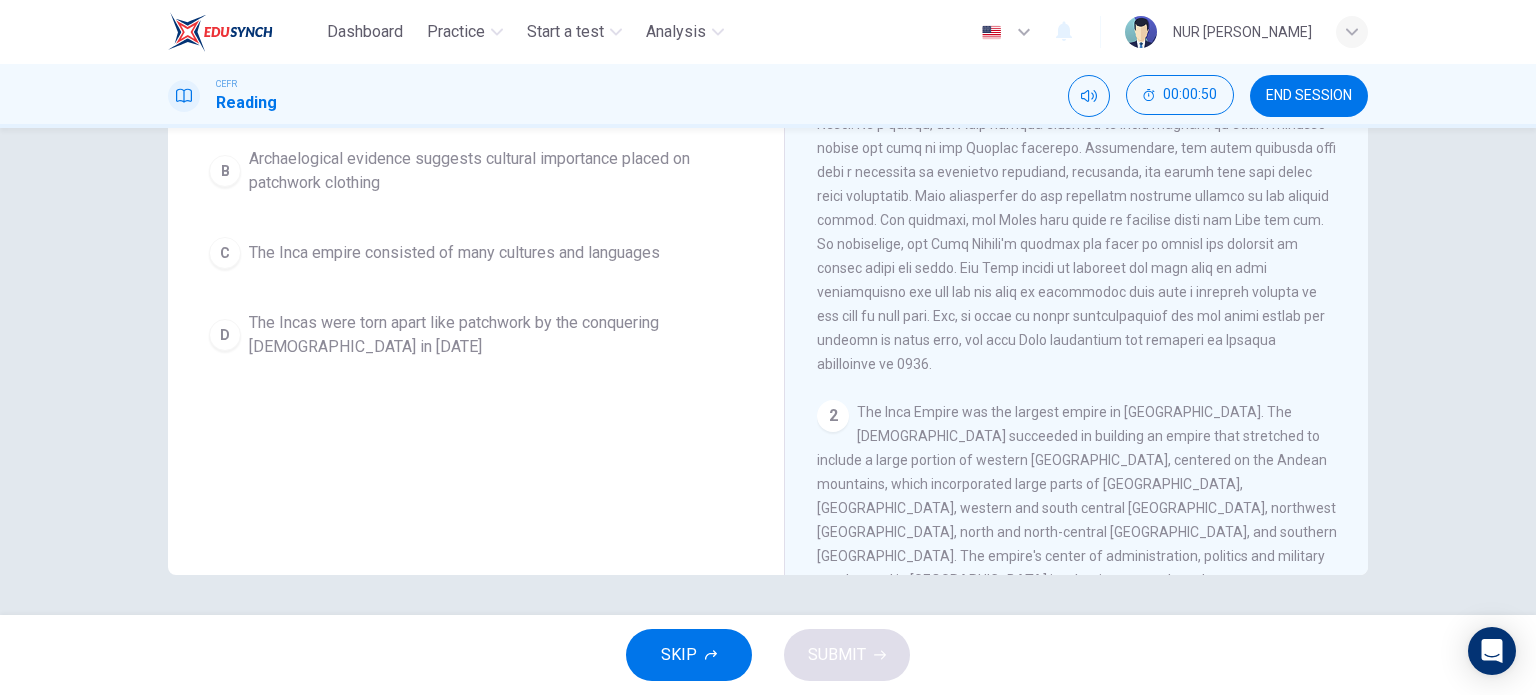 scroll, scrollTop: 3, scrollLeft: 0, axis: vertical 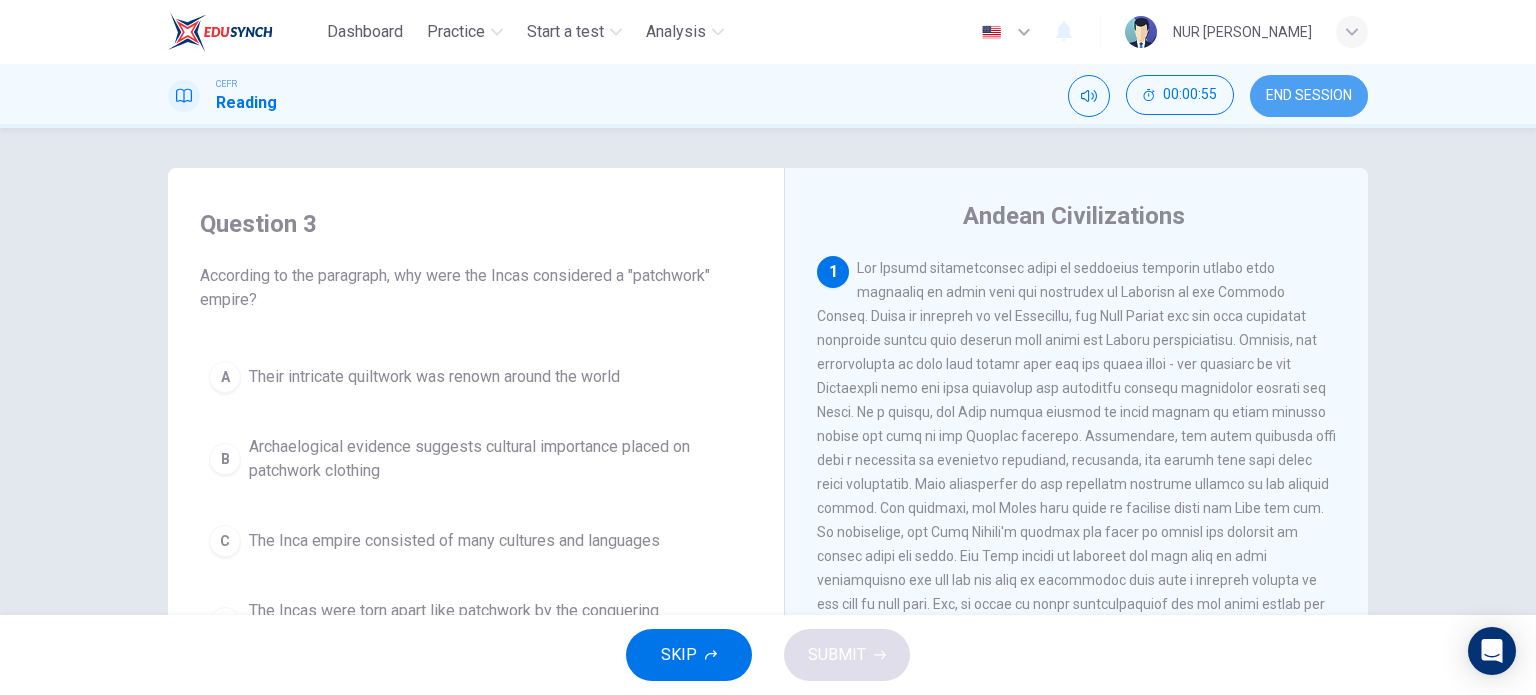click on "END SESSION" at bounding box center [1309, 96] 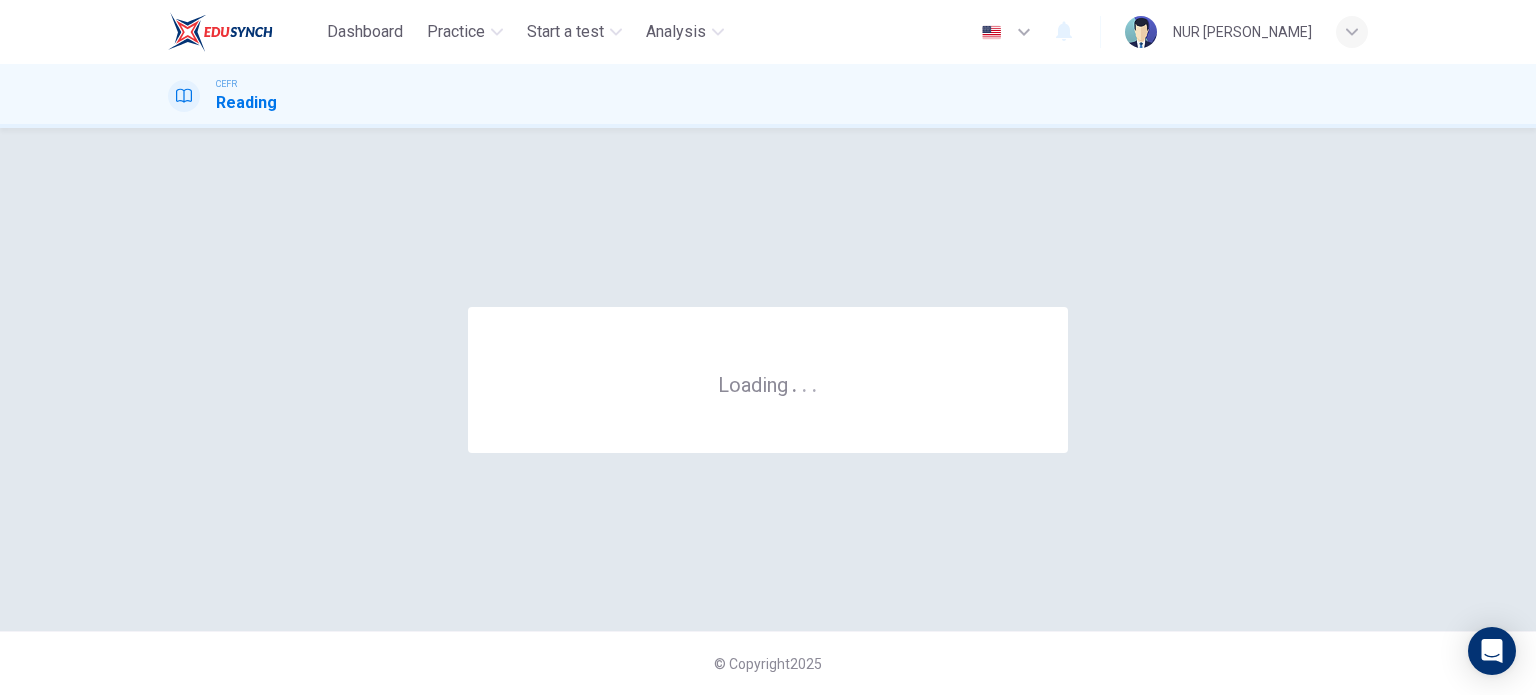 scroll, scrollTop: 0, scrollLeft: 0, axis: both 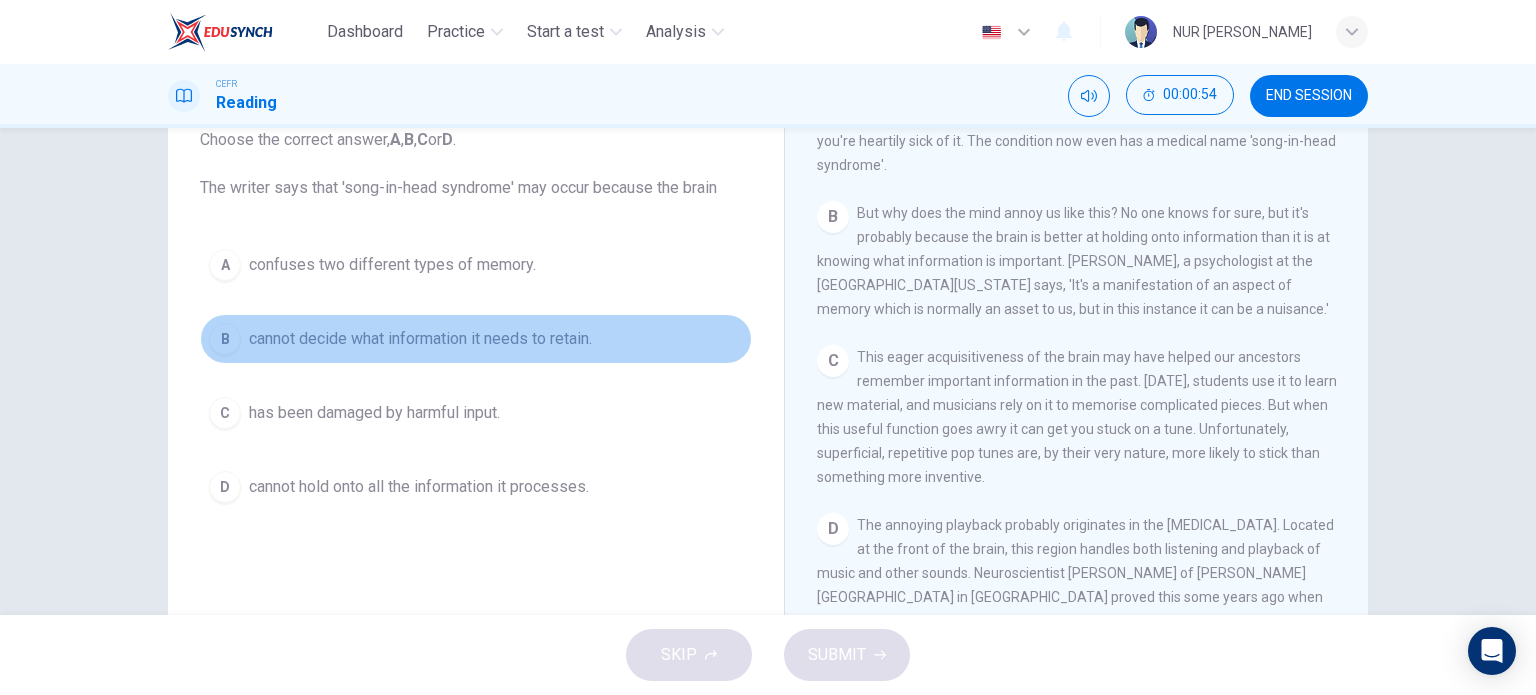 click on "B cannot decide what information it needs to retain." at bounding box center [476, 339] 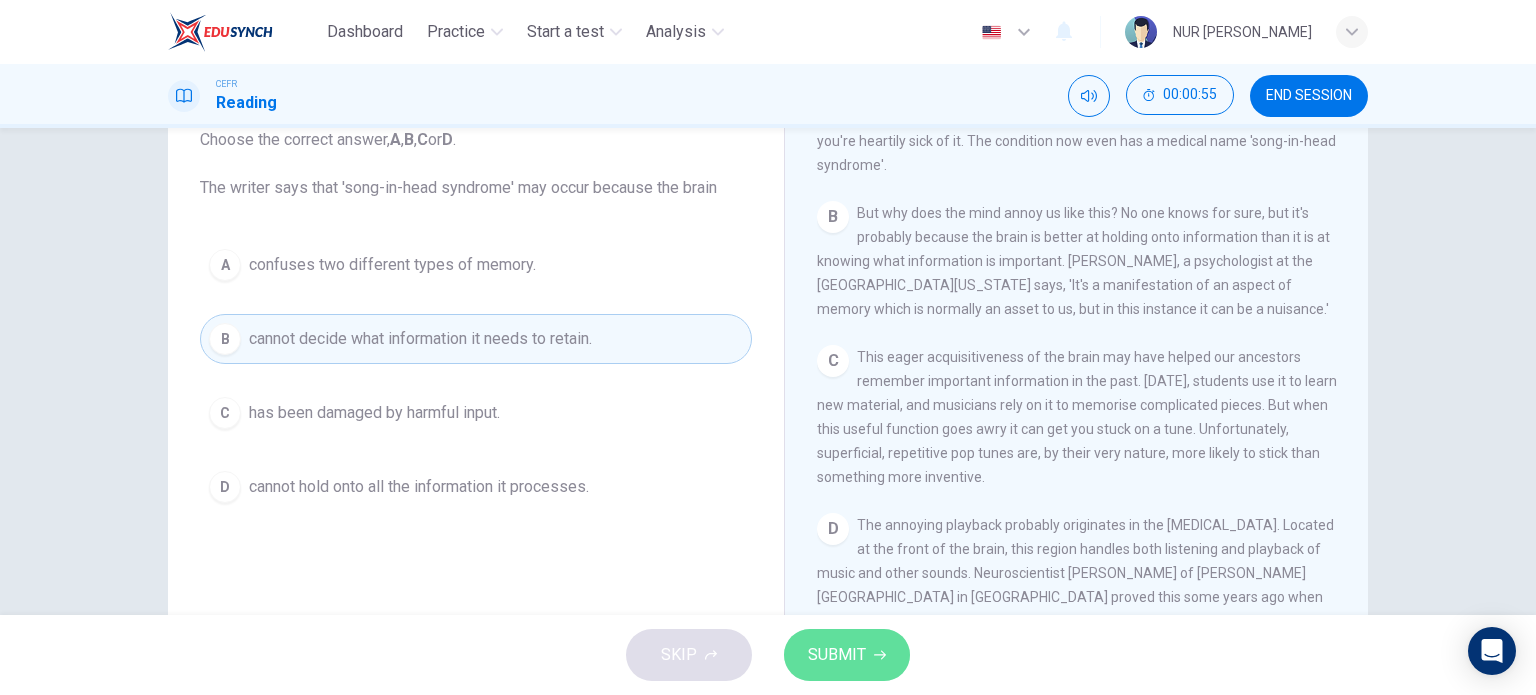 click on "SUBMIT" at bounding box center [847, 655] 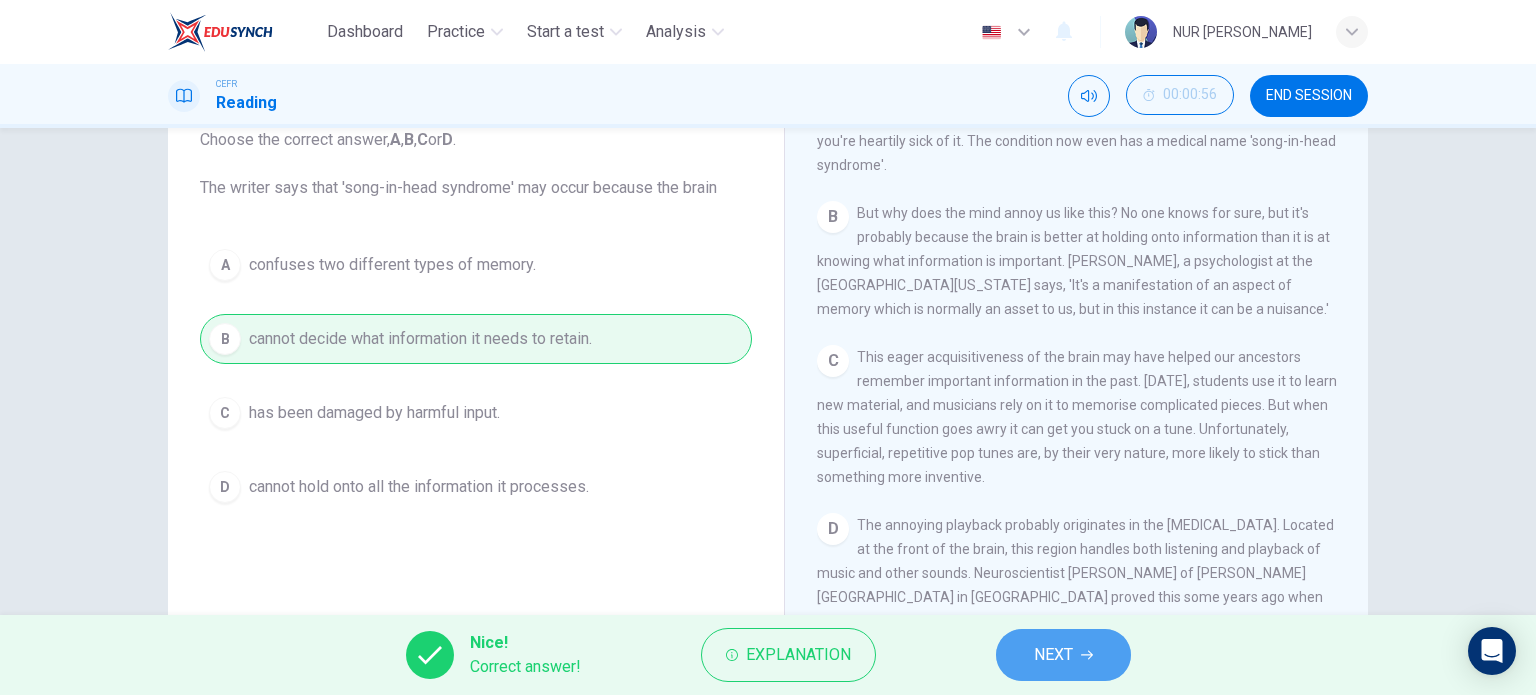 click on "NEXT" at bounding box center (1063, 655) 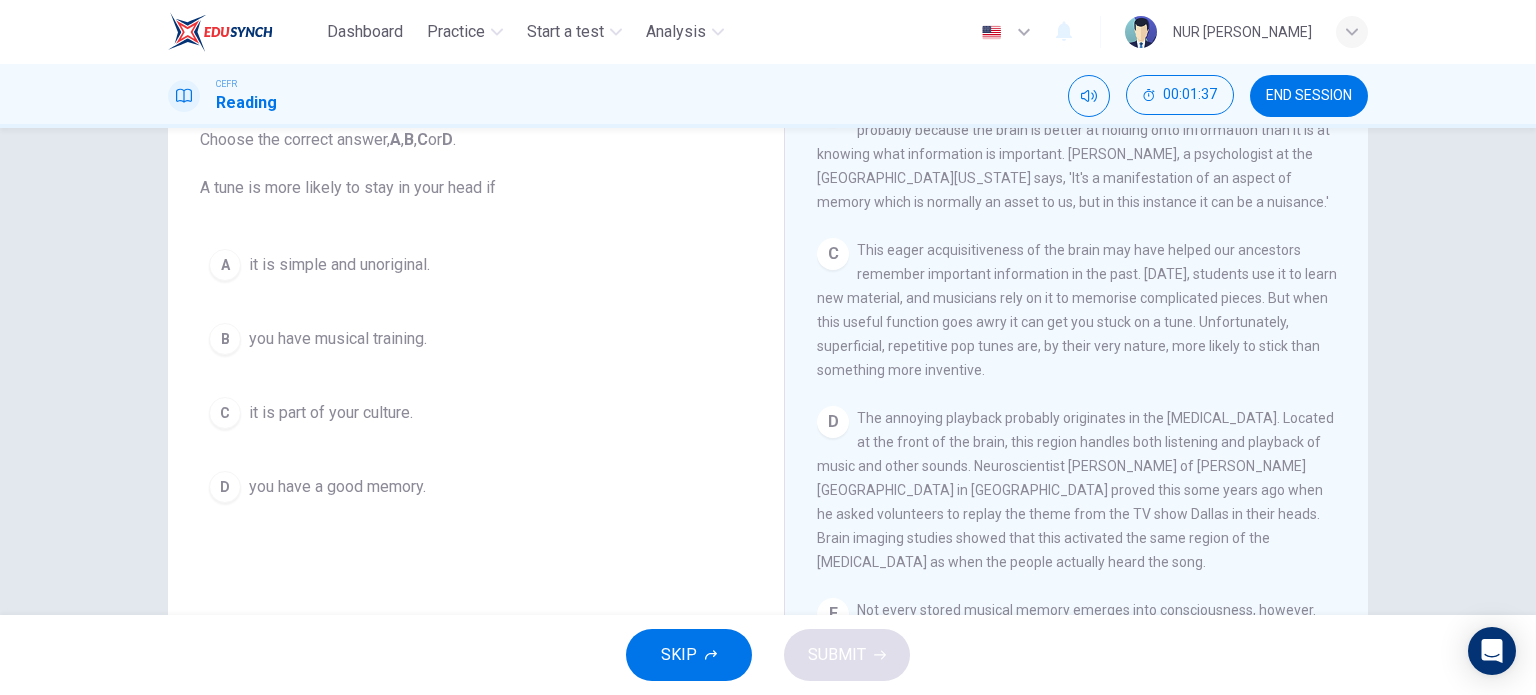 scroll, scrollTop: 592, scrollLeft: 0, axis: vertical 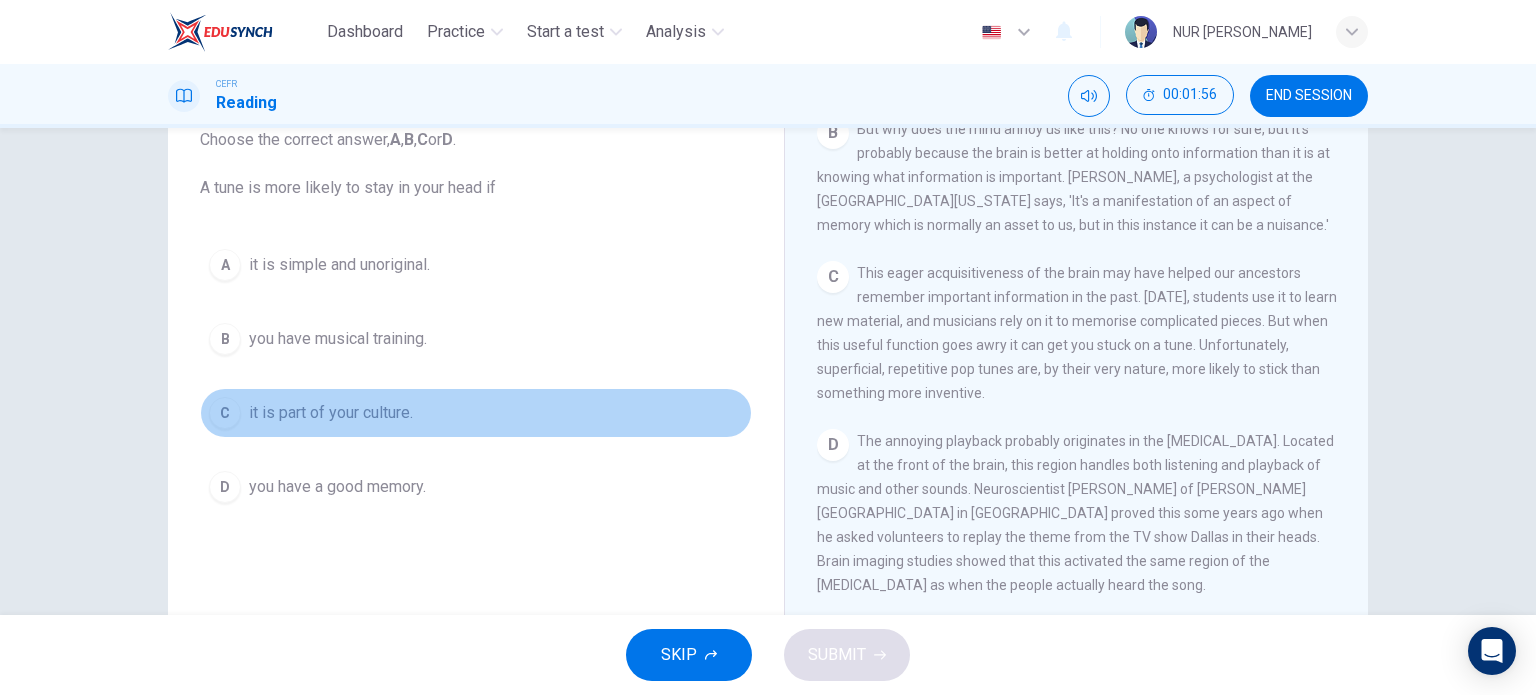 click on "it is part of your culture." at bounding box center (331, 413) 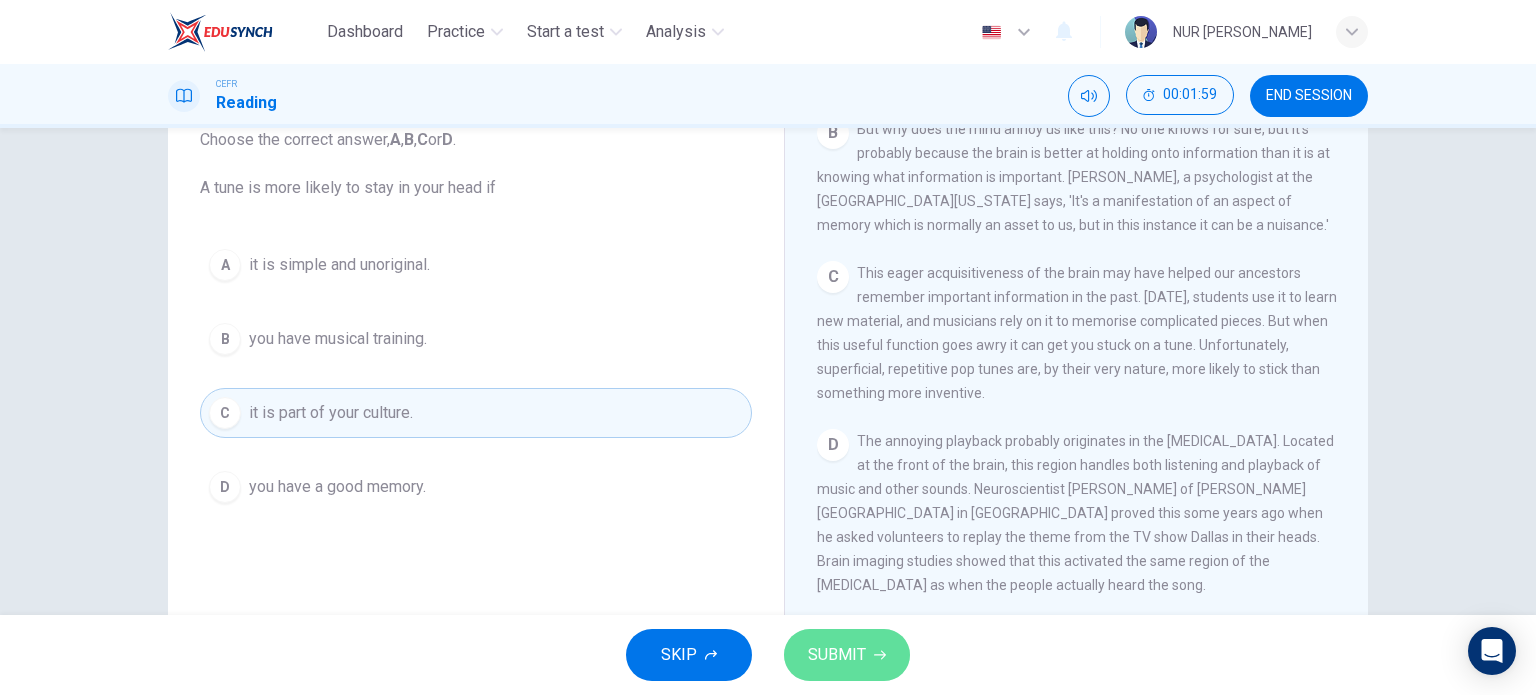click on "SUBMIT" at bounding box center (837, 655) 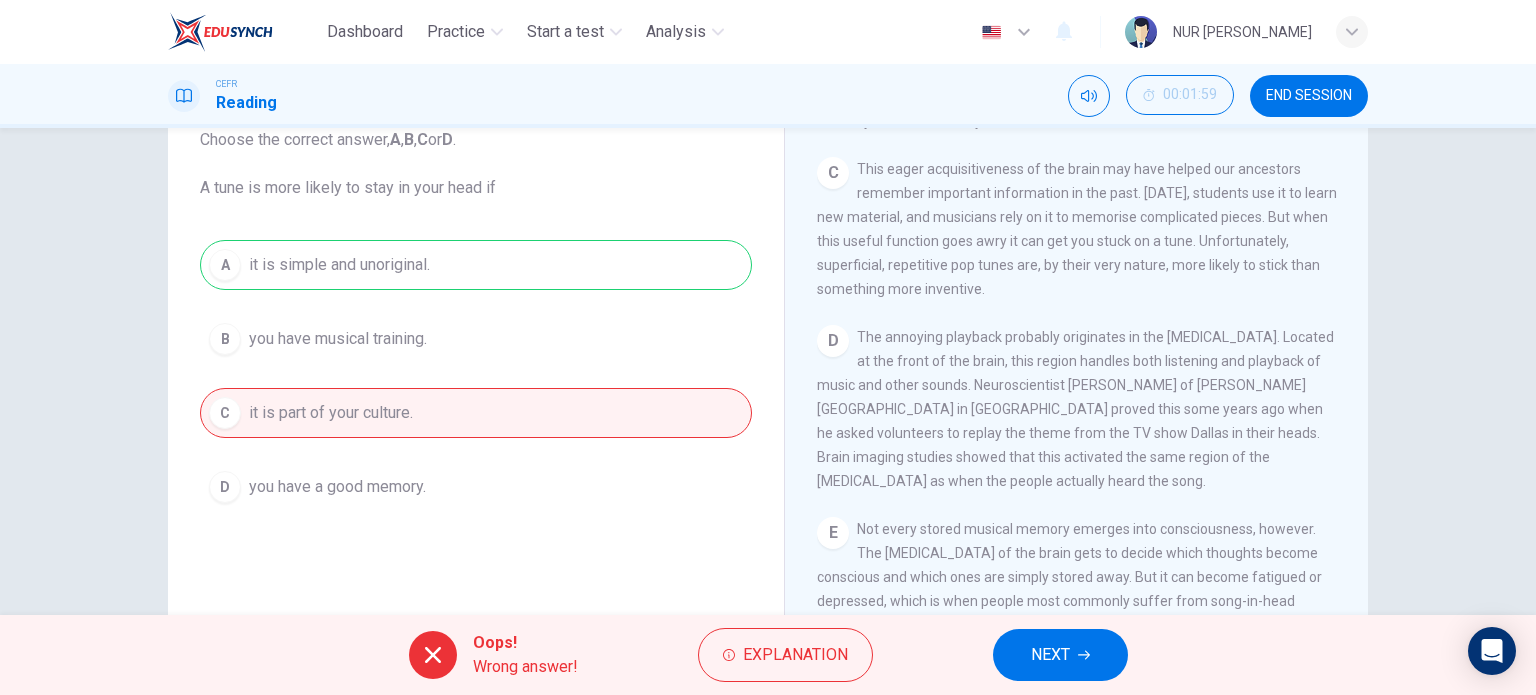 scroll, scrollTop: 698, scrollLeft: 0, axis: vertical 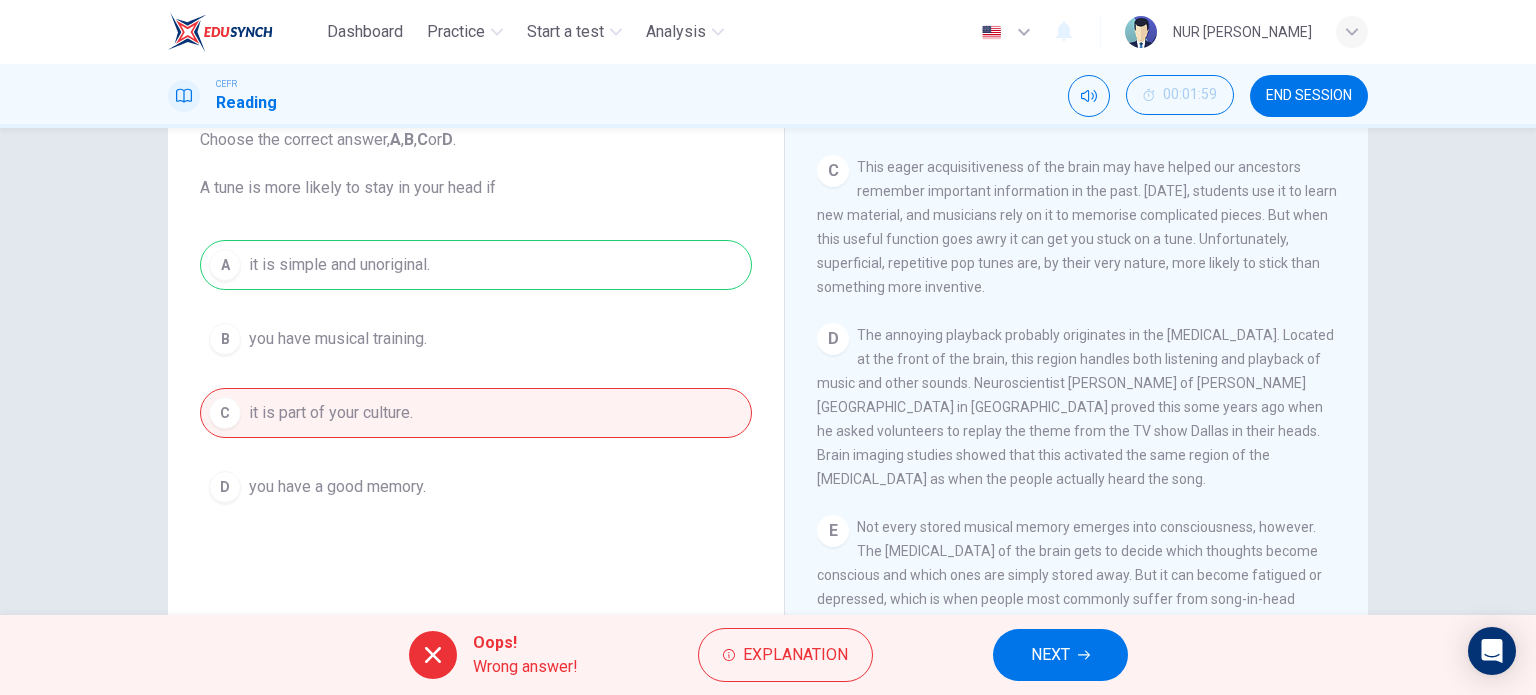 click on "Oops! Wrong answer! Explanation NEXT" at bounding box center (768, 655) 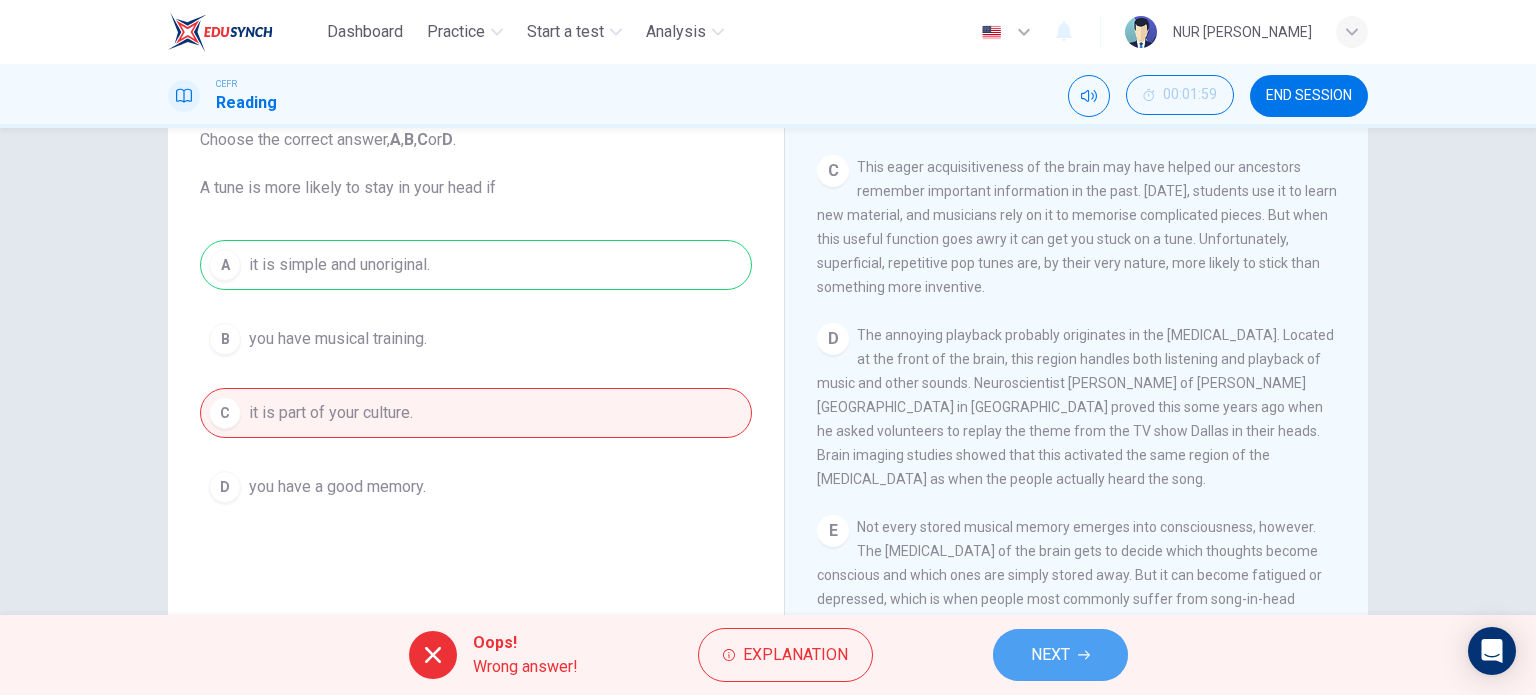 click on "NEXT" at bounding box center [1050, 655] 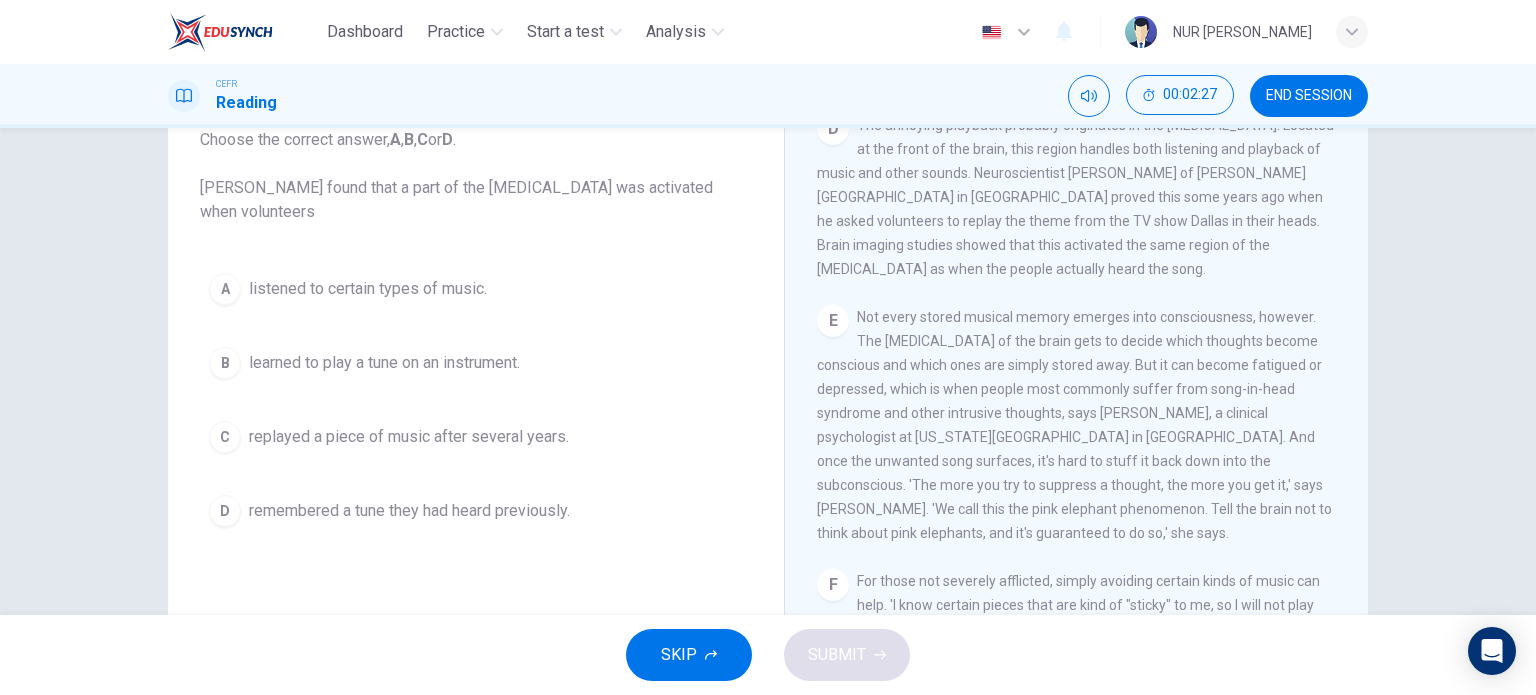 scroll, scrollTop: 910, scrollLeft: 0, axis: vertical 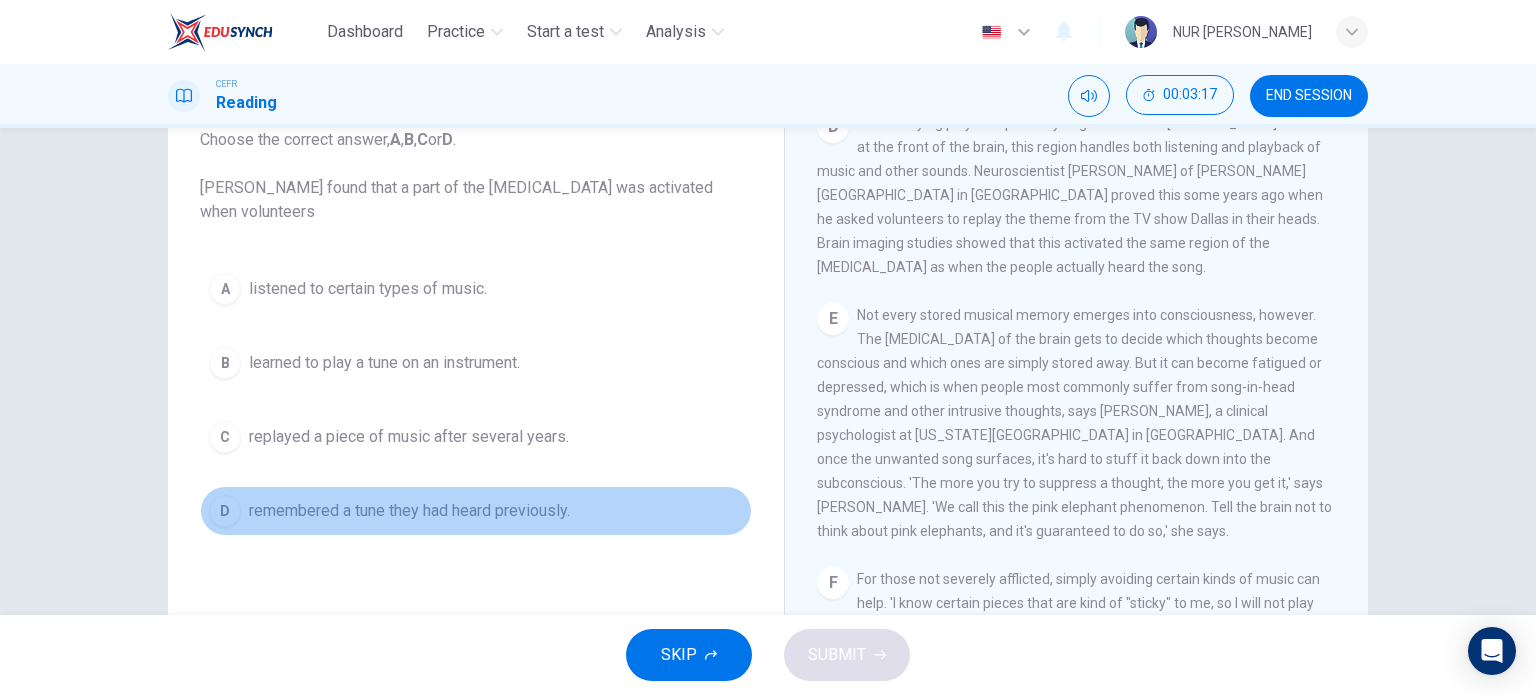 click on "D remembered a tune they had heard previously." at bounding box center (476, 511) 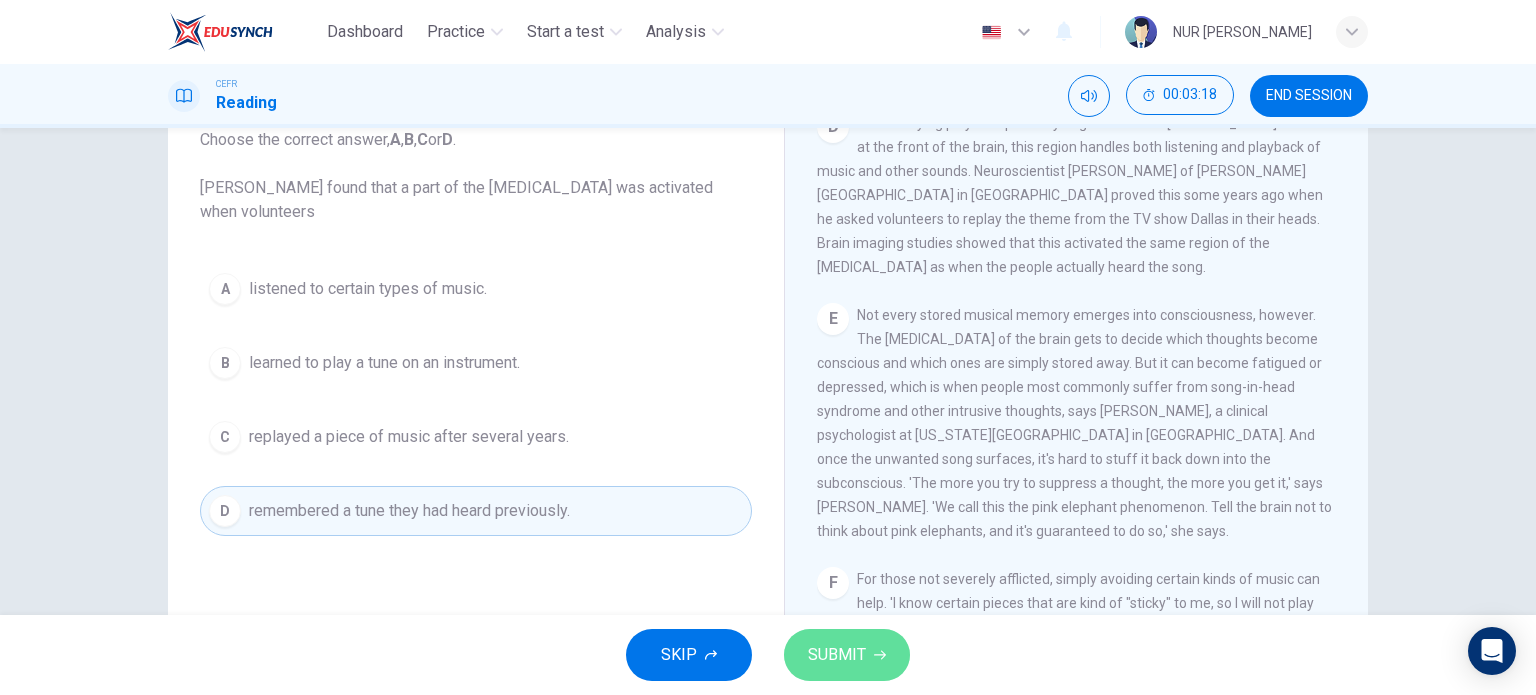 click on "SUBMIT" at bounding box center [847, 655] 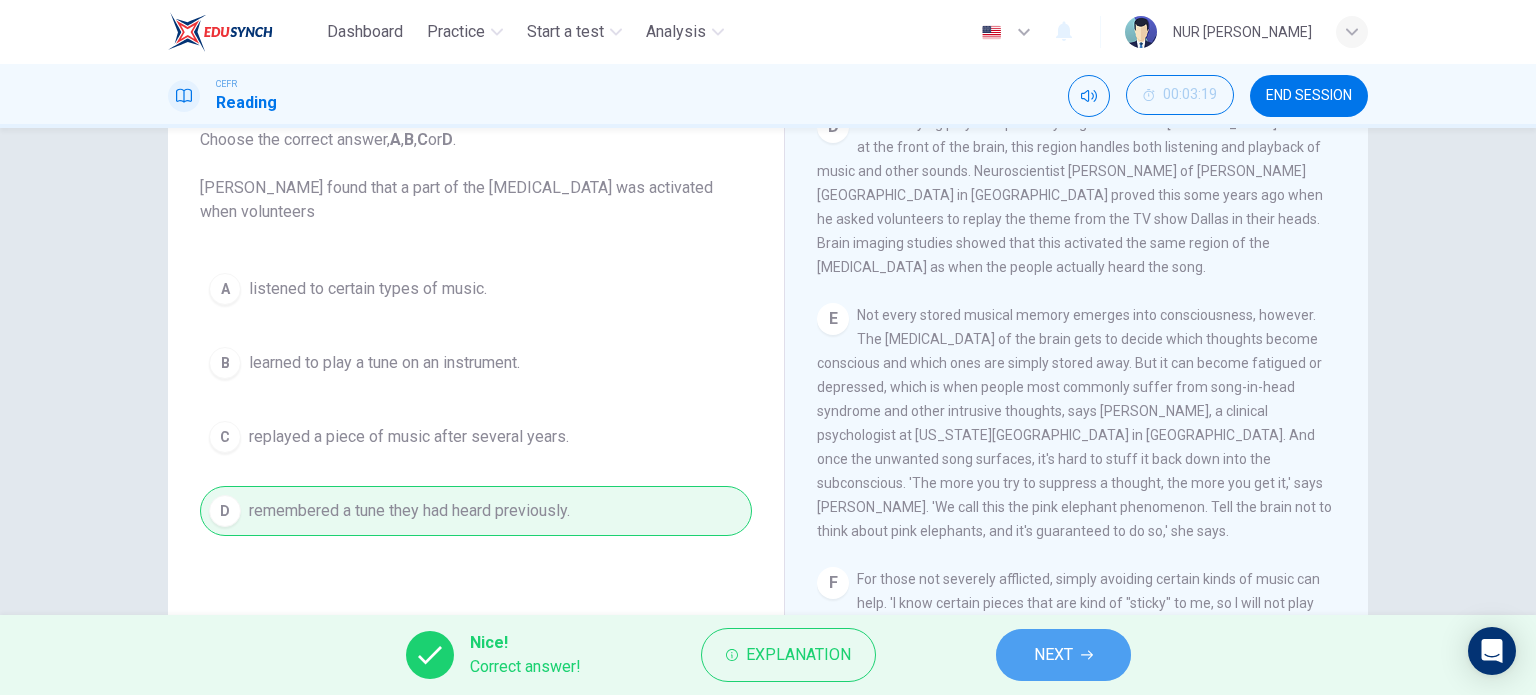 click on "NEXT" at bounding box center [1053, 655] 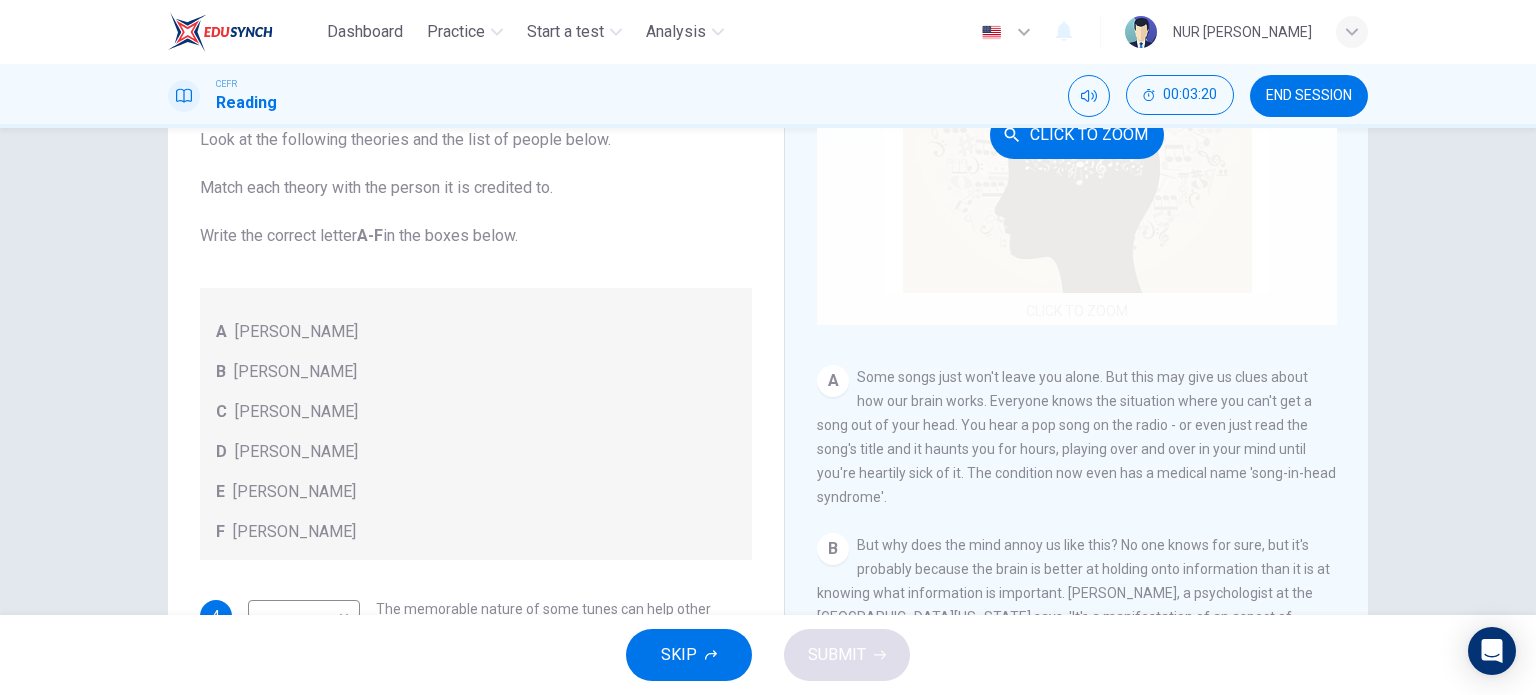 scroll, scrollTop: 206, scrollLeft: 0, axis: vertical 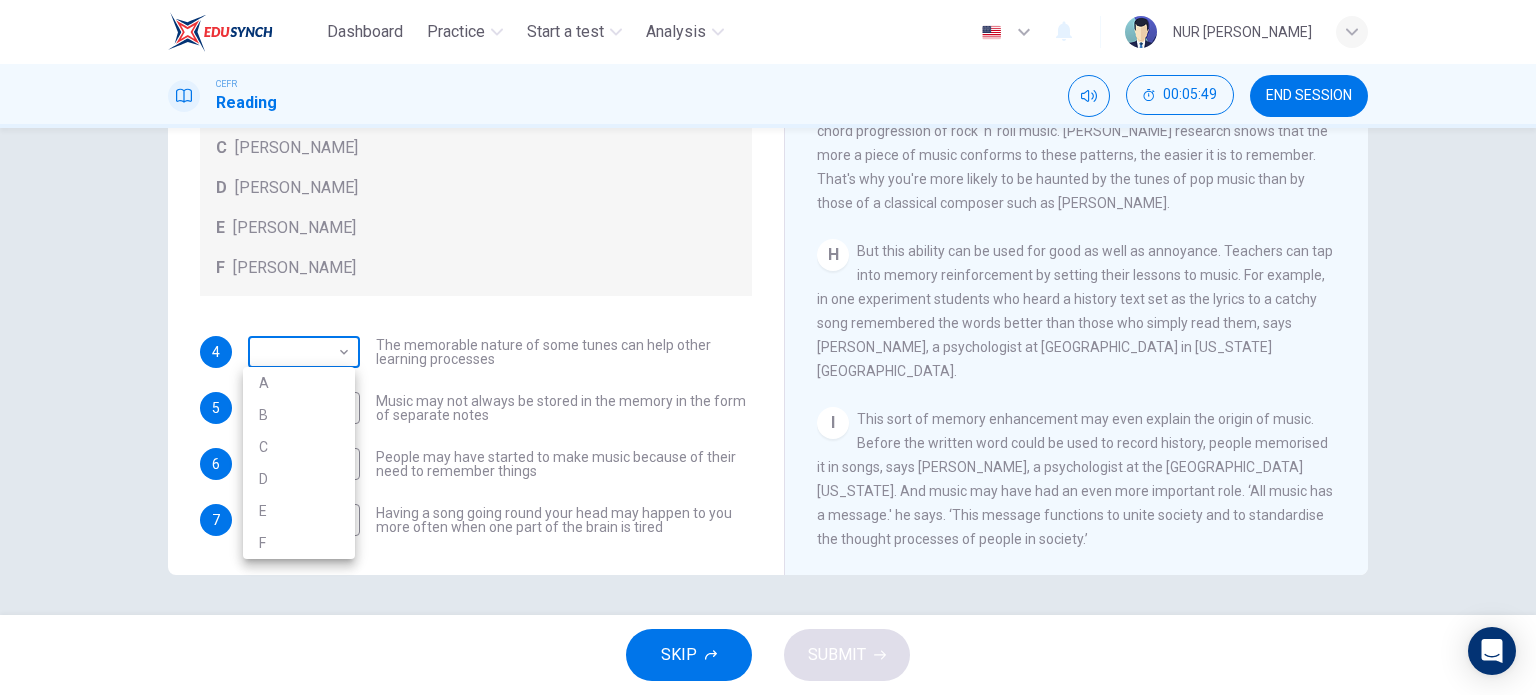 click on "Dashboard Practice Start a test Analysis English en ​ NUR [PERSON_NAME] CEFR Reading 00:05:49 END SESSION Questions 4 - 7 Look at the following theories and the list of people below.
Match each theory with the person it is credited to.
Write the correct letter  A-F  in the boxes below. A [PERSON_NAME] B [PERSON_NAME] C [PERSON_NAME] D [PERSON_NAME] E [PERSON_NAME] F [PERSON_NAME] 4 ​ ​ The memorable nature of some tunes can help other learning processes 5 ​ ​ Music may not always be stored in the memory in the form of separate notes 6 ​ ​ People may have started to make music because of their need to remember things 7 ​ ​ Having a song going round your head may happen to you more often when one part of the brain is tired A Song on the Brain CLICK TO ZOOM Click to Zoom A B C D E F G H I SKIP SUBMIT EduSynch - Online Language Proficiency Testing
Dashboard Practice Start a test Analysis Notifications © Copyright  2025 A B C D E F" at bounding box center (768, 347) 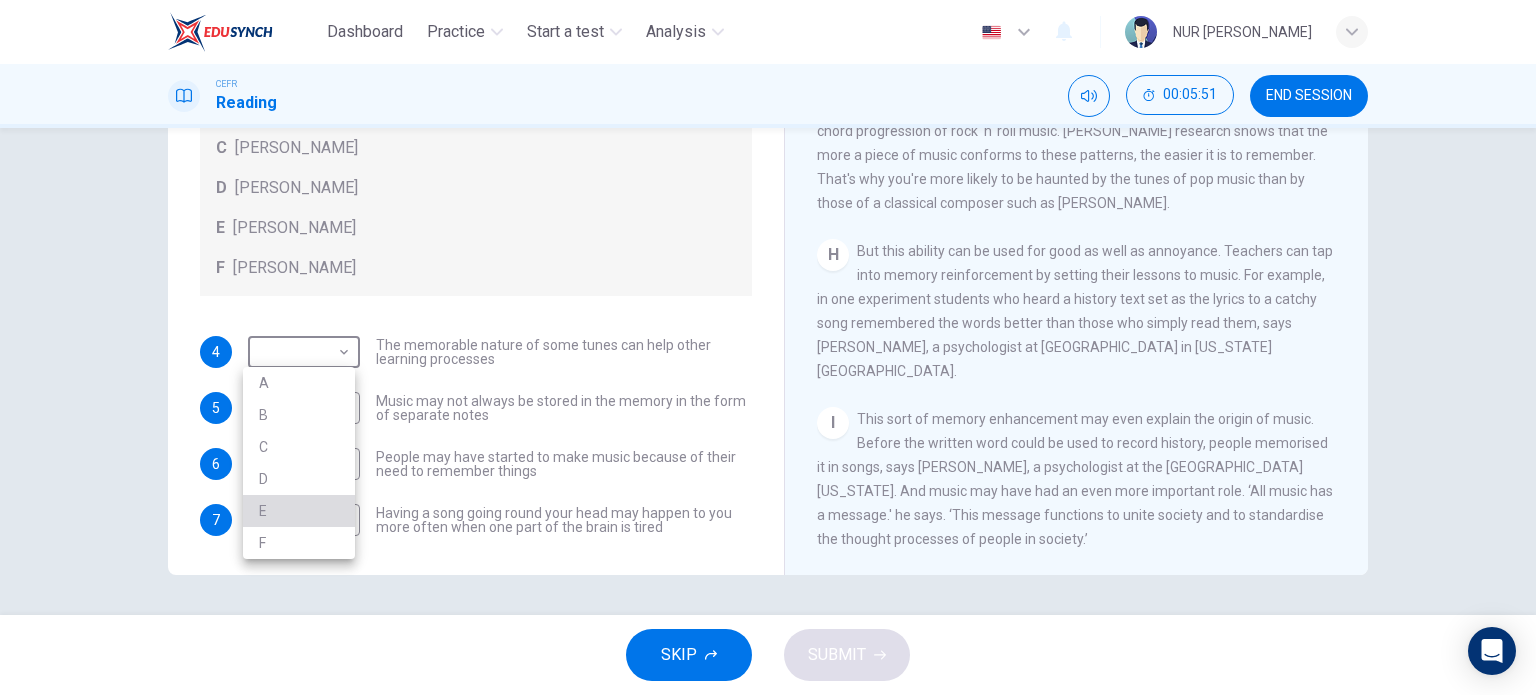click on "E" at bounding box center (299, 511) 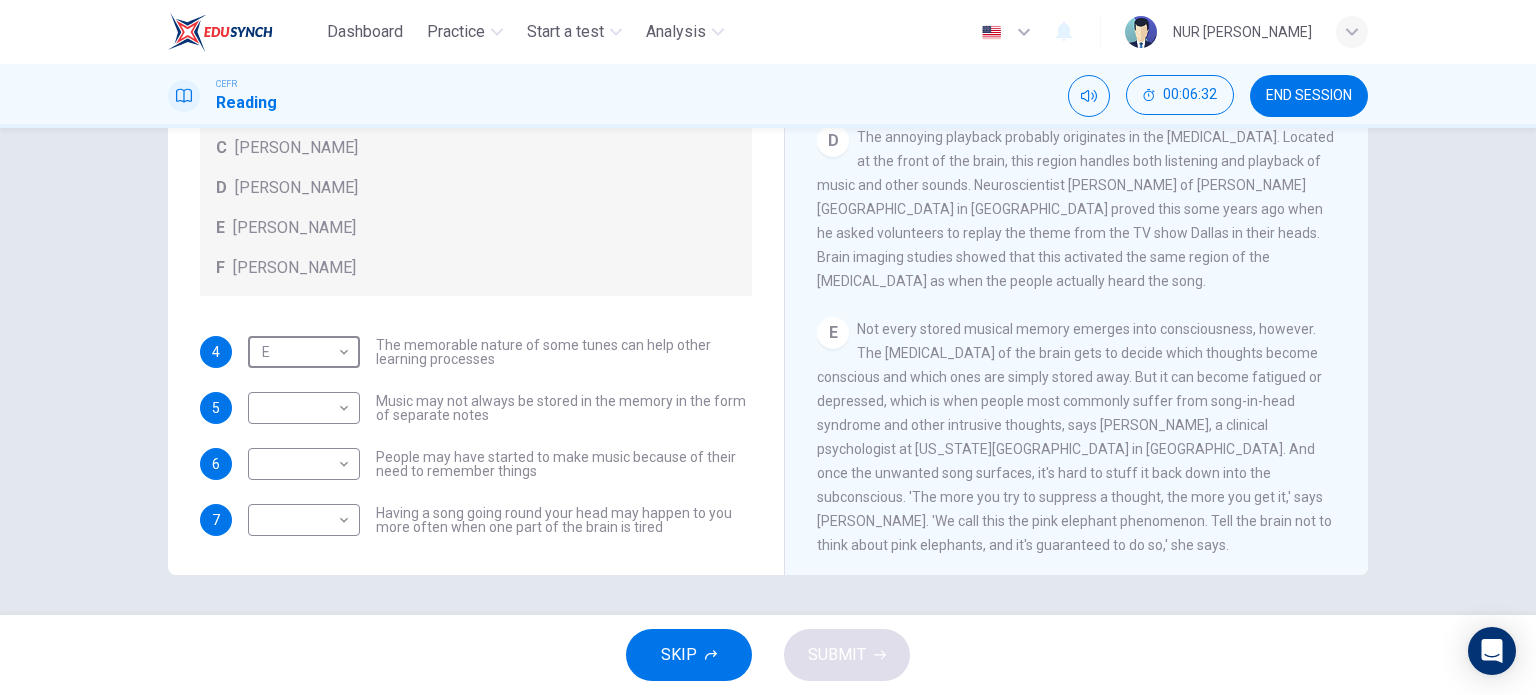 scroll, scrollTop: 746, scrollLeft: 0, axis: vertical 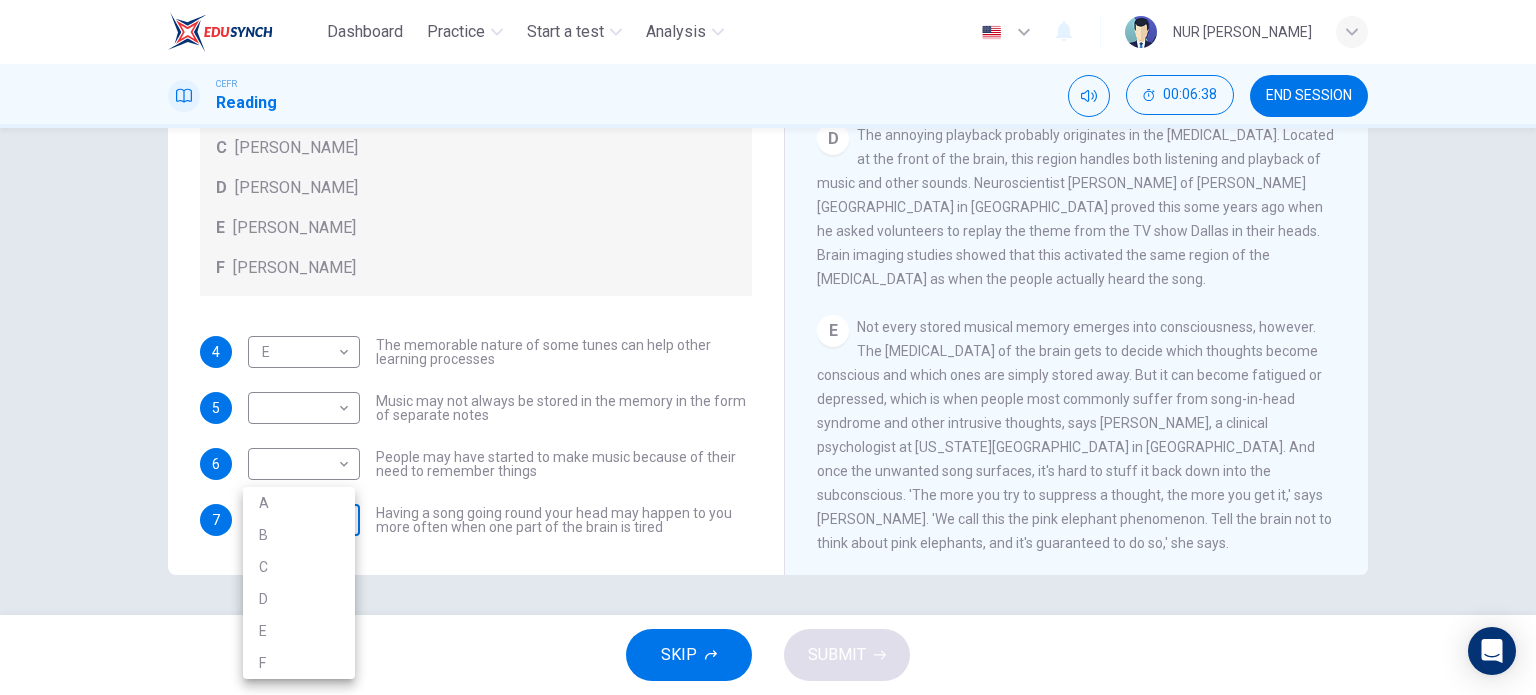 click on "Dashboard Practice Start a test Analysis English en ​ NUR [PERSON_NAME] CEFR Reading 00:06:38 END SESSION Questions 4 - 7 Look at the following theories and the list of people below.
Match each theory with the person it is credited to.
Write the correct letter  A-F  in the boxes below. A [PERSON_NAME] B [PERSON_NAME] C [PERSON_NAME] D [PERSON_NAME] E [PERSON_NAME] F [PERSON_NAME] 4 E E ​ The memorable nature of some tunes can help other learning processes 5 ​ ​ Music may not always be stored in the memory in the form of separate notes 6 ​ ​ People may have started to make music because of their need to remember things 7 ​ ​ Having a song going round your head may happen to you more often when one part of the brain is tired A Song on the Brain CLICK TO ZOOM Click to Zoom A B C D E F G H I SKIP SUBMIT EduSynch - Online Language Proficiency Testing
Dashboard Practice Start a test Analysis Notifications © Copyright  2025 A B C D E F" at bounding box center (768, 347) 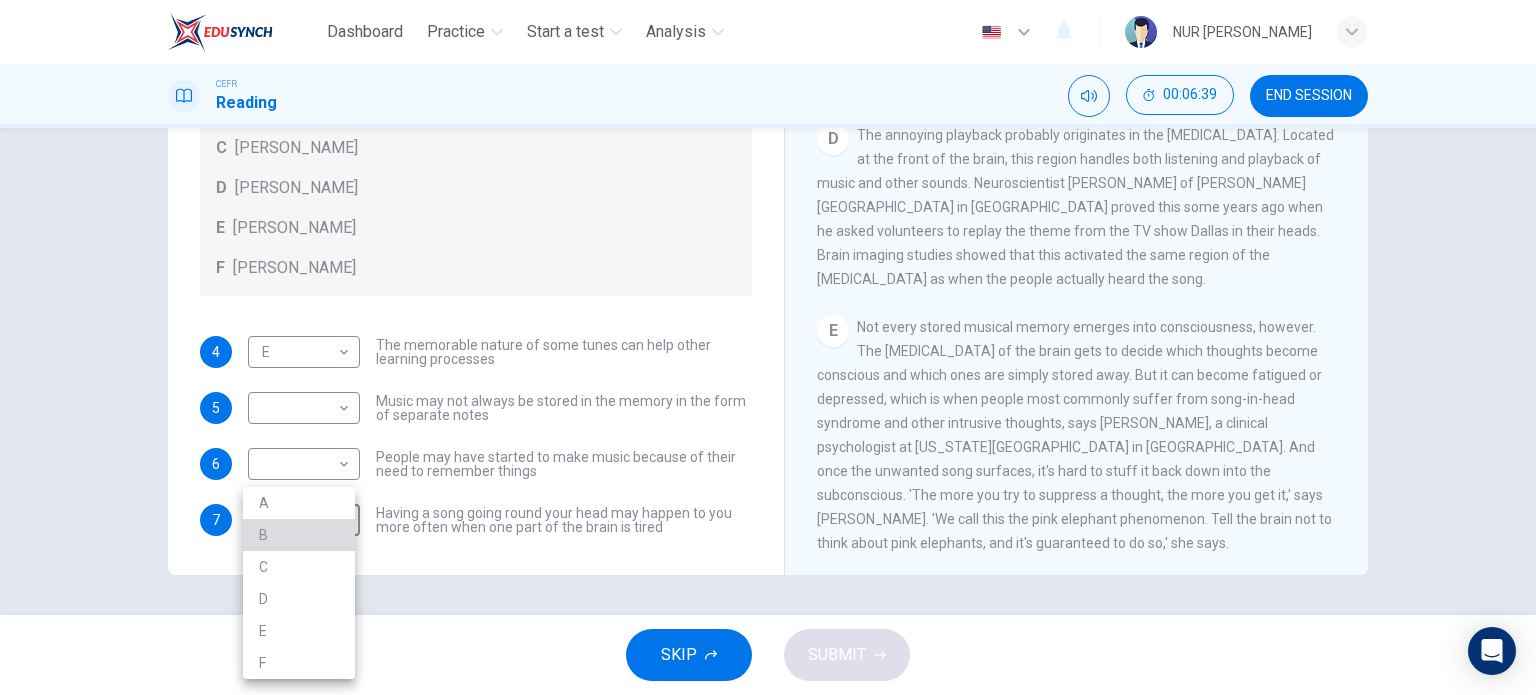 click on "B" at bounding box center [299, 535] 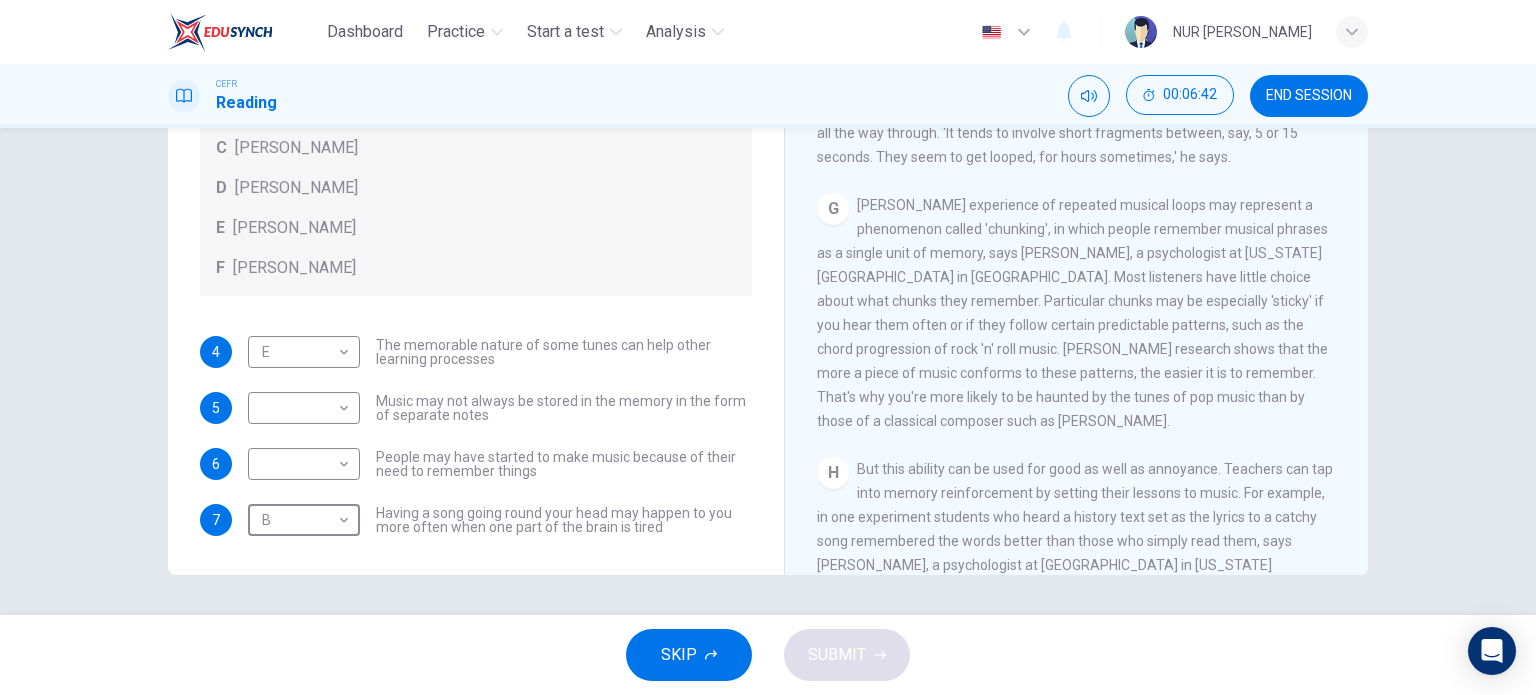 scroll, scrollTop: 1378, scrollLeft: 0, axis: vertical 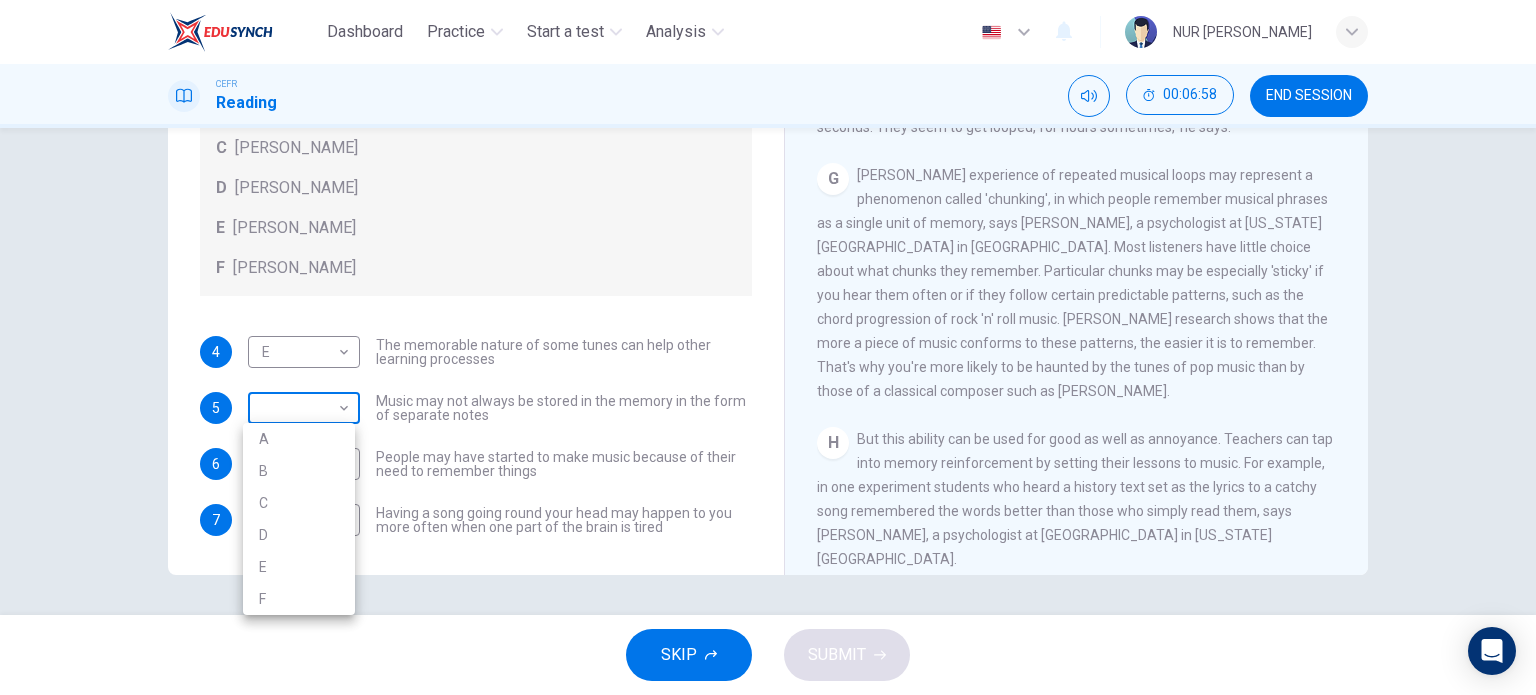 click on "Dashboard Practice Start a test Analysis English en ​ NUR [PERSON_NAME] CEFR Reading 00:06:58 END SESSION Questions 4 - 7 Look at the following theories and the list of people below.
Match each theory with the person it is credited to.
Write the correct letter  A-F  in the boxes below. A [PERSON_NAME] B [PERSON_NAME] C [PERSON_NAME] D [PERSON_NAME] E [PERSON_NAME] F [PERSON_NAME] 4 E E ​ The memorable nature of some tunes can help other learning processes 5 ​ ​ Music may not always be stored in the memory in the form of separate notes 6 ​ ​ People may have started to make music because of their need to remember things 7 B B ​ Having a song going round your head may happen to you more often when one part of the brain is tired A Song on the Brain CLICK TO ZOOM Click to Zoom A B C D E F G H I SKIP SUBMIT EduSynch - Online Language Proficiency Testing
Dashboard Practice Start a test Analysis Notifications © Copyright  2025 A B C D E F" at bounding box center [768, 347] 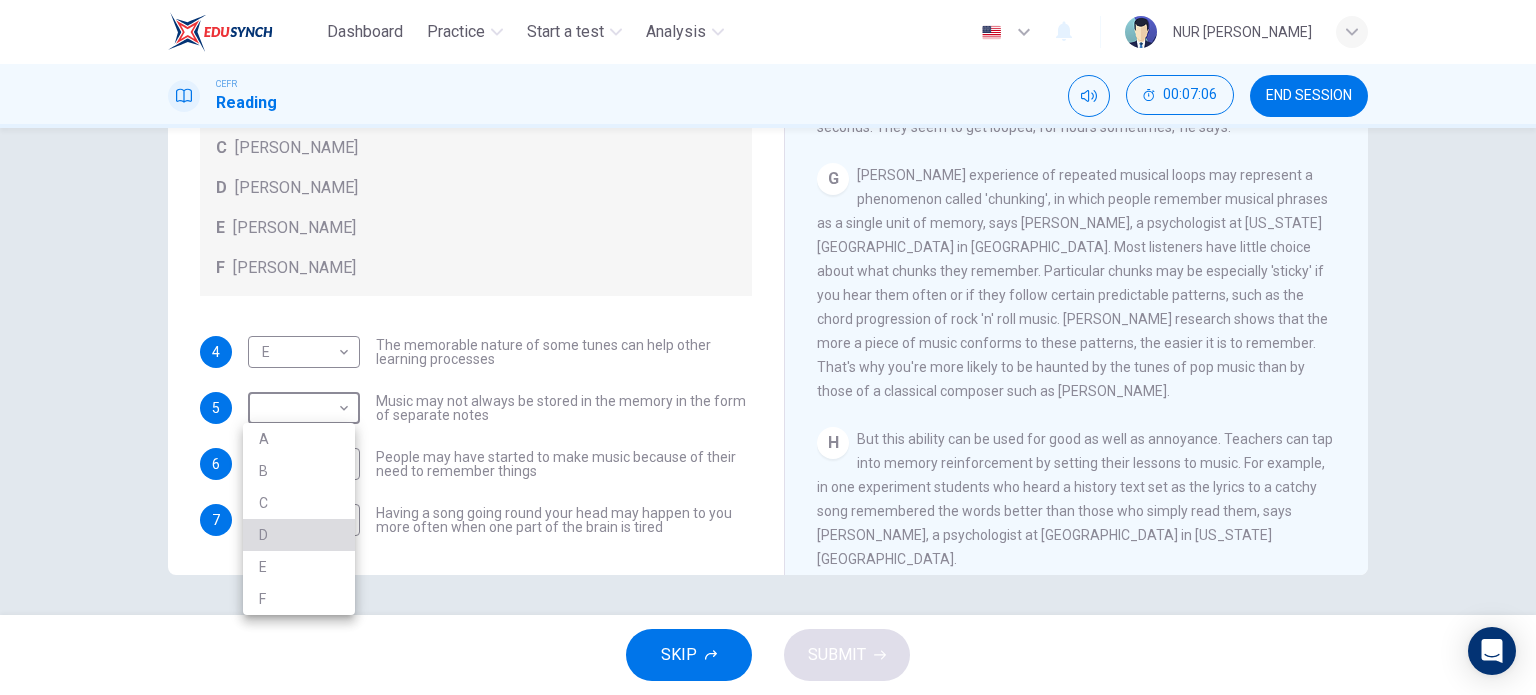 click on "D" at bounding box center (299, 535) 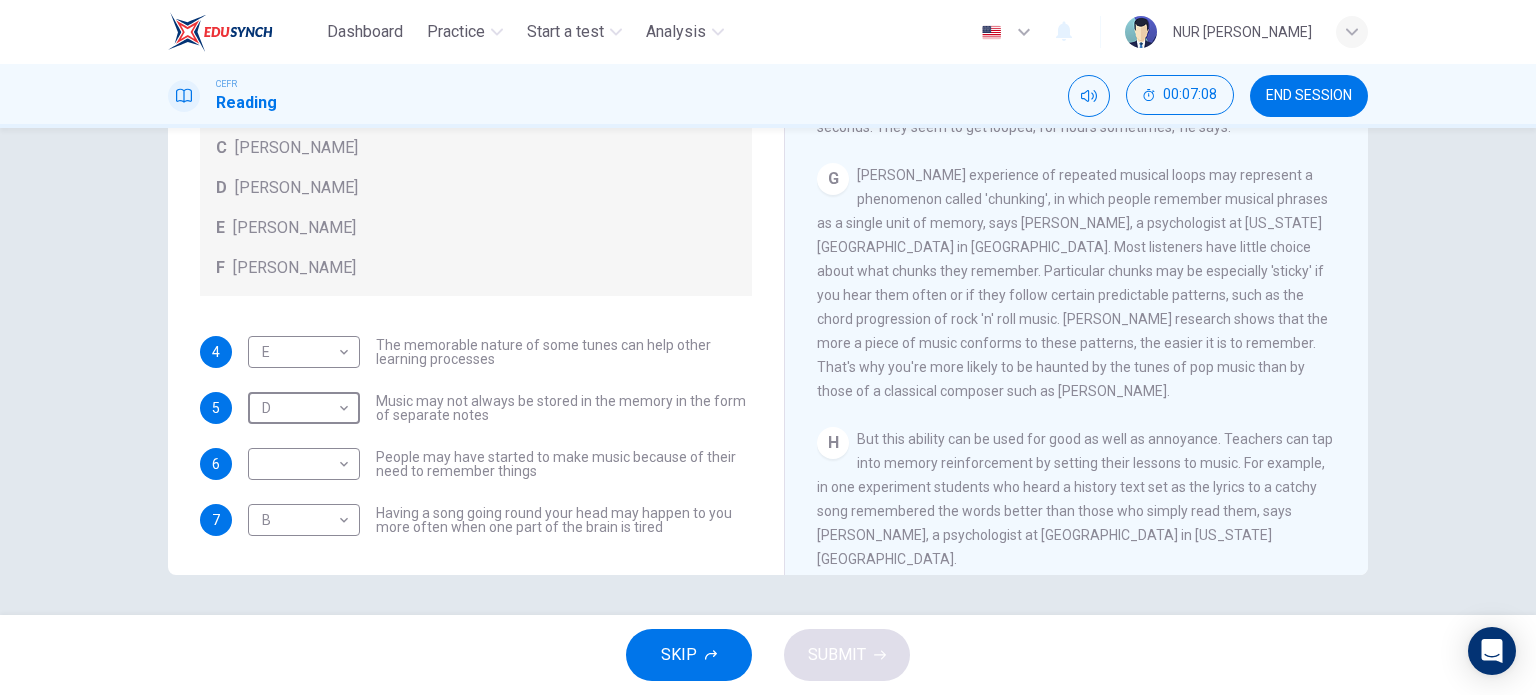 scroll, scrollTop: 1592, scrollLeft: 0, axis: vertical 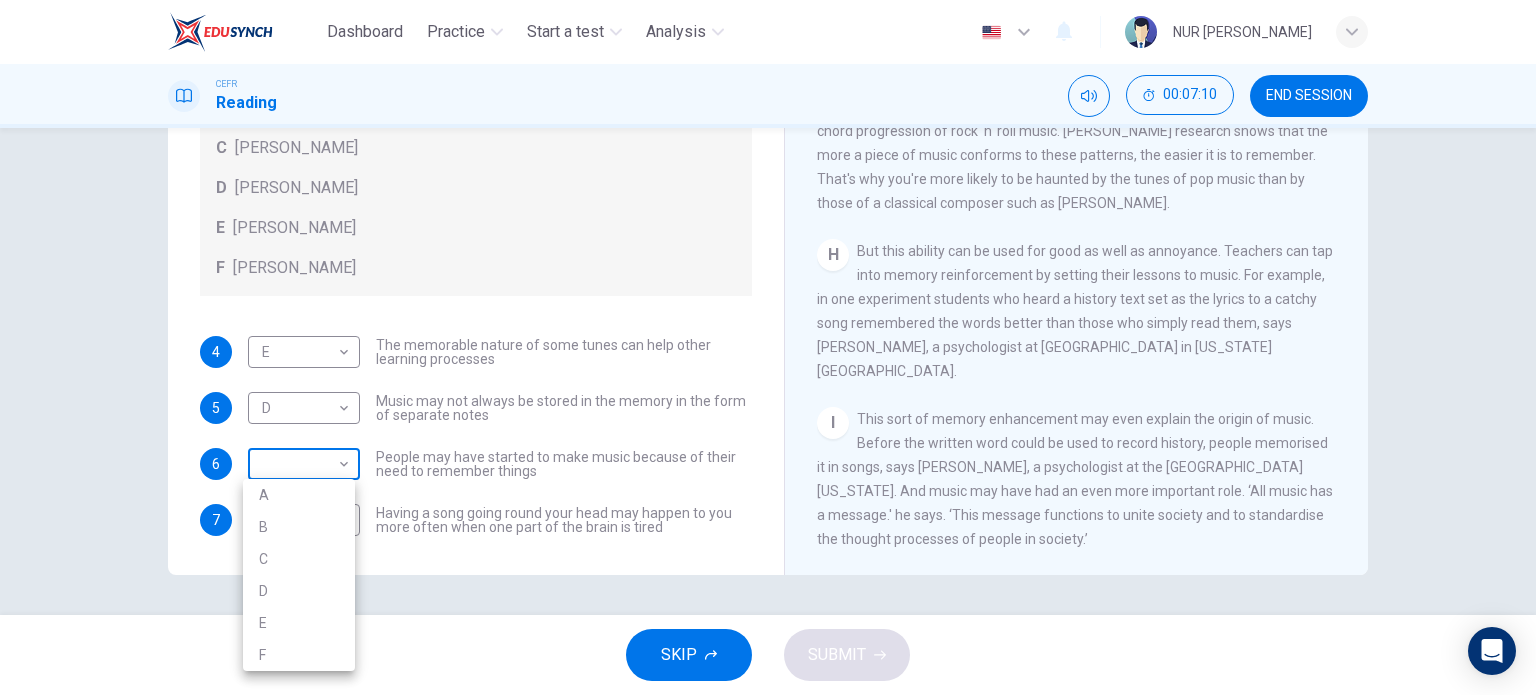 click on "Dashboard Practice Start a test Analysis English en ​ NUR [PERSON_NAME] CEFR Reading 00:07:10 END SESSION Questions 4 - 7 Look at the following theories and the list of people below.
Match each theory with the person it is credited to.
Write the correct letter  A-F  in the boxes below. A [PERSON_NAME] B [PERSON_NAME] C [PERSON_NAME] D [PERSON_NAME] E [PERSON_NAME] F [PERSON_NAME] 4 E E ​ The memorable nature of some tunes can help other learning processes 5 D D ​ Music may not always be stored in the memory in the form of separate notes 6 ​ ​ People may have started to make music because of their need to remember things 7 B B ​ Having a song going round your head may happen to you more often when one part of the brain is tired A Song on the Brain CLICK TO ZOOM Click to Zoom A B C D E F G H I SKIP SUBMIT EduSynch - Online Language Proficiency Testing
Dashboard Practice Start a test Analysis Notifications © Copyright  2025 A B C D E F" at bounding box center (768, 347) 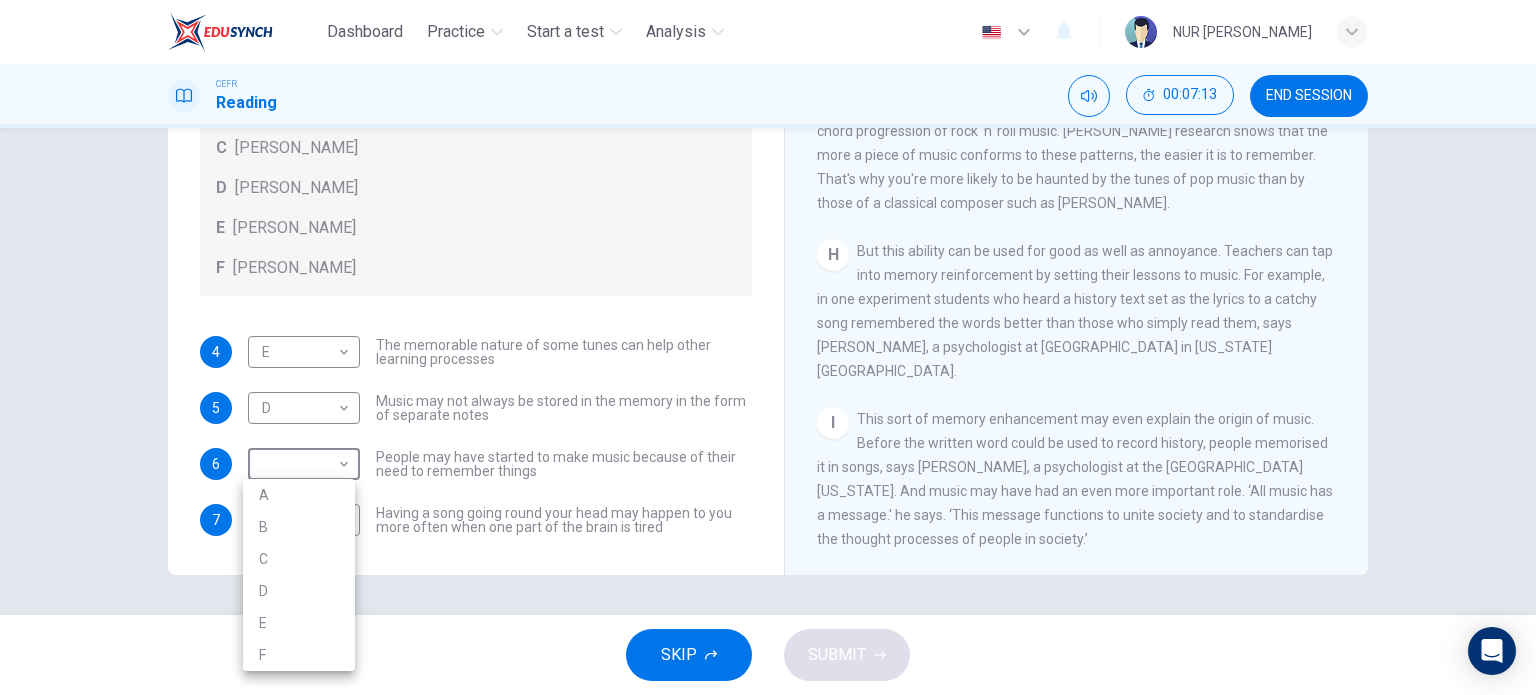 click at bounding box center (768, 347) 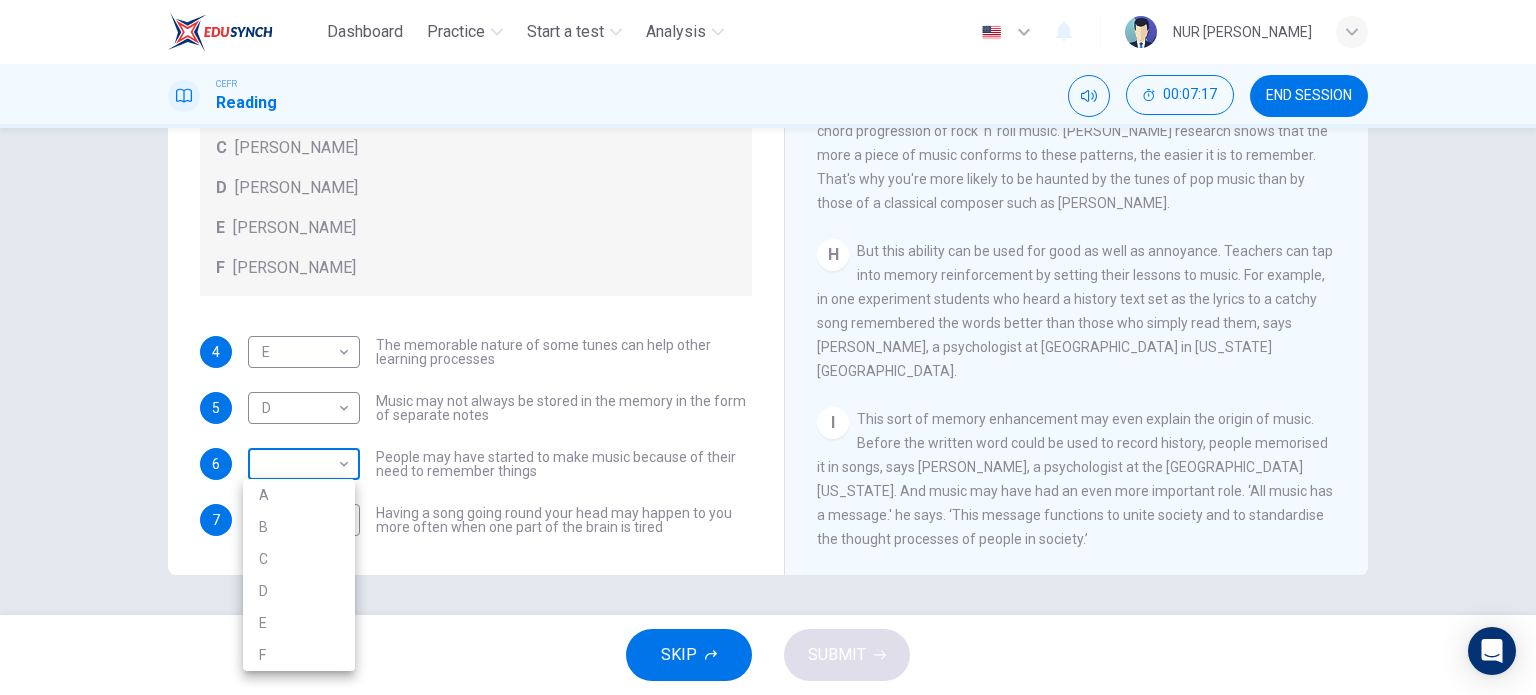 click on "Dashboard Practice Start a test Analysis English en ​ NUR [PERSON_NAME] CEFR Reading 00:07:17 END SESSION Questions 4 - 7 Look at the following theories and the list of people below.
Match each theory with the person it is credited to.
Write the correct letter  A-F  in the boxes below. A [PERSON_NAME] B [PERSON_NAME] C [PERSON_NAME] D [PERSON_NAME] E [PERSON_NAME] F [PERSON_NAME] 4 E E ​ The memorable nature of some tunes can help other learning processes 5 D D ​ Music may not always be stored in the memory in the form of separate notes 6 ​ ​ People may have started to make music because of their need to remember things 7 B B ​ Having a song going round your head may happen to you more often when one part of the brain is tired A Song on the Brain CLICK TO ZOOM Click to Zoom A B C D E F G H I SKIP SUBMIT EduSynch - Online Language Proficiency Testing
Dashboard Practice Start a test Analysis Notifications © Copyright  2025 A B C D E F" at bounding box center [768, 347] 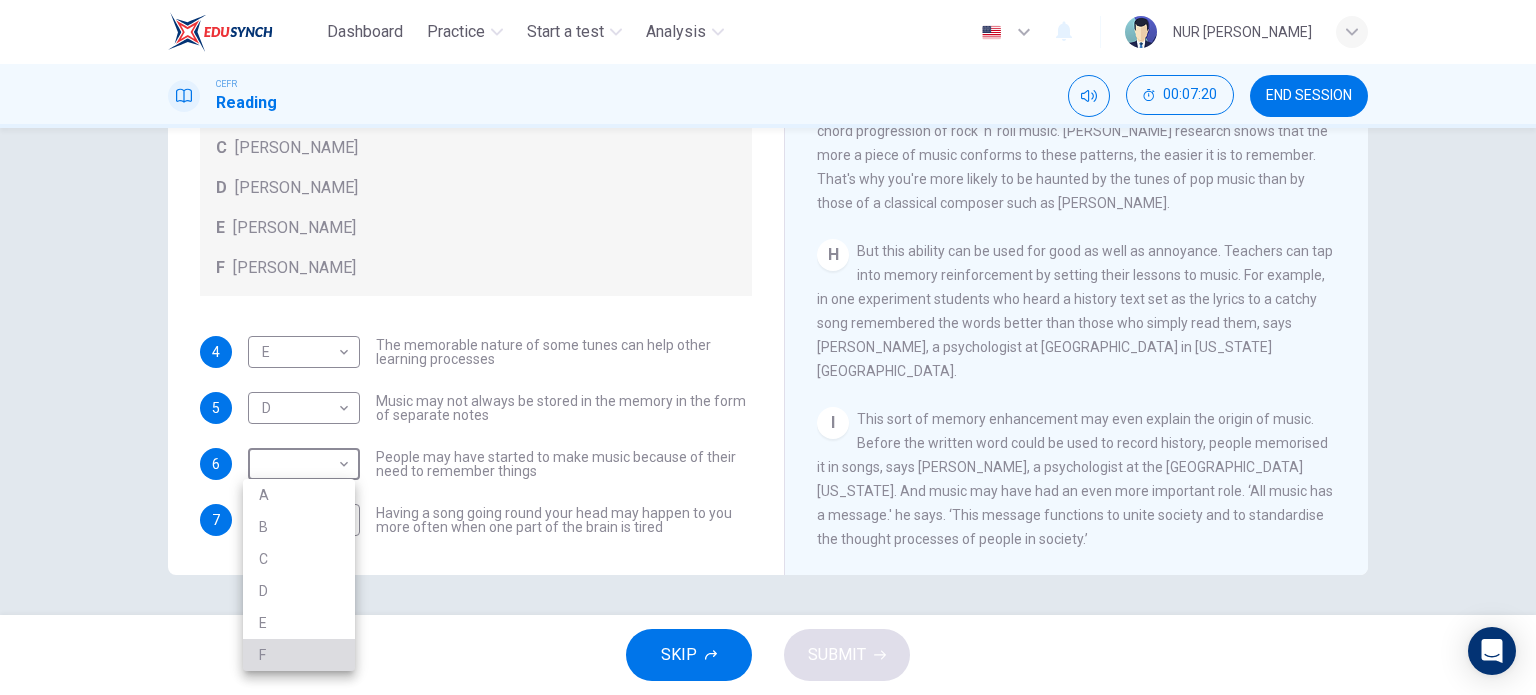 click on "F" at bounding box center (299, 655) 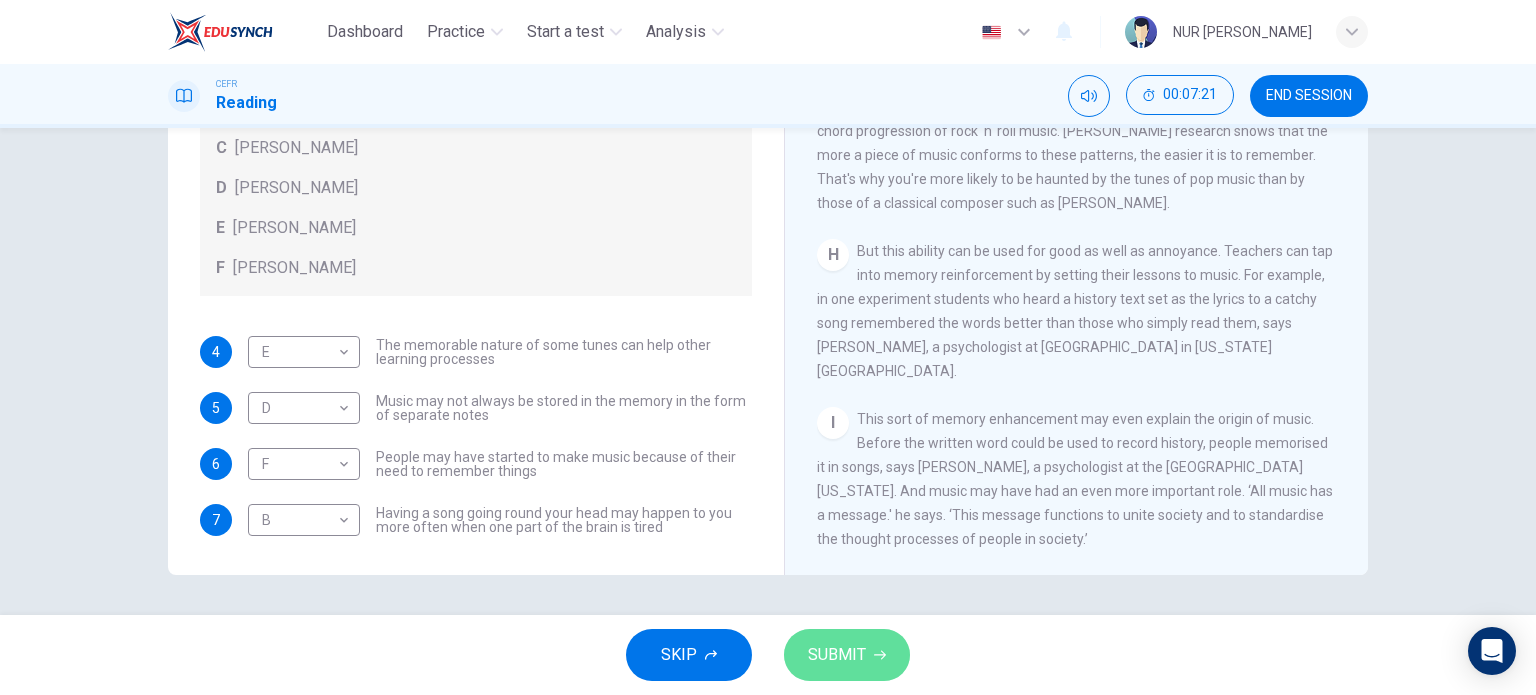 click on "SUBMIT" at bounding box center [837, 655] 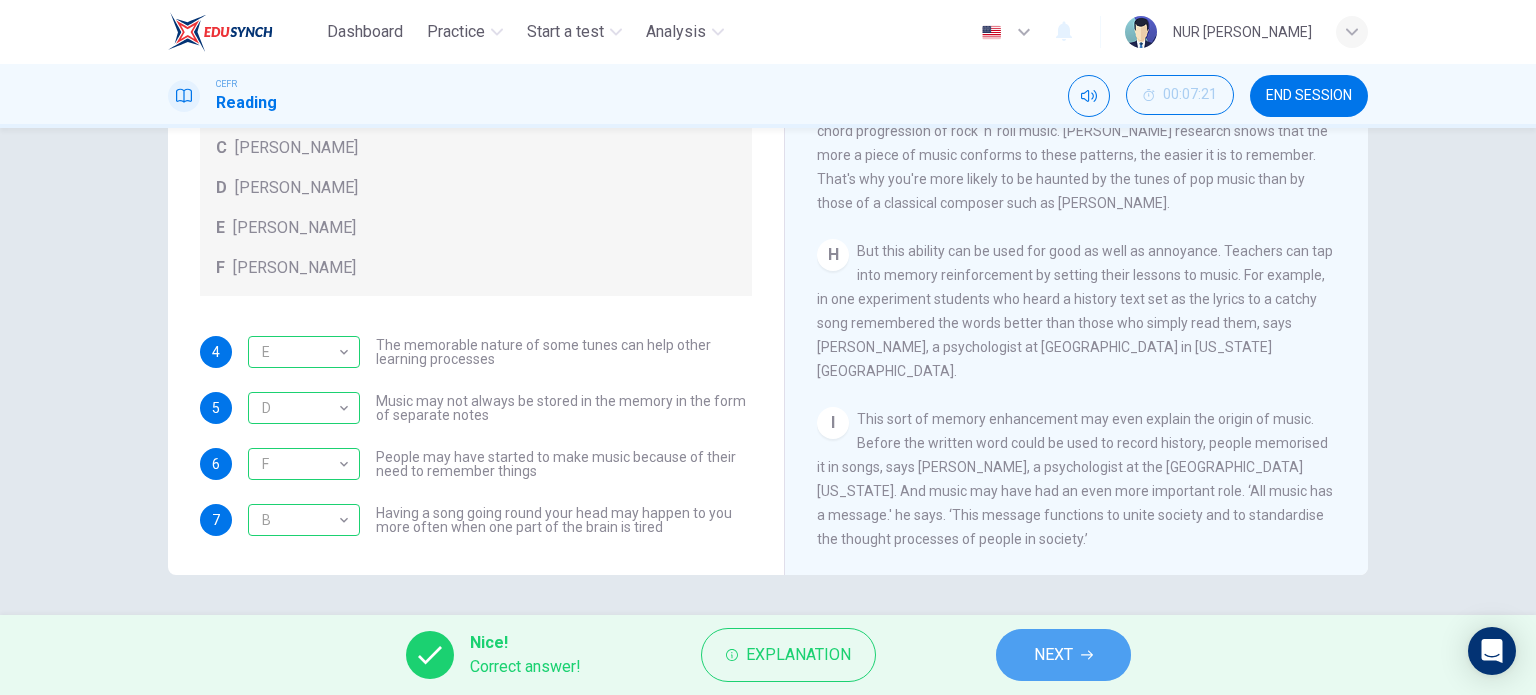 click on "NEXT" at bounding box center [1053, 655] 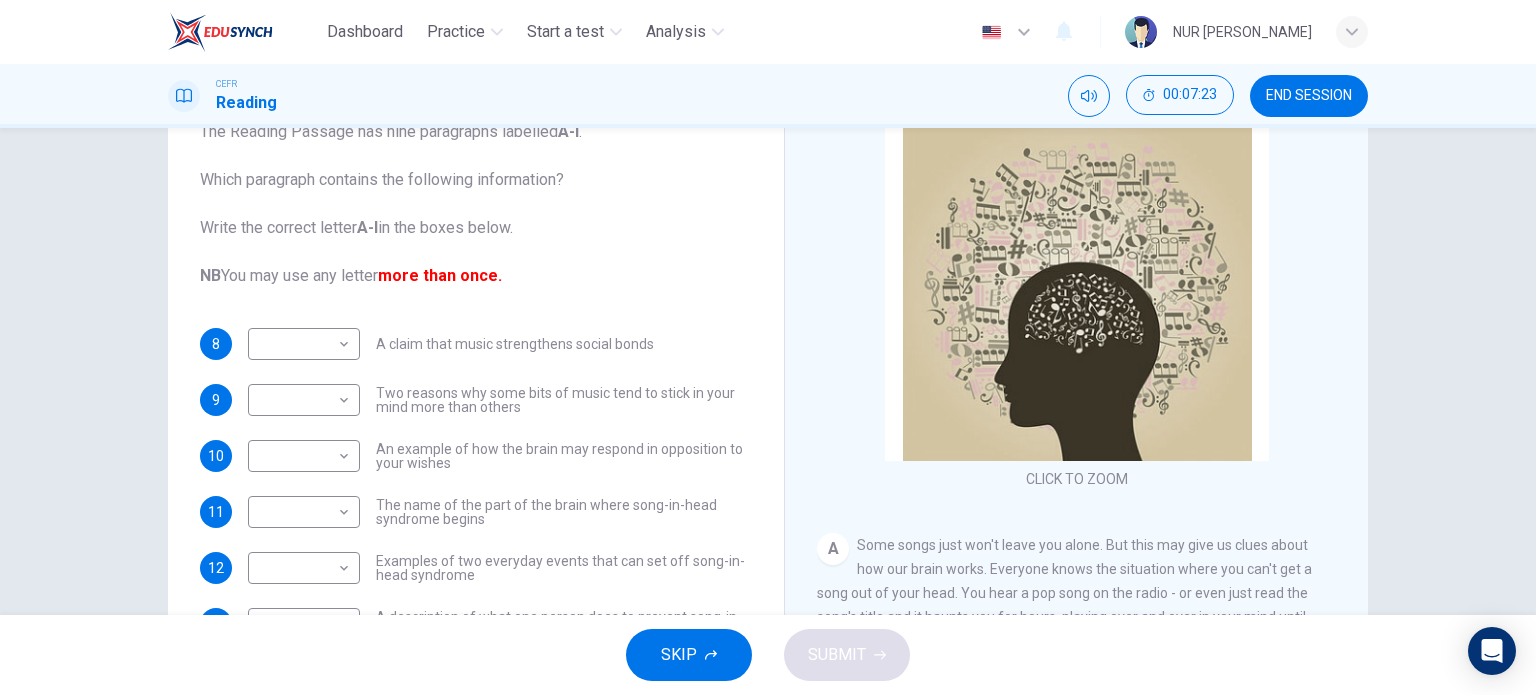 scroll, scrollTop: 288, scrollLeft: 0, axis: vertical 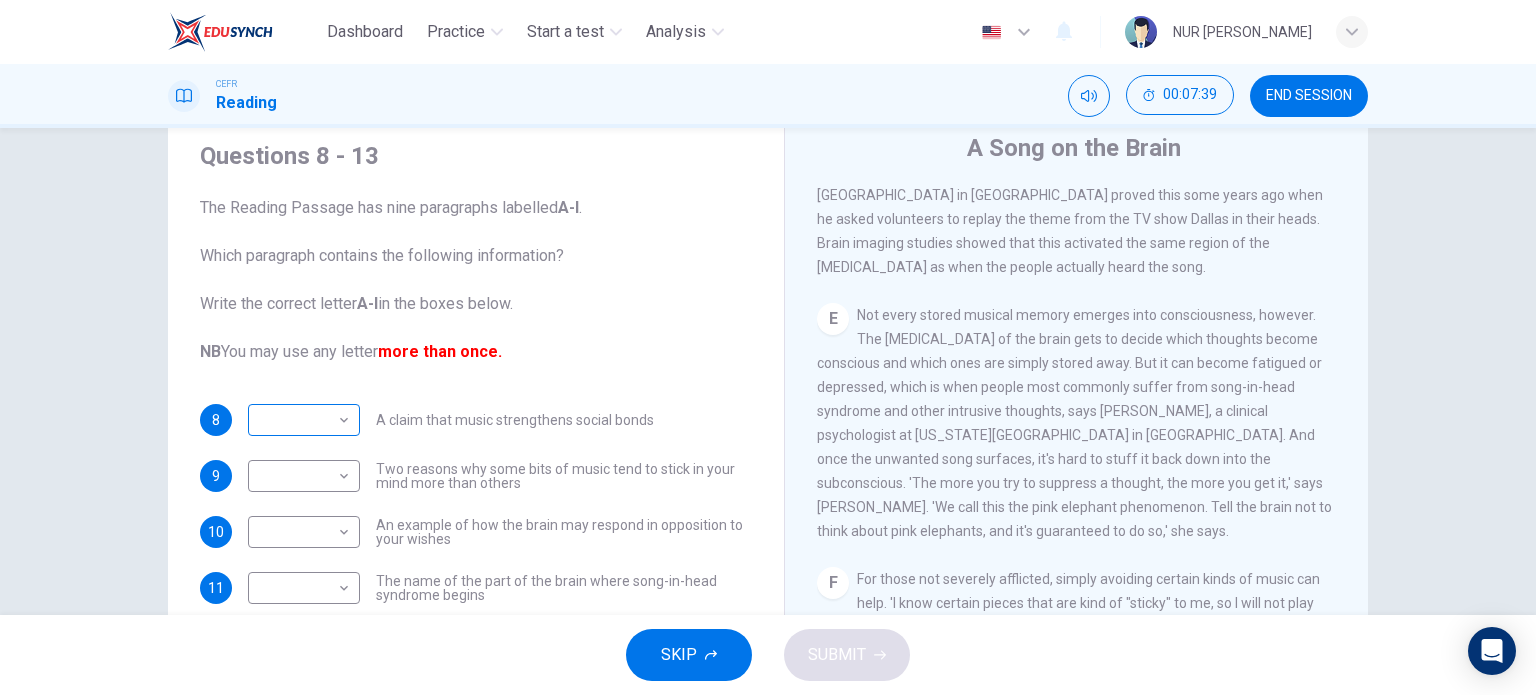 click on "Dashboard Practice Start a test Analysis English en ​ NUR [PERSON_NAME] CEFR Reading 00:07:39 END SESSION Questions 8 - 13 The Reading Passage has nine paragraphs labelled  A-l .
Which paragraph contains the following information?
Write the correct letter  A-l  in the boxes below.
NB  You may use any letter  more than once. 8 ​ ​ A claim that music strengthens social bonds 9 ​ ​ Two reasons why some bits of music tend to stick in your mind more than others 10 ​ ​ An example of how the brain may respond in opposition to your wishes 11 ​ ​ The name of the part of the brain where song-in-head syndrome begins 12 ​ ​ Examples of two everyday events that can set off song-in-head syndrome 13 ​ ​ A description of what one person does to prevent song-in-head syndrome A Song on the Brain CLICK TO ZOOM Click to Zoom A B C D E F G H I SKIP SUBMIT EduSynch - Online Language Proficiency Testing
Dashboard Practice Start a test Analysis Notifications © Copyright  2025" at bounding box center (768, 347) 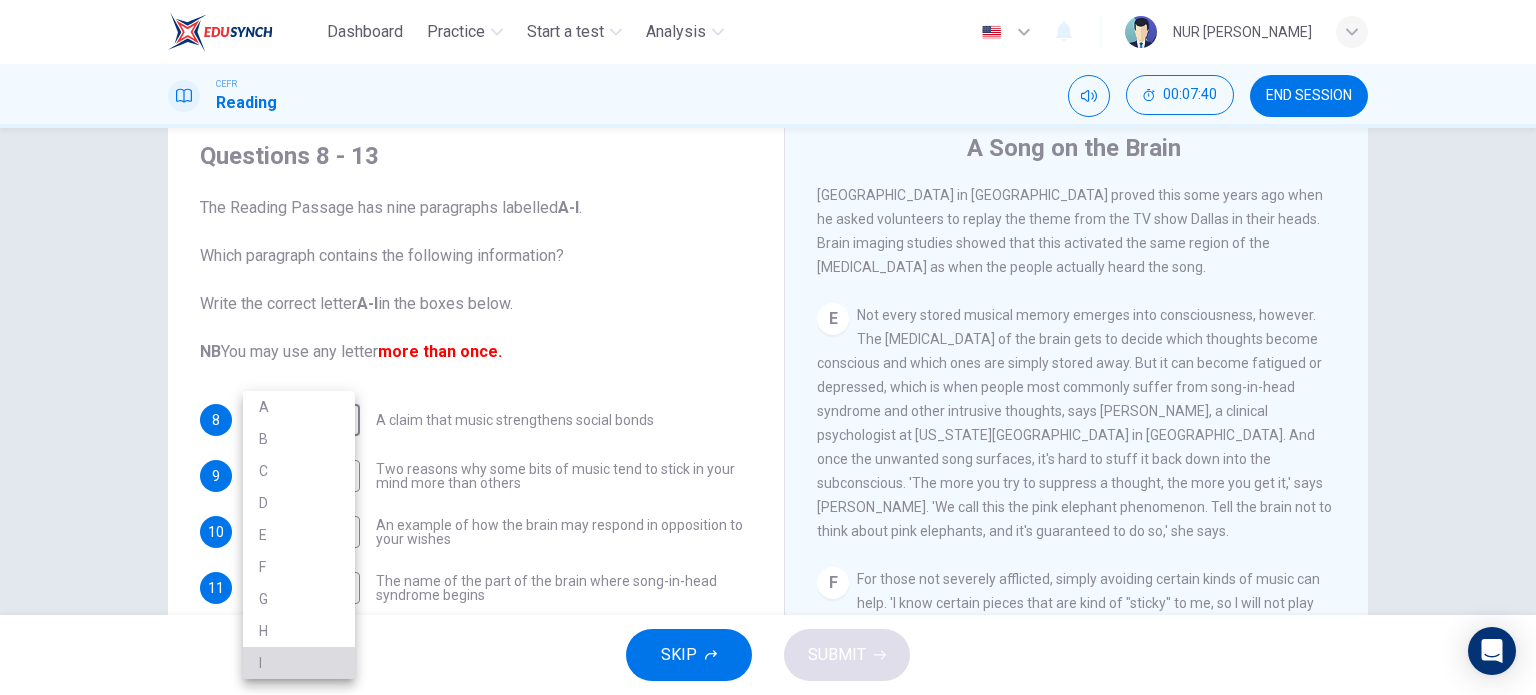click on "I" at bounding box center [299, 663] 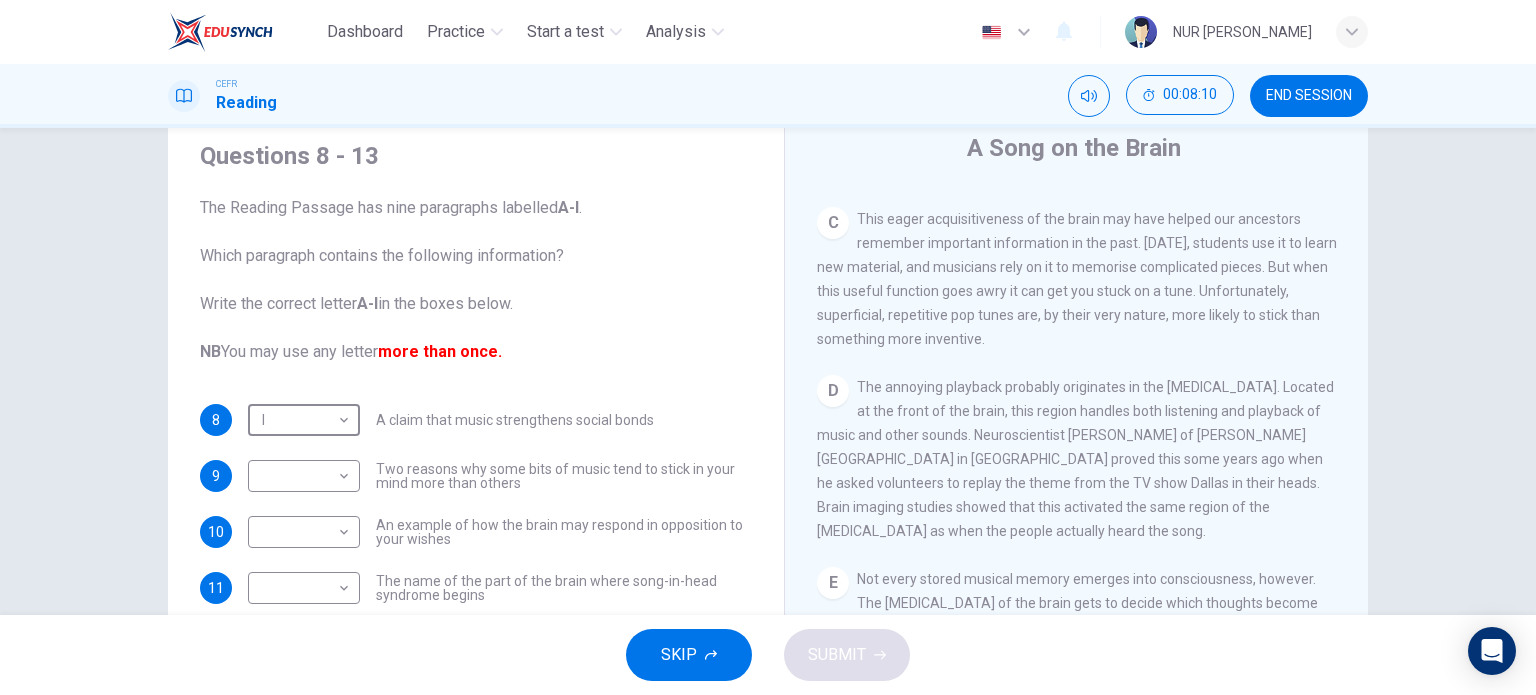 scroll, scrollTop: 1083, scrollLeft: 0, axis: vertical 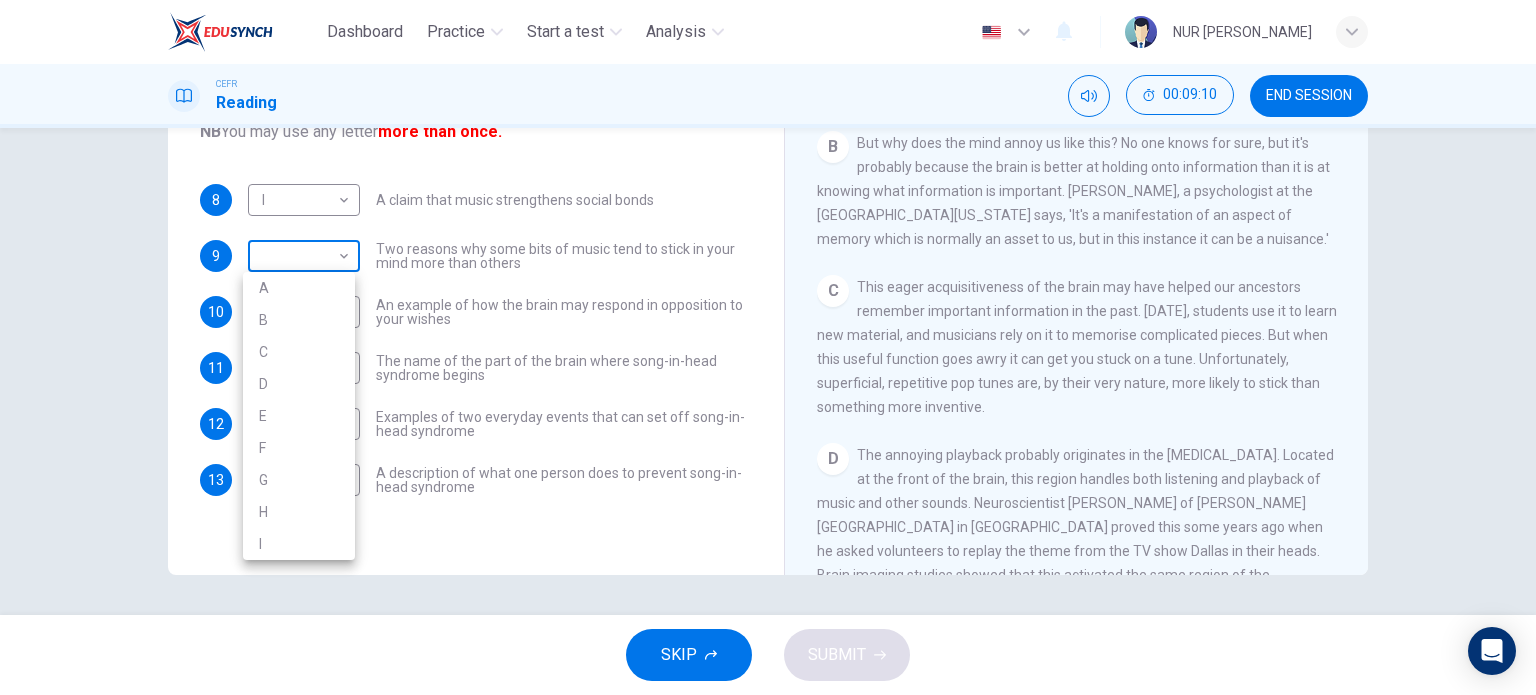 click on "Dashboard Practice Start a test Analysis English en ​ NUR [PERSON_NAME] CEFR Reading 00:09:10 END SESSION Questions 8 - 13 The Reading Passage has nine paragraphs labelled  A-l .
Which paragraph contains the following information?
Write the correct letter  A-l  in the boxes below.
NB  You may use any letter  more than once. 8 I I ​ A claim that music strengthens social bonds 9 ​ ​ Two reasons why some bits of music tend to stick in your mind more than others 10 ​ ​ An example of how the brain may respond in opposition to your wishes 11 ​ ​ The name of the part of the brain where song-in-head syndrome begins 12 ​ ​ Examples of two everyday events that can set off song-in-head syndrome 13 ​ ​ A description of what one person does to prevent song-in-head syndrome A Song on the Brain CLICK TO ZOOM Click to Zoom A B C D E F G H I SKIP SUBMIT EduSynch - Online Language Proficiency Testing
Dashboard Practice Start a test Analysis Notifications © Copyright  2025 A" at bounding box center (768, 347) 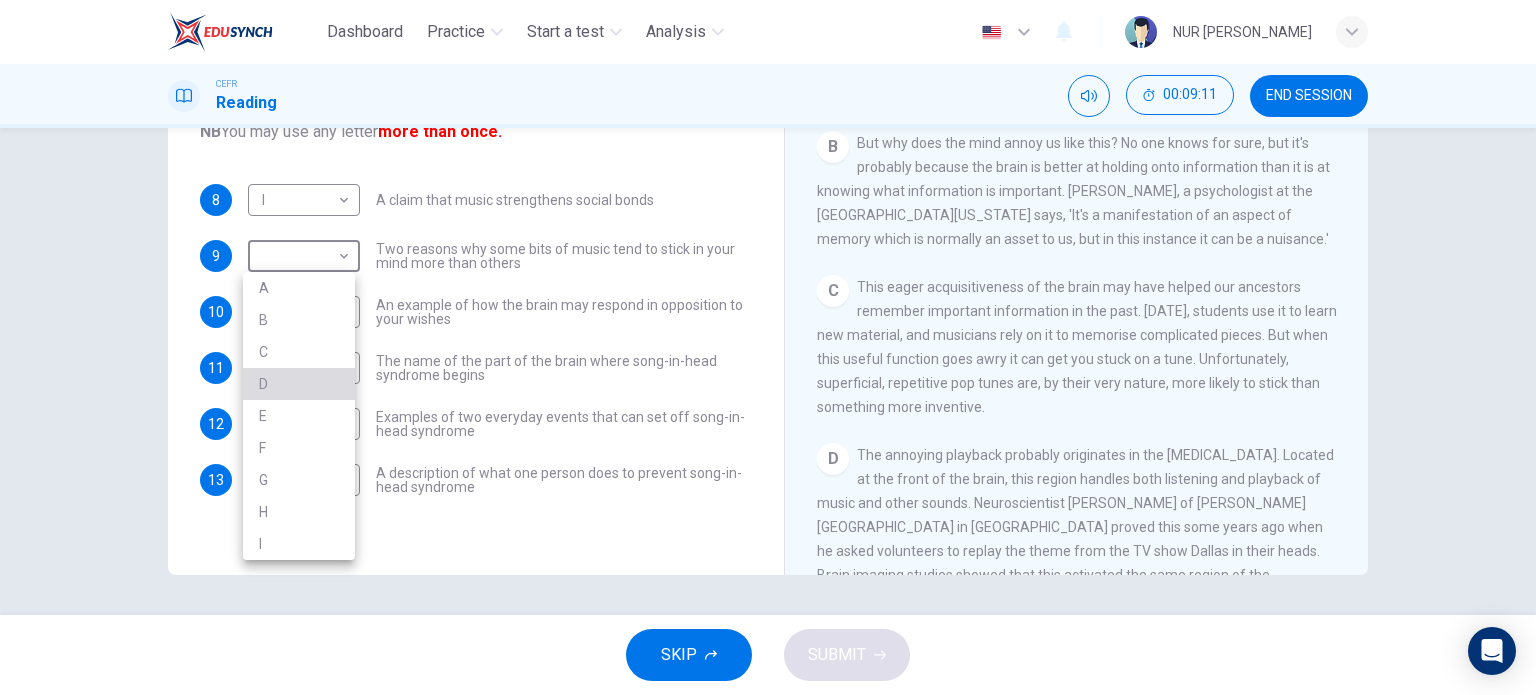 click on "D" at bounding box center [299, 384] 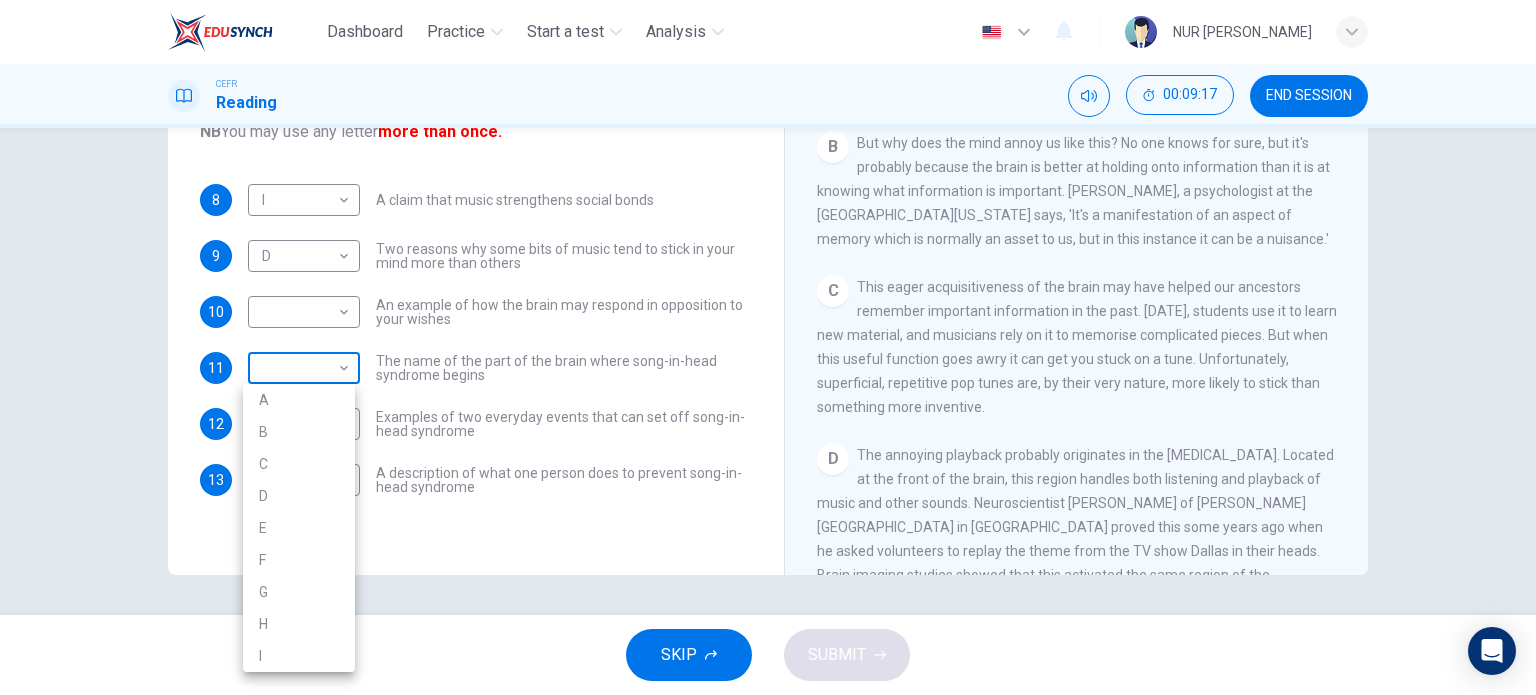 click on "Dashboard Practice Start a test Analysis English en ​ NUR [PERSON_NAME] CEFR Reading 00:09:17 END SESSION Questions 8 - 13 The Reading Passage has nine paragraphs labelled  A-l .
Which paragraph contains the following information?
Write the correct letter  A-l  in the boxes below.
NB  You may use any letter  more than once. 8 I I ​ A claim that music strengthens social bonds 9 D D ​ Two reasons why some bits of music tend to stick in your mind more than others 10 ​ ​ An example of how the brain may respond in opposition to your wishes 11 ​ ​ The name of the part of the brain where song-in-head syndrome begins 12 ​ ​ Examples of two everyday events that can set off song-in-head syndrome 13 ​ ​ A description of what one person does to prevent song-in-head syndrome A Song on the Brain CLICK TO ZOOM Click to Zoom A B C D E F G H I SKIP SUBMIT EduSynch - Online Language Proficiency Testing
Dashboard Practice Start a test Analysis Notifications © Copyright  2025 A" at bounding box center (768, 347) 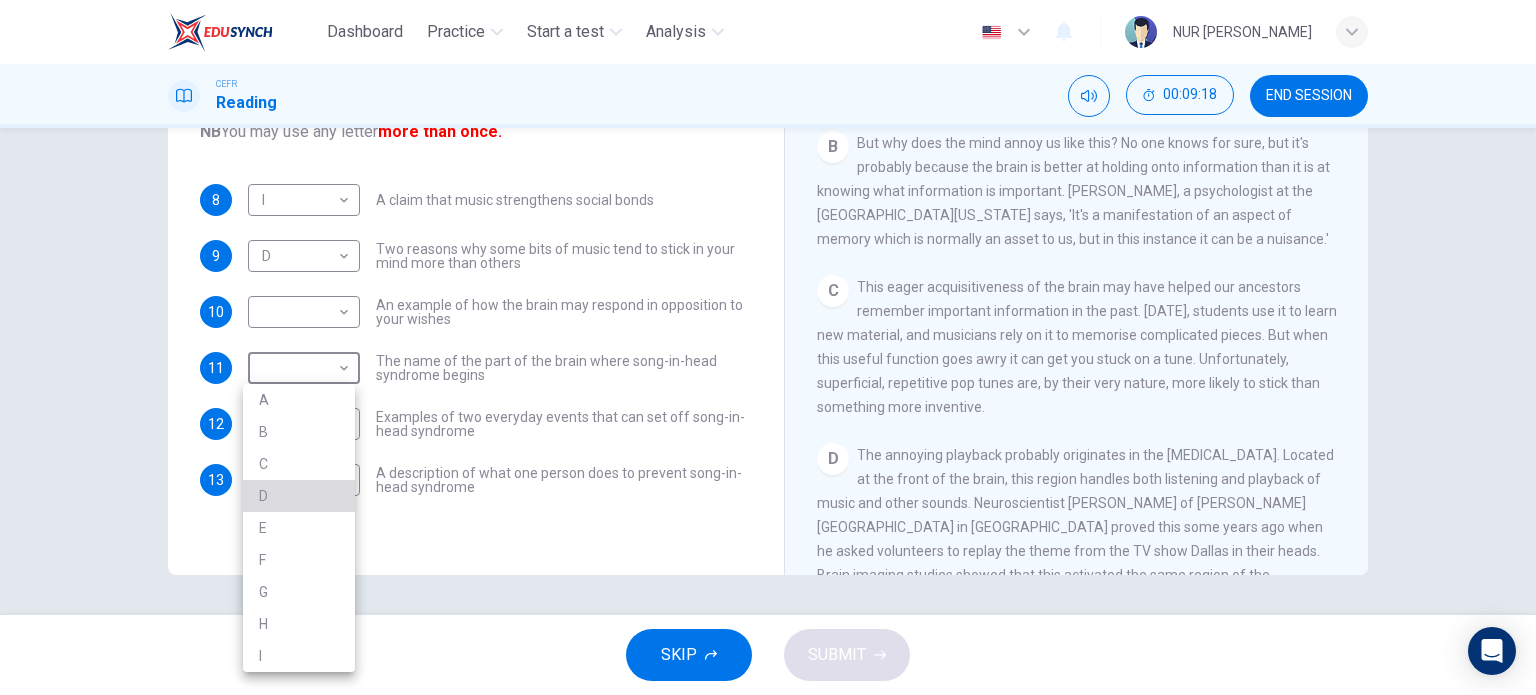 click on "D" at bounding box center (299, 496) 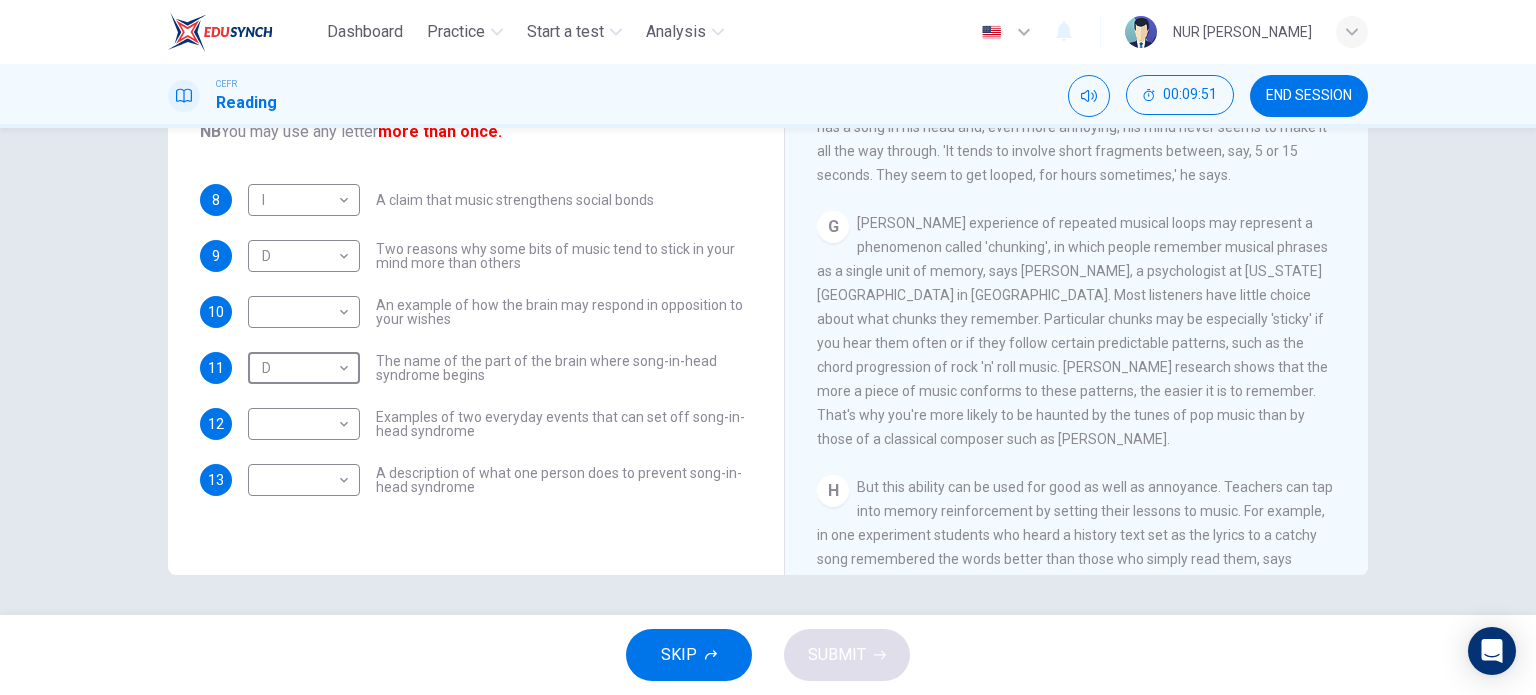 scroll, scrollTop: 1347, scrollLeft: 0, axis: vertical 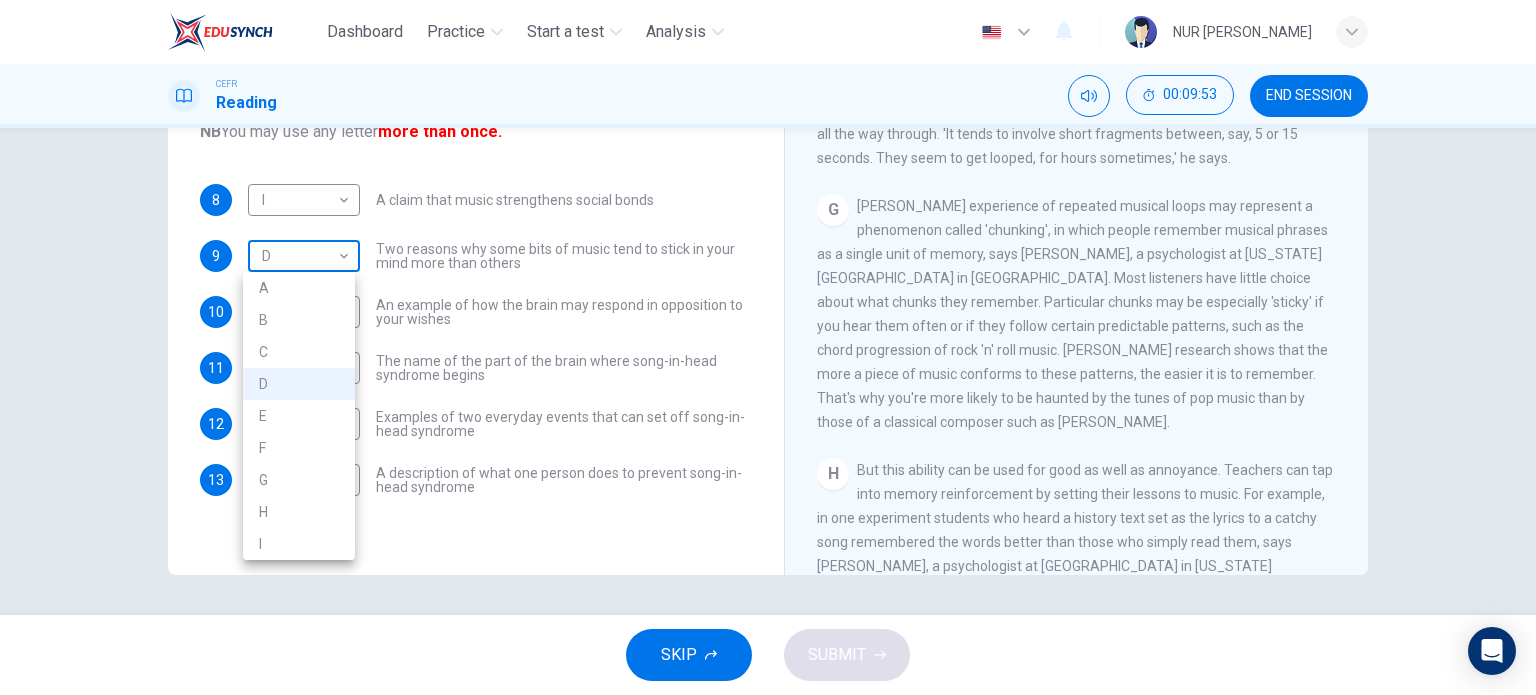 click on "Dashboard Practice Start a test Analysis English en ​ NUR [PERSON_NAME] CEFR Reading 00:09:53 END SESSION Questions 8 - 13 The Reading Passage has nine paragraphs labelled  A-l .
Which paragraph contains the following information?
Write the correct letter  A-l  in the boxes below.
NB  You may use any letter  more than once. 8 I I ​ A claim that music strengthens social bonds 9 D D ​ Two reasons why some bits of music tend to stick in your mind more than others 10 ​ ​ An example of how the brain may respond in opposition to your wishes 11 D D ​ The name of the part of the brain where song-in-head syndrome begins 12 ​ ​ Examples of two everyday events that can set off song-in-head syndrome 13 ​ ​ A description of what one person does to prevent song-in-head syndrome A Song on the Brain CLICK TO ZOOM Click to Zoom A B C D E F G H I SKIP SUBMIT EduSynch - Online Language Proficiency Testing
Dashboard Practice Start a test Analysis Notifications © Copyright  2025 A" at bounding box center (768, 347) 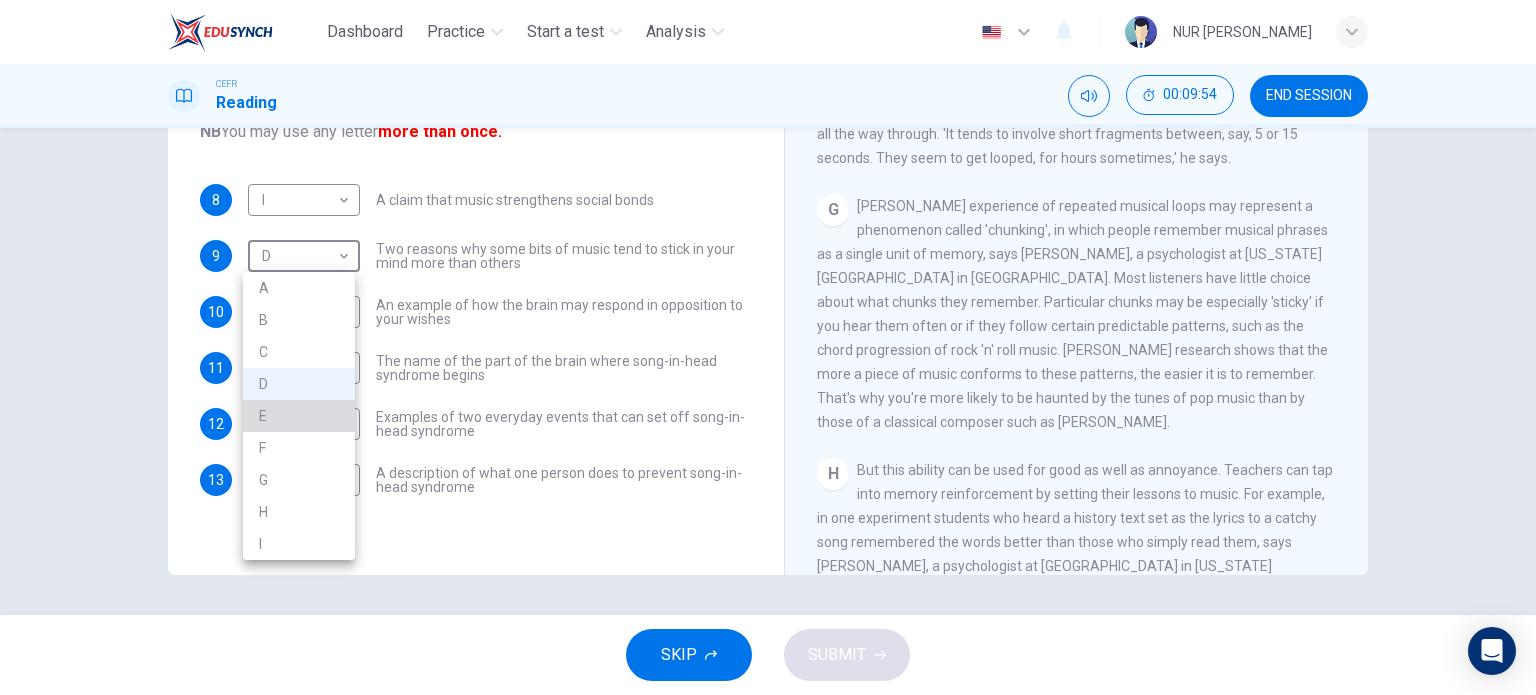 click on "E" at bounding box center (299, 416) 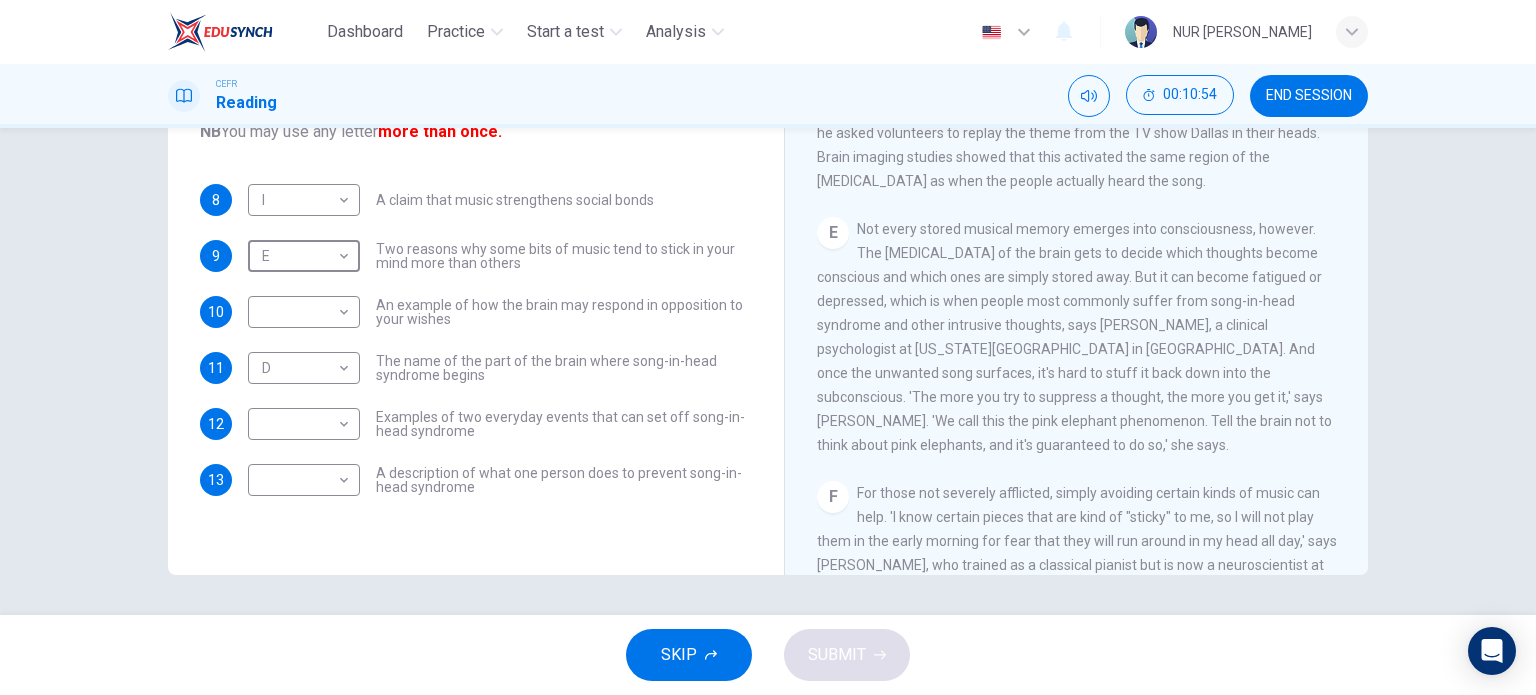 scroll, scrollTop: 844, scrollLeft: 0, axis: vertical 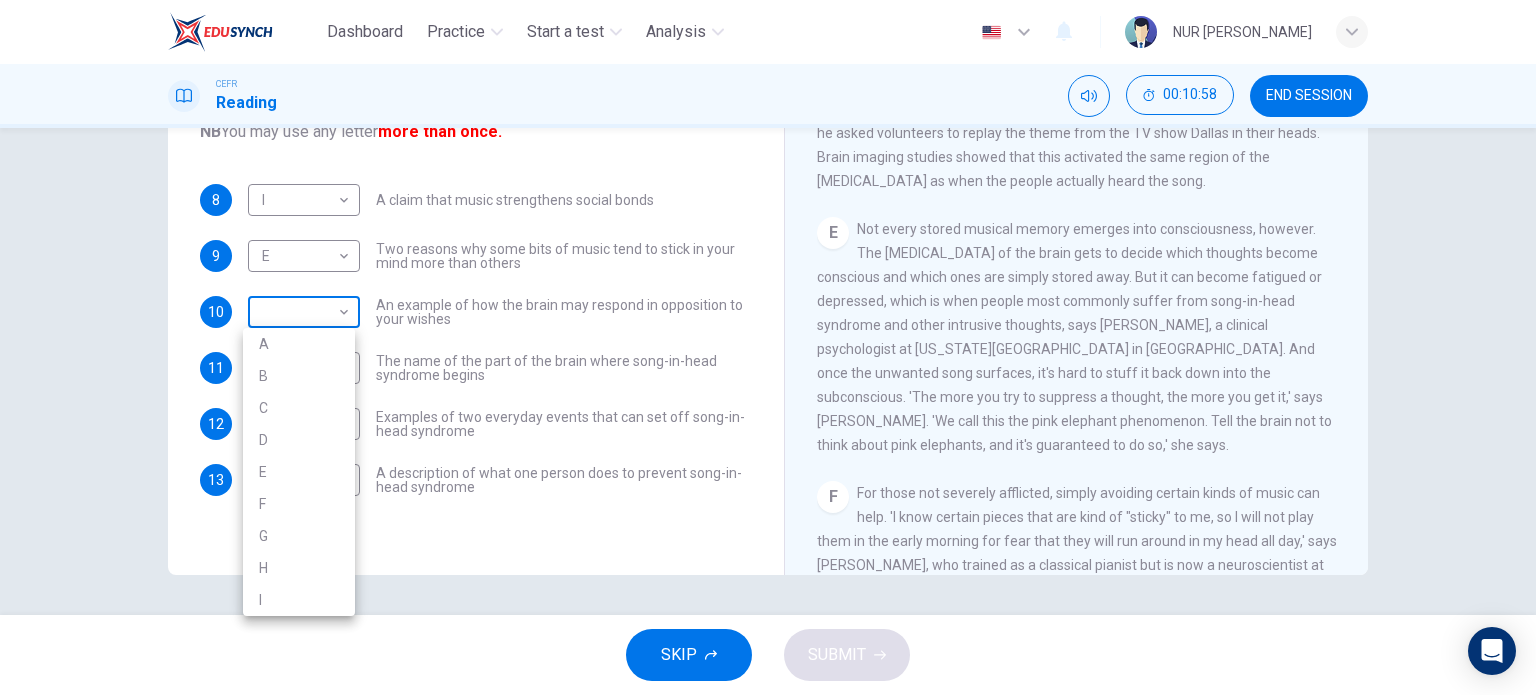 click on "Dashboard Practice Start a test Analysis English en ​ NUR [PERSON_NAME] CEFR Reading 00:10:58 END SESSION Questions 8 - 13 The Reading Passage has nine paragraphs labelled  A-l .
Which paragraph contains the following information?
Write the correct letter  A-l  in the boxes below.
NB  You may use any letter  more than once. 8 I I ​ A claim that music strengthens social bonds 9 E E ​ Two reasons why some bits of music tend to stick in your mind more than others 10 ​ ​ An example of how the brain may respond in opposition to your wishes 11 D D ​ The name of the part of the brain where song-in-head syndrome begins 12 ​ ​ Examples of two everyday events that can set off song-in-head syndrome 13 ​ ​ A description of what one person does to prevent song-in-head syndrome A Song on the Brain CLICK TO ZOOM Click to Zoom A B C D E F G H I SKIP SUBMIT EduSynch - Online Language Proficiency Testing
Dashboard Practice Start a test Analysis Notifications © Copyright  2025 A" at bounding box center (768, 347) 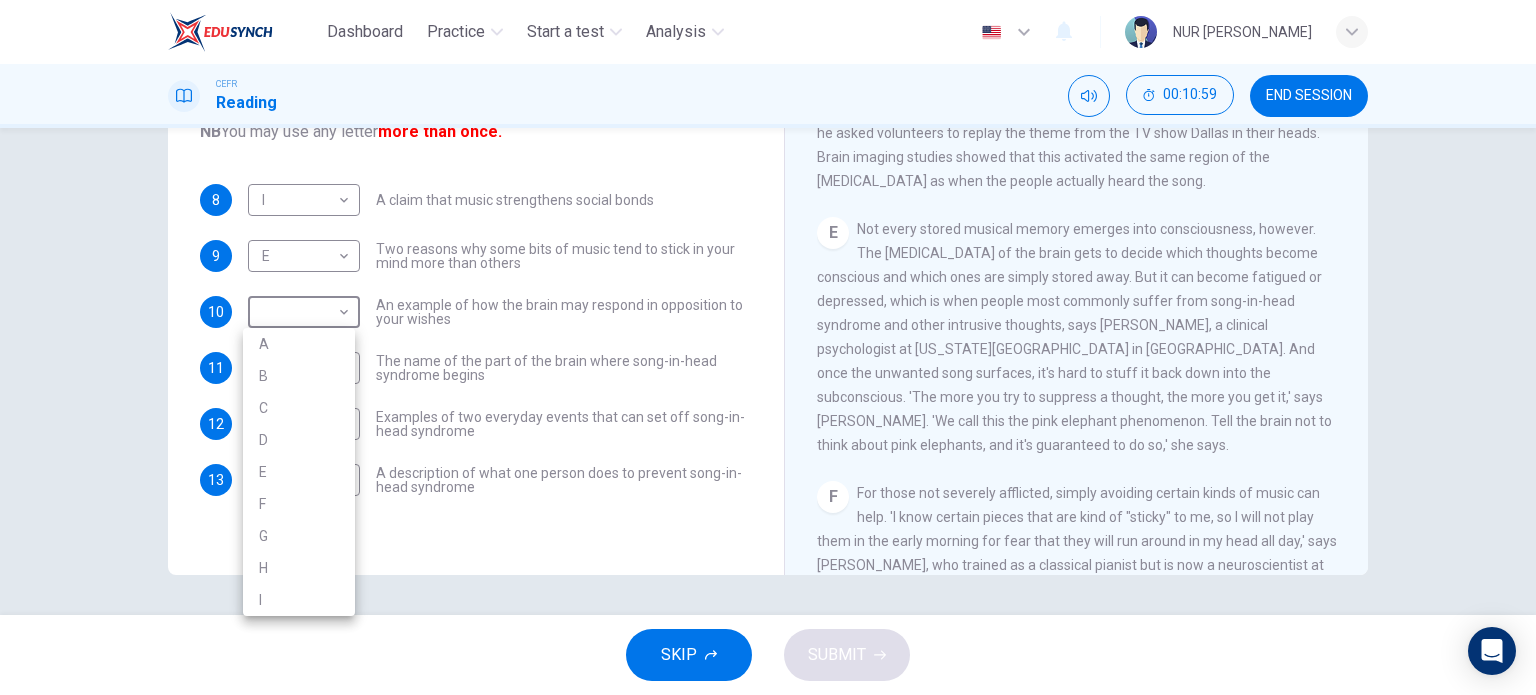 click on "E" at bounding box center (299, 472) 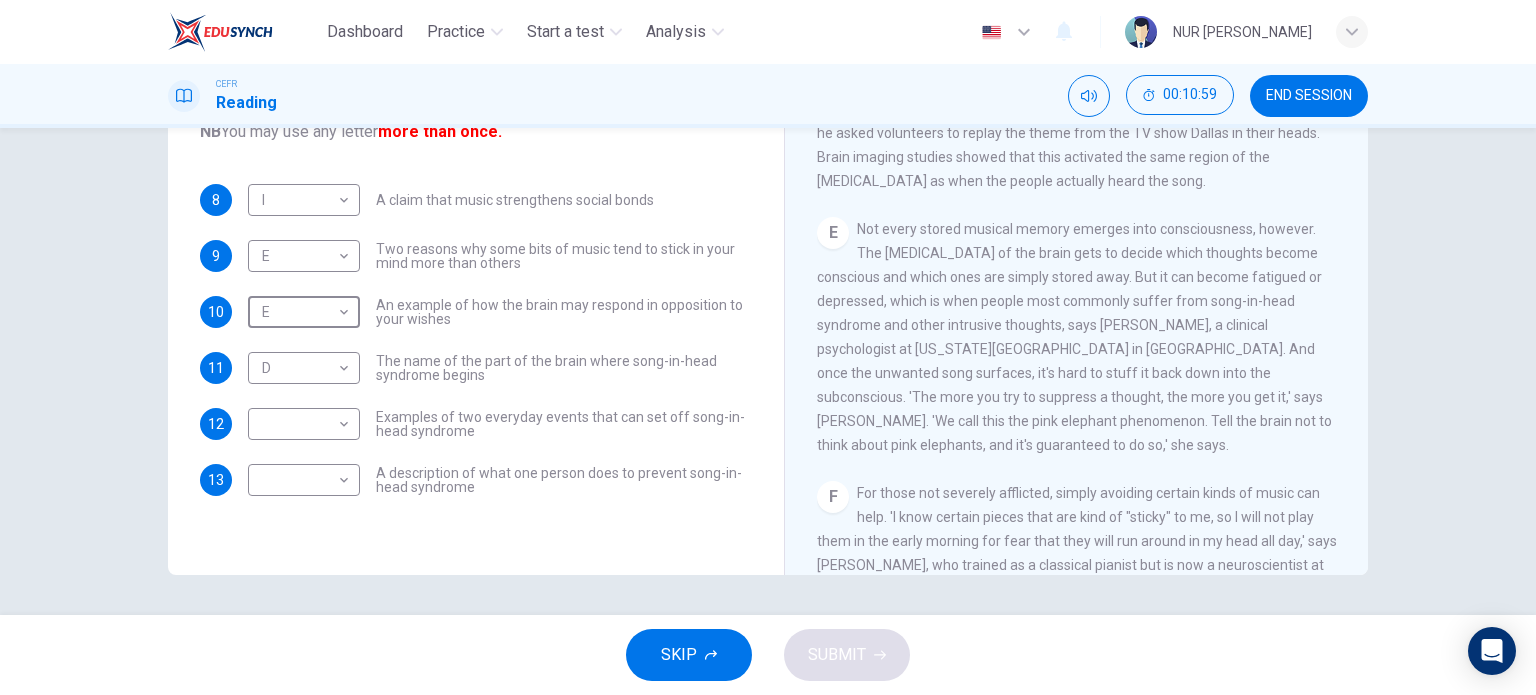 type on "E" 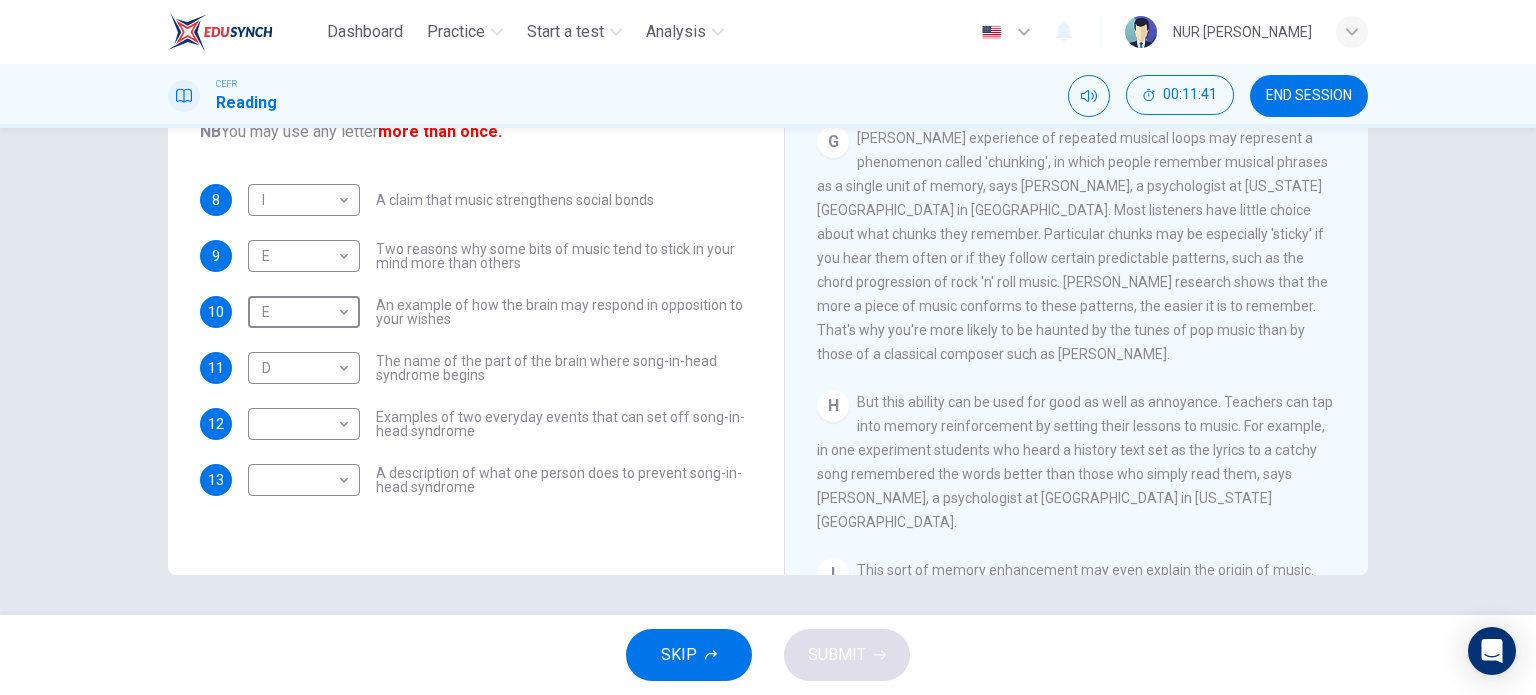 scroll, scrollTop: 1414, scrollLeft: 0, axis: vertical 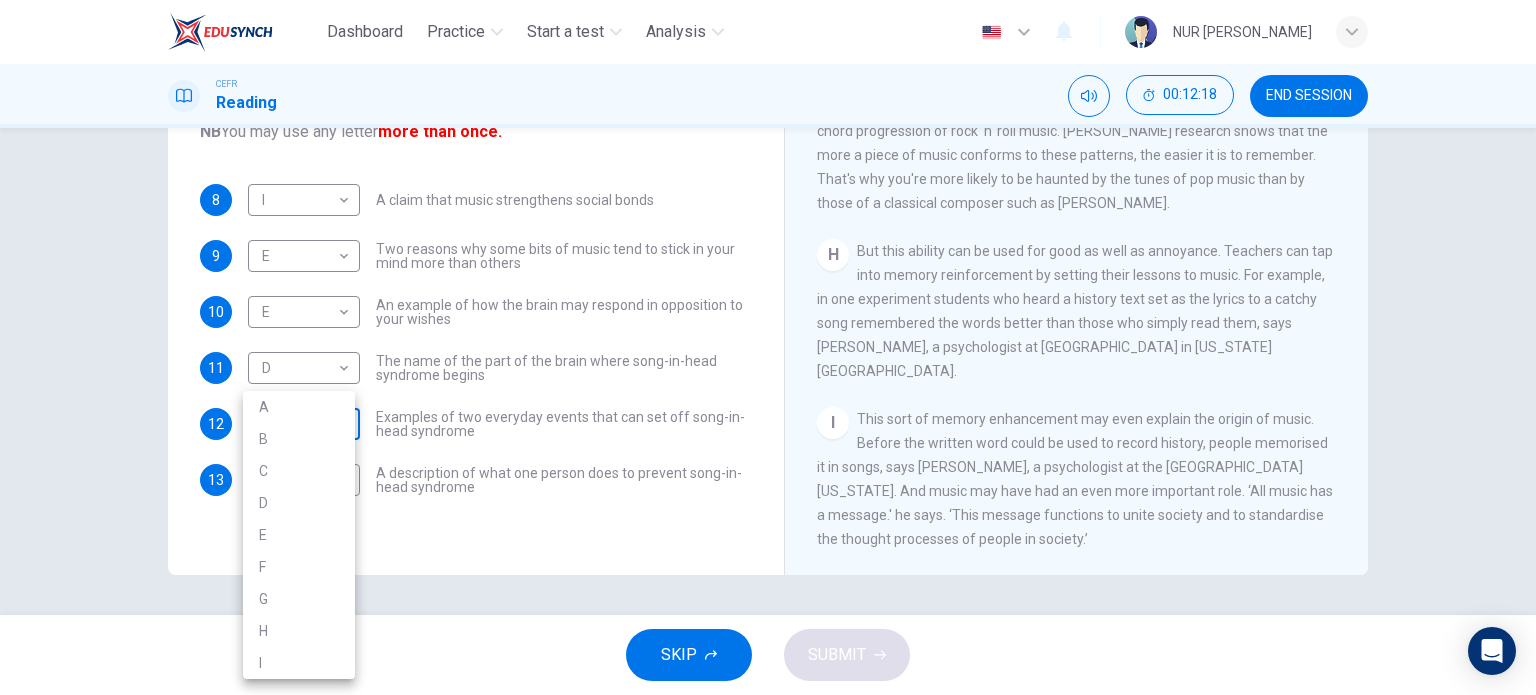 click on "Dashboard Practice Start a test Analysis English en ​ NUR [PERSON_NAME] CEFR Reading 00:12:18 END SESSION Questions 8 - 13 The Reading Passage has nine paragraphs labelled  A-l .
Which paragraph contains the following information?
Write the correct letter  A-l  in the boxes below.
NB  You may use any letter  more than once. 8 I I ​ A claim that music strengthens social bonds 9 E E ​ Two reasons why some bits of music tend to stick in your mind more than others 10 E E ​ An example of how the brain may respond in opposition to your wishes 11 D D ​ The name of the part of the brain where song-in-head syndrome begins 12 ​ ​ Examples of two everyday events that can set off song-in-head syndrome 13 ​ ​ A description of what one person does to prevent song-in-head syndrome A Song on the Brain CLICK TO ZOOM Click to Zoom A B C D E F G H I SKIP SUBMIT EduSynch - Online Language Proficiency Testing
Dashboard Practice Start a test Analysis Notifications © Copyright  2025 A" at bounding box center [768, 347] 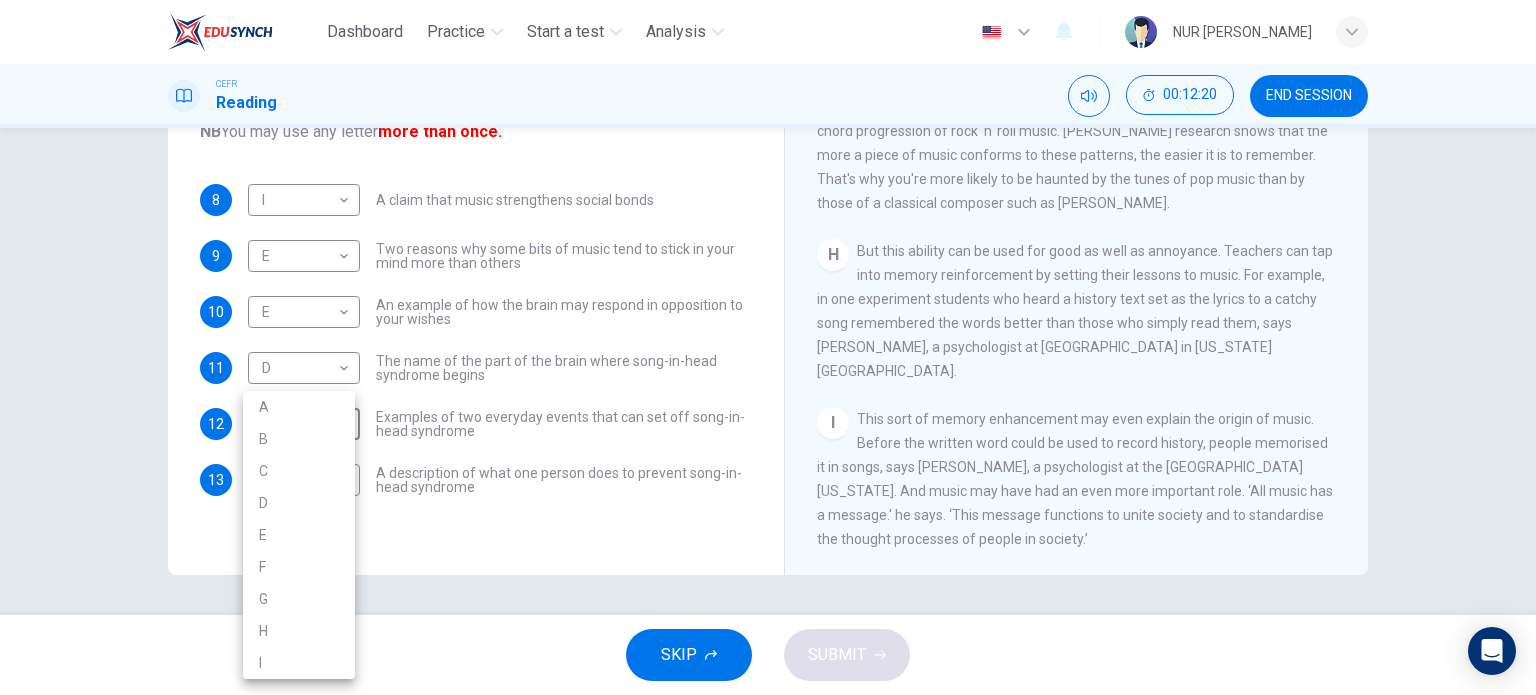 click on "H" at bounding box center [299, 631] 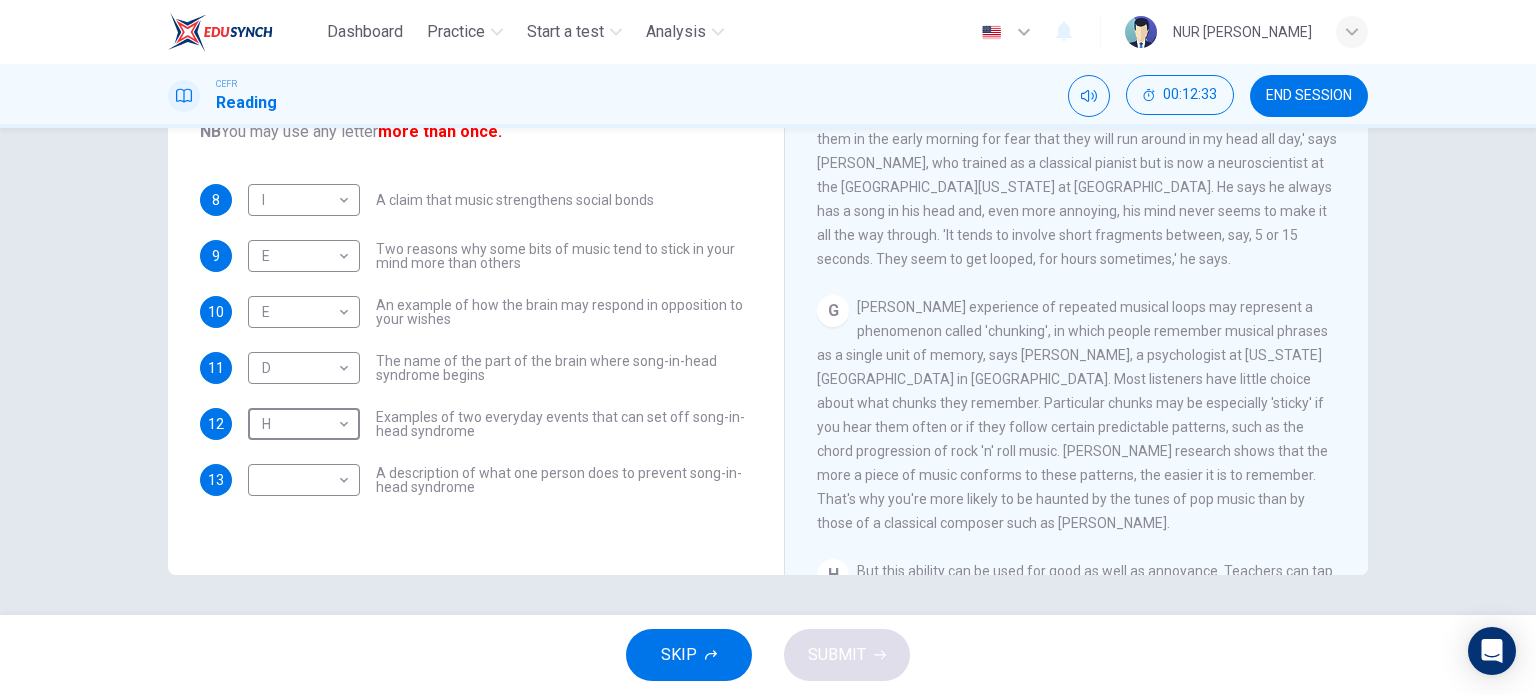 scroll, scrollTop: 1248, scrollLeft: 0, axis: vertical 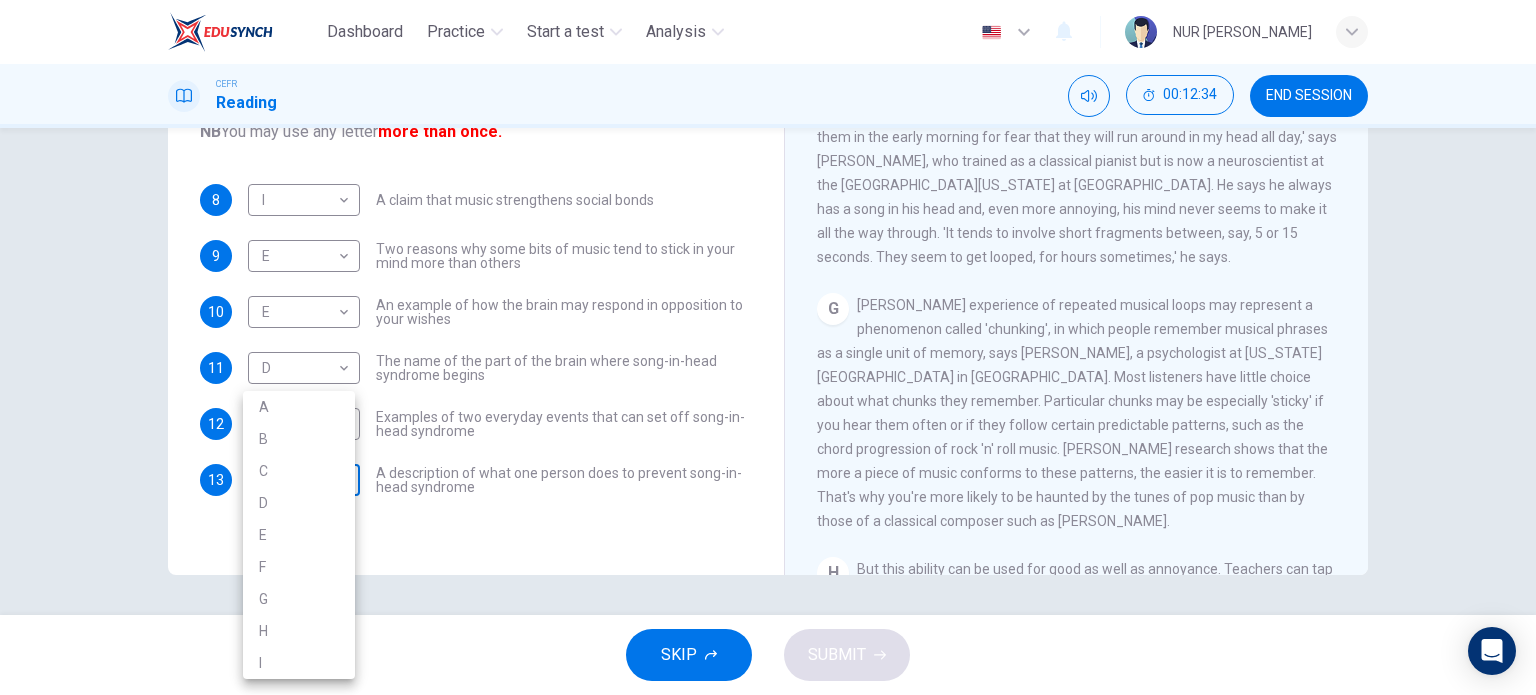 click on "Dashboard Practice Start a test Analysis English en ​ NUR [PERSON_NAME] CEFR Reading 00:12:34 END SESSION Questions 8 - 13 The Reading Passage has nine paragraphs labelled  A-l .
Which paragraph contains the following information?
Write the correct letter  A-l  in the boxes below.
NB  You may use any letter  more than once. 8 I I ​ A claim that music strengthens social bonds 9 E E ​ Two reasons why some bits of music tend to stick in your mind more than others 10 E E ​ An example of how the brain may respond in opposition to your wishes 11 D D ​ The name of the part of the brain where song-in-head syndrome begins 12 H H ​ Examples of two everyday events that can set off song-in-head syndrome 13 ​ ​ A description of what one person does to prevent song-in-head syndrome A Song on the Brain CLICK TO ZOOM Click to Zoom A B C D E F G H I SKIP SUBMIT EduSynch - Online Language Proficiency Testing
Dashboard Practice Start a test Analysis Notifications © Copyright  2025 A" at bounding box center [768, 347] 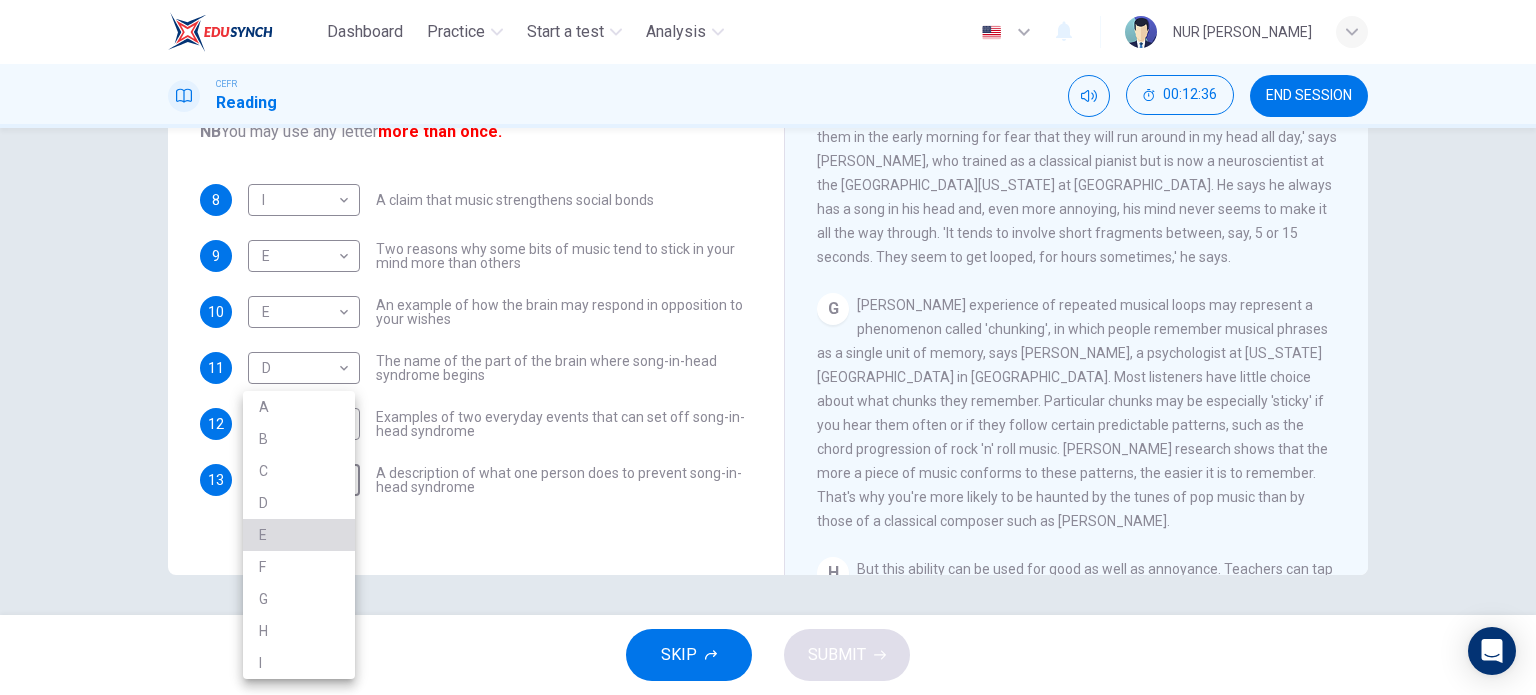 click on "E" at bounding box center (299, 535) 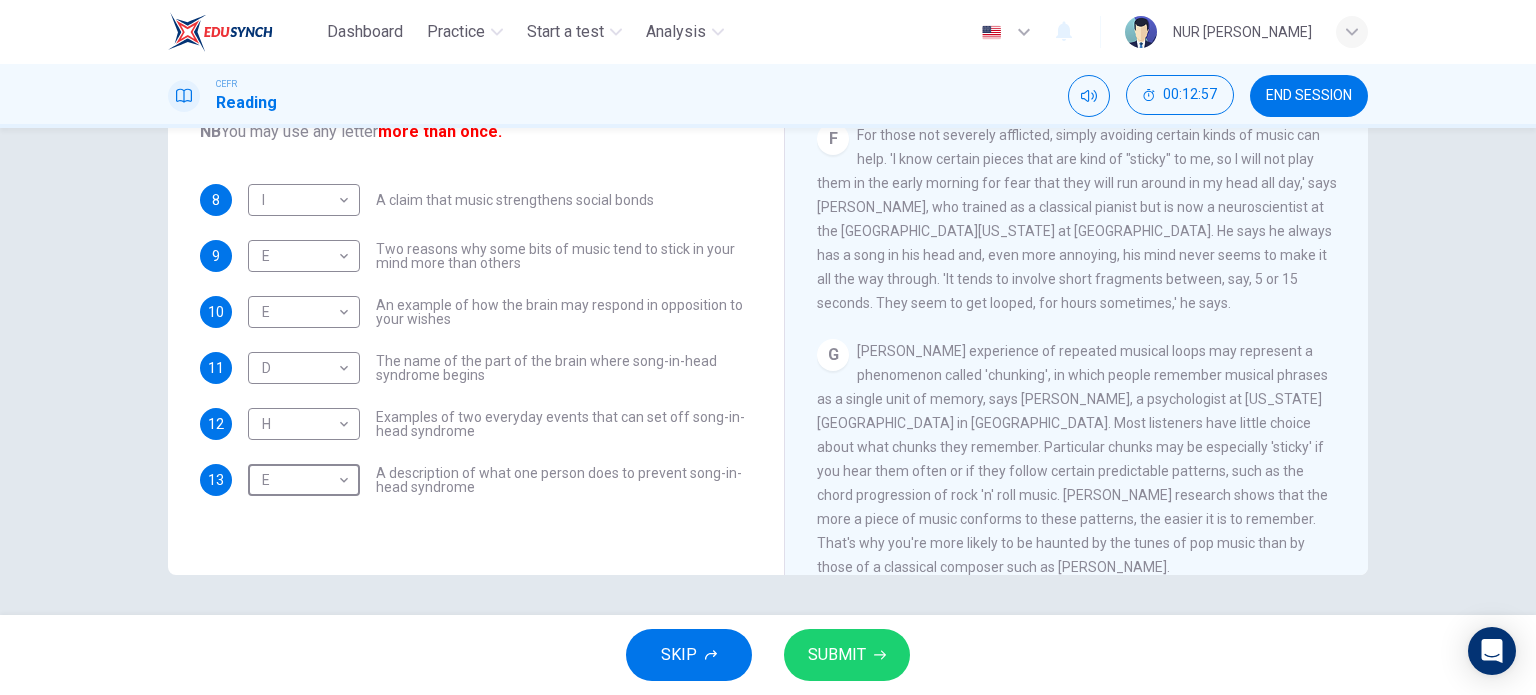 scroll, scrollTop: 1200, scrollLeft: 0, axis: vertical 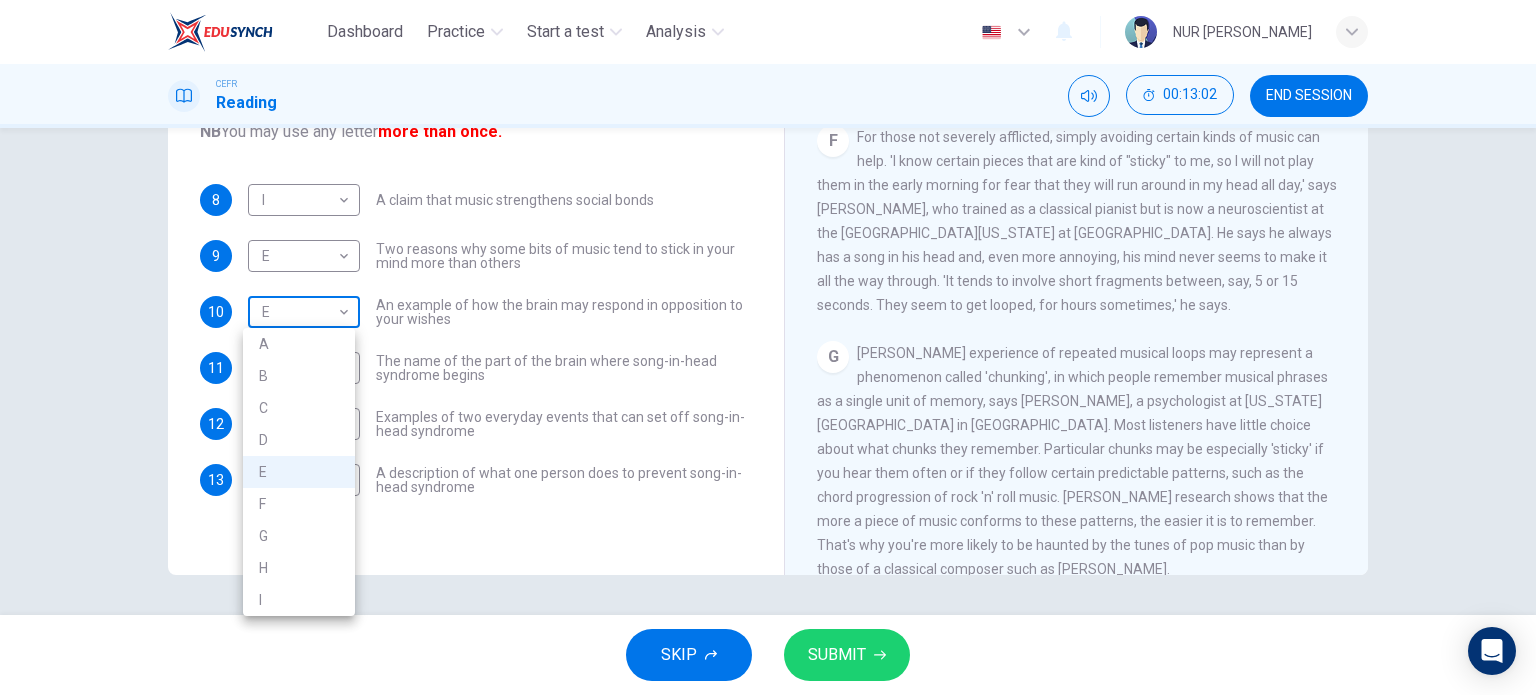 click on "Dashboard Practice Start a test Analysis English en ​ NUR [PERSON_NAME] CEFR Reading 00:13:02 END SESSION Questions 8 - 13 The Reading Passage has nine paragraphs labelled  A-l .
Which paragraph contains the following information?
Write the correct letter  A-l  in the boxes below.
NB  You may use any letter  more than once. 8 I I ​ A claim that music strengthens social bonds 9 E E ​ Two reasons why some bits of music tend to stick in your mind more than others 10 E E ​ An example of how the brain may respond in opposition to your wishes 11 D D ​ The name of the part of the brain where song-in-head syndrome begins 12 H H ​ Examples of two everyday events that can set off song-in-head syndrome 13 E E ​ A description of what one person does to prevent song-in-head syndrome A Song on the Brain CLICK TO ZOOM Click to Zoom A B C D E F G H I SKIP SUBMIT EduSynch - Online Language Proficiency Testing
Dashboard Practice Start a test Analysis Notifications © Copyright  2025 A" at bounding box center (768, 347) 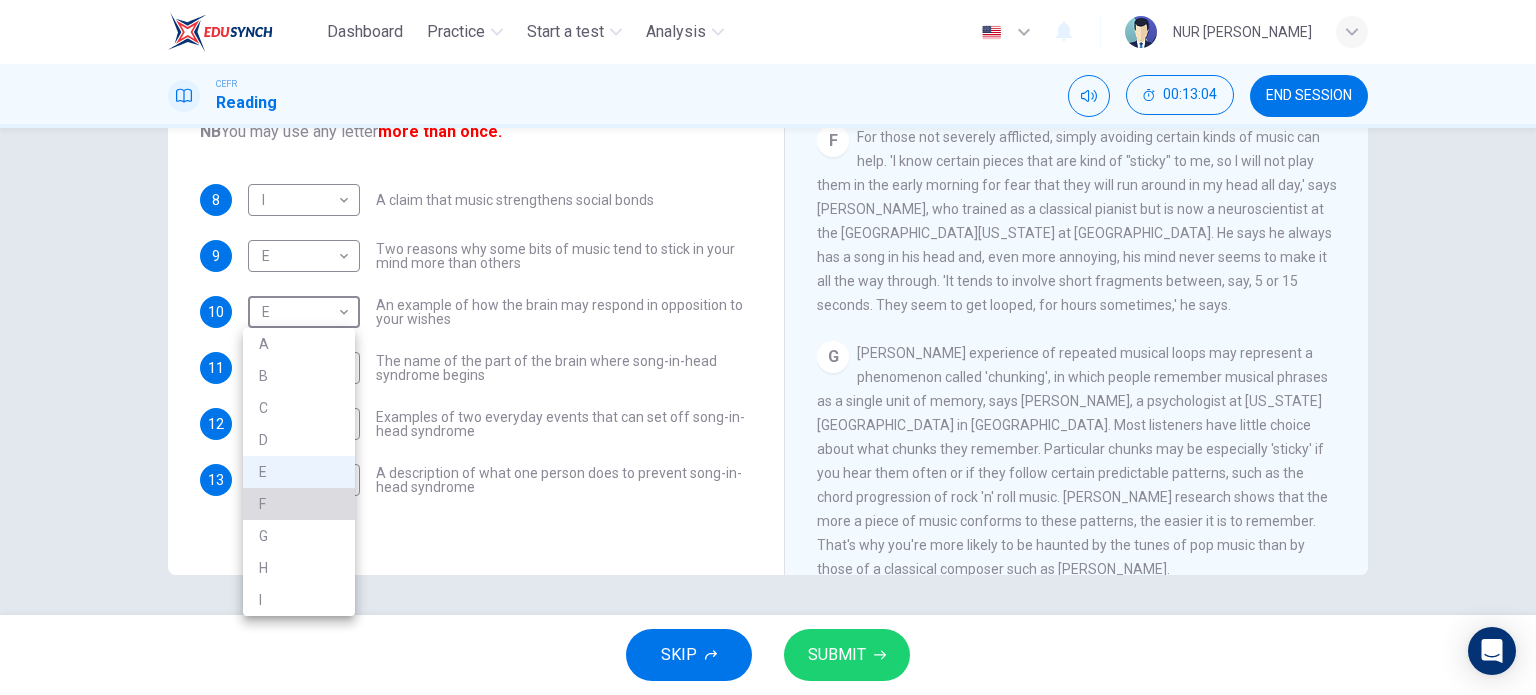 click on "F" at bounding box center [299, 504] 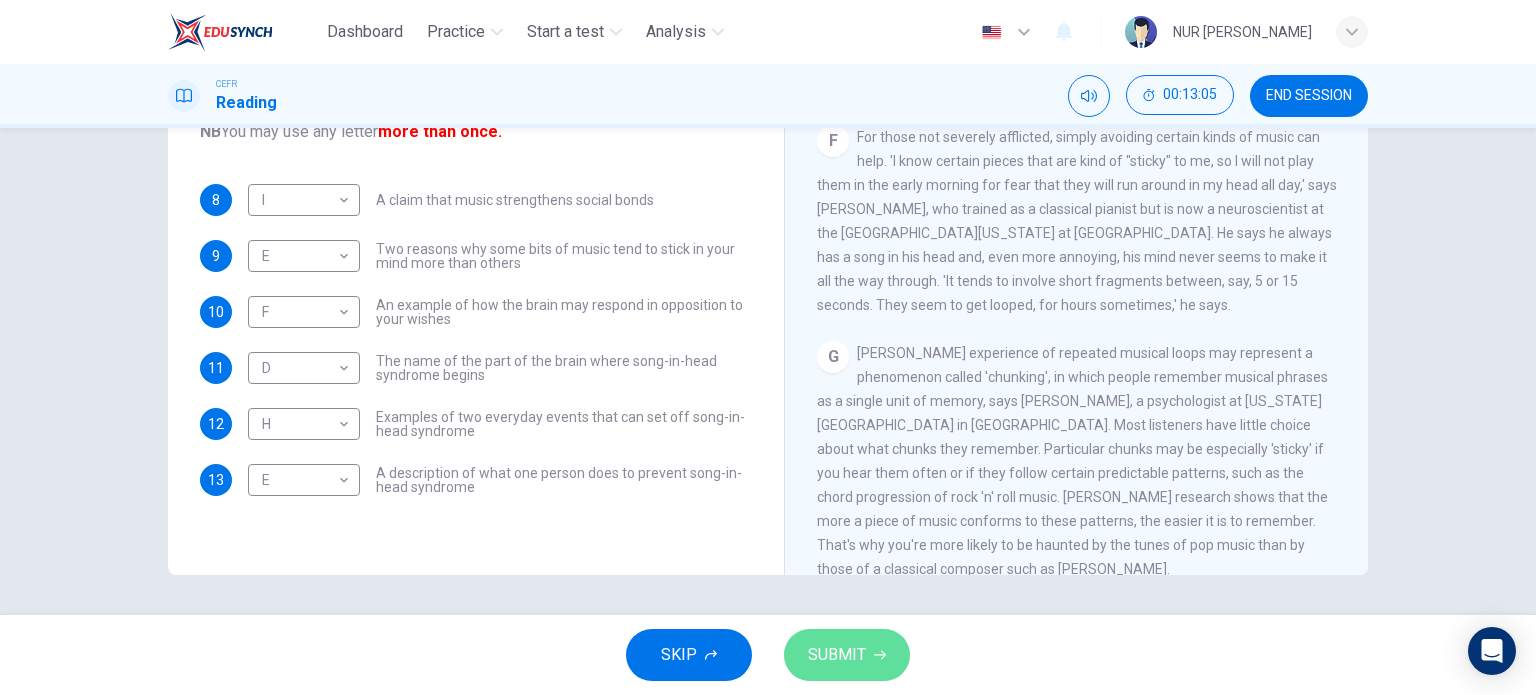 click on "SUBMIT" at bounding box center [837, 655] 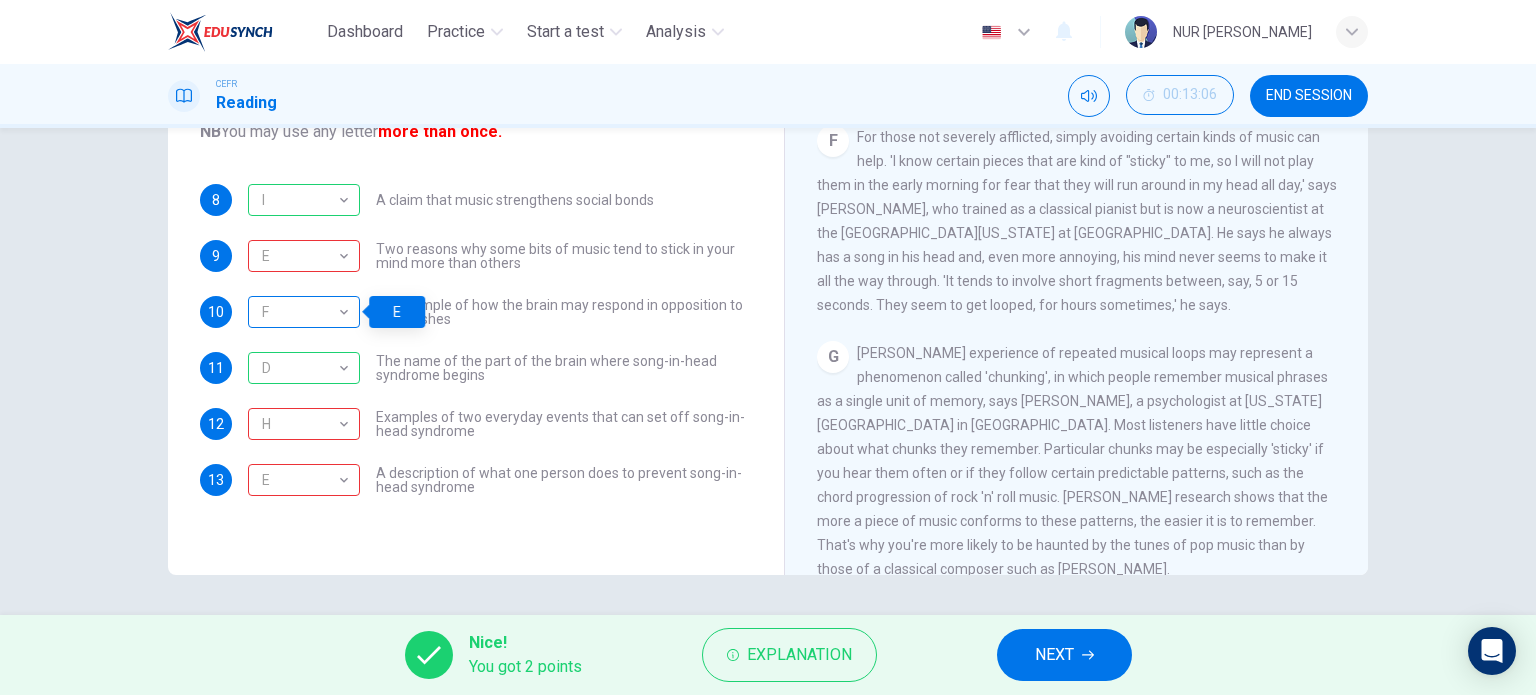 click on "F" at bounding box center [300, 312] 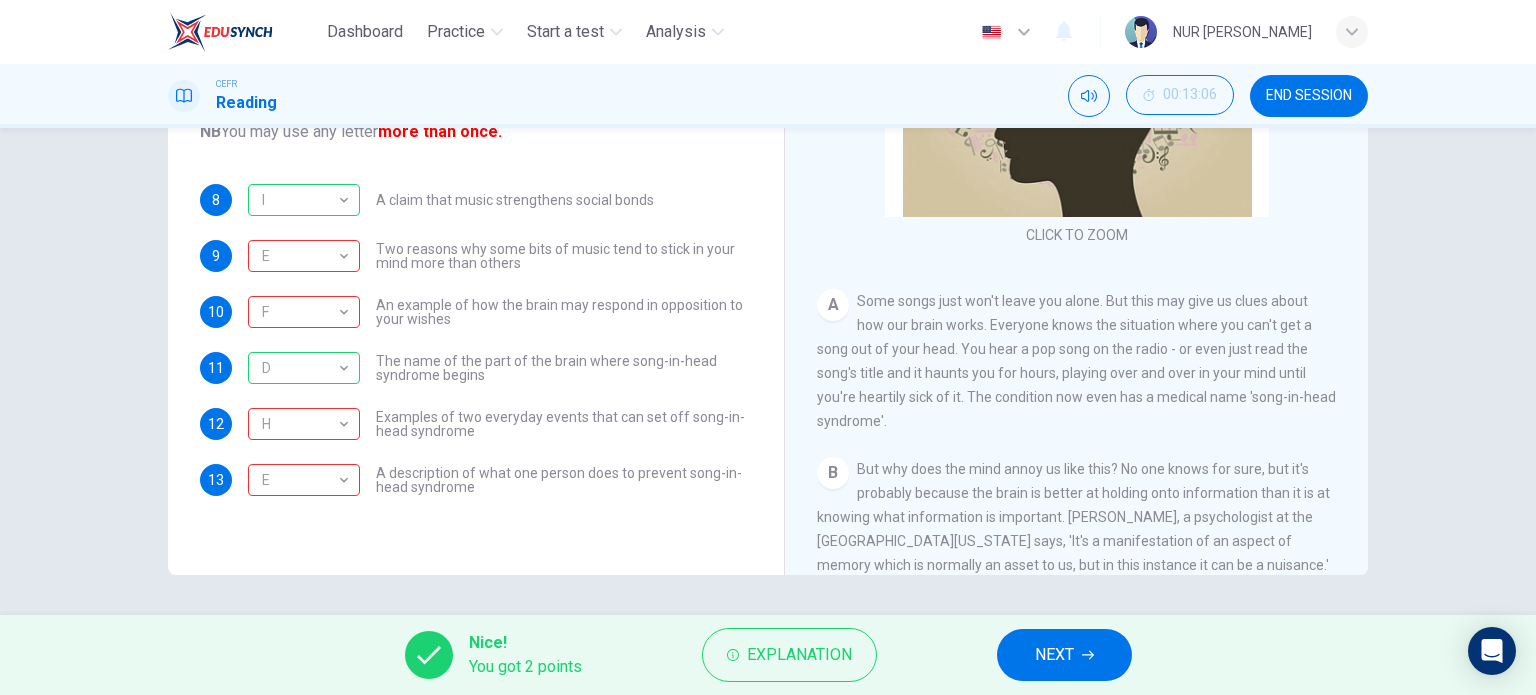 scroll, scrollTop: 0, scrollLeft: 0, axis: both 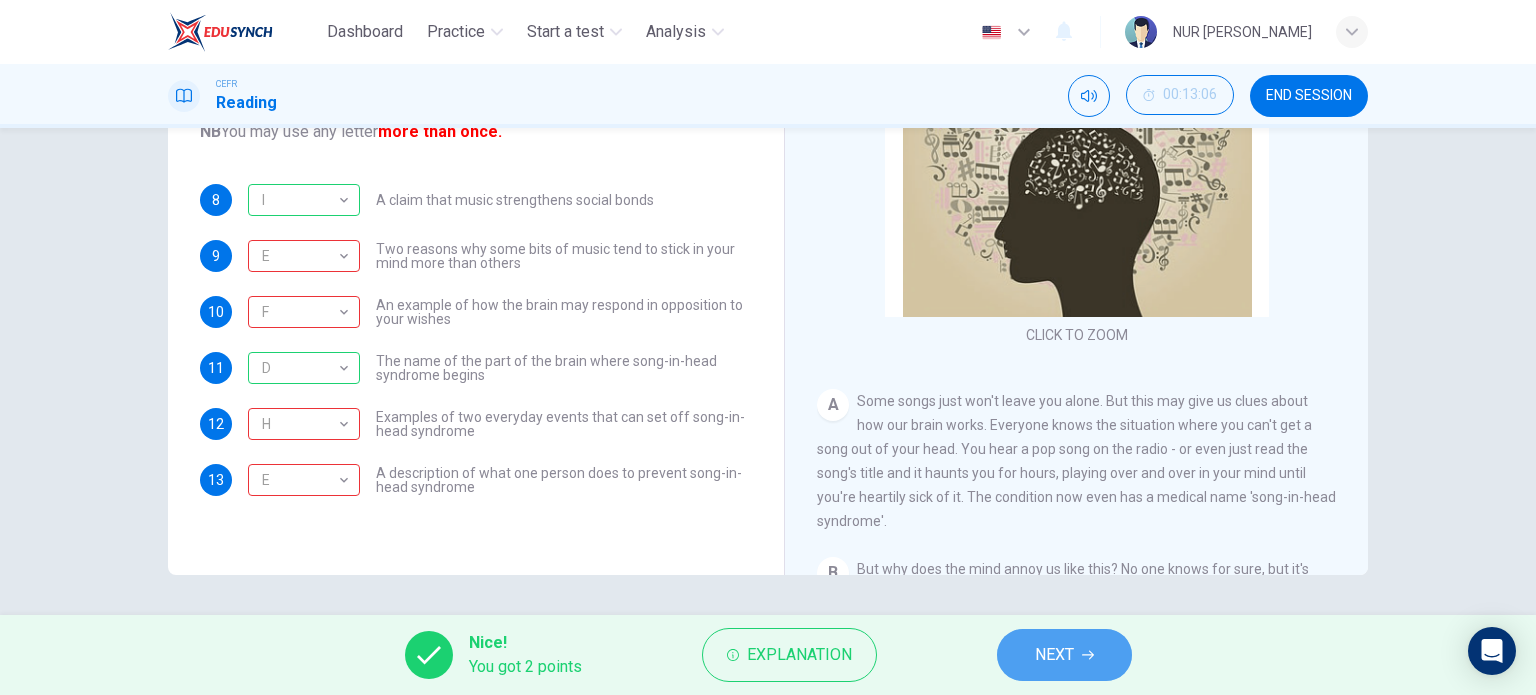 click on "NEXT" at bounding box center (1064, 655) 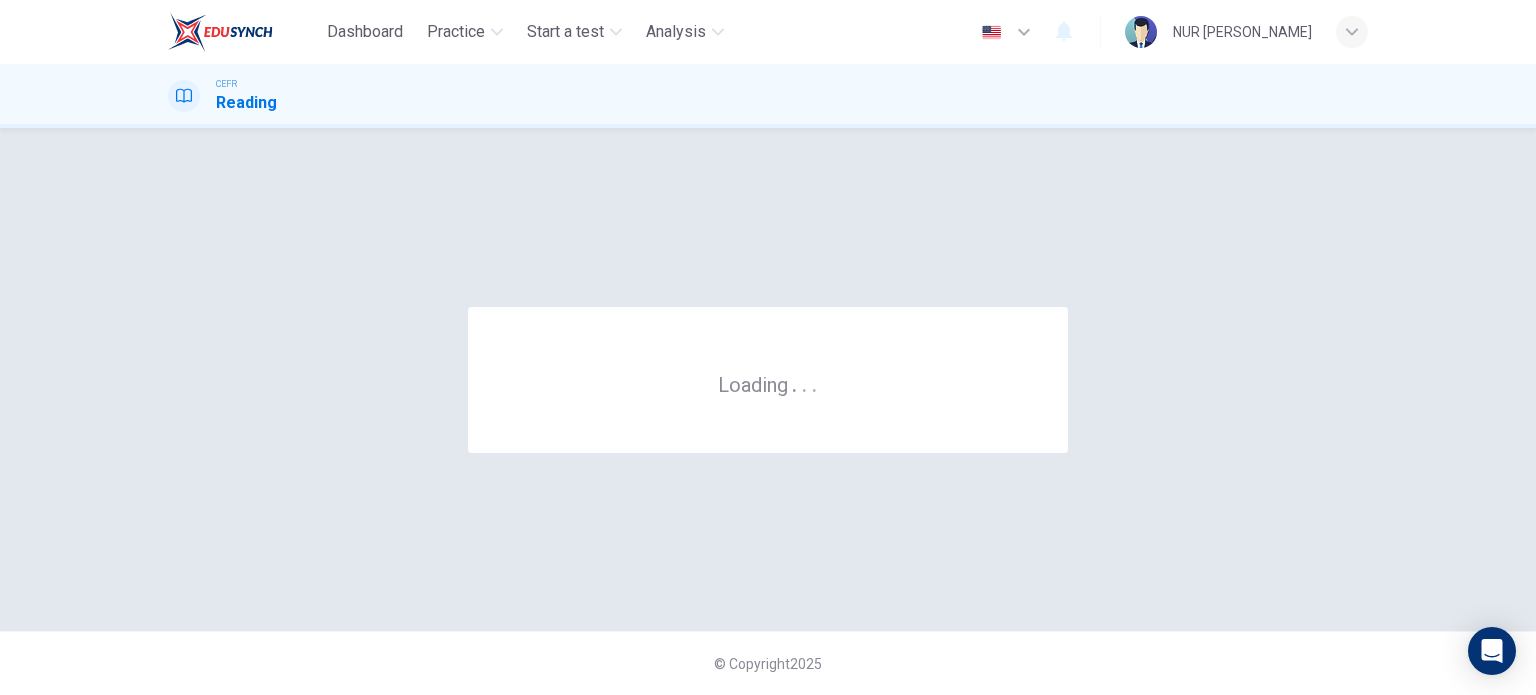 scroll, scrollTop: 0, scrollLeft: 0, axis: both 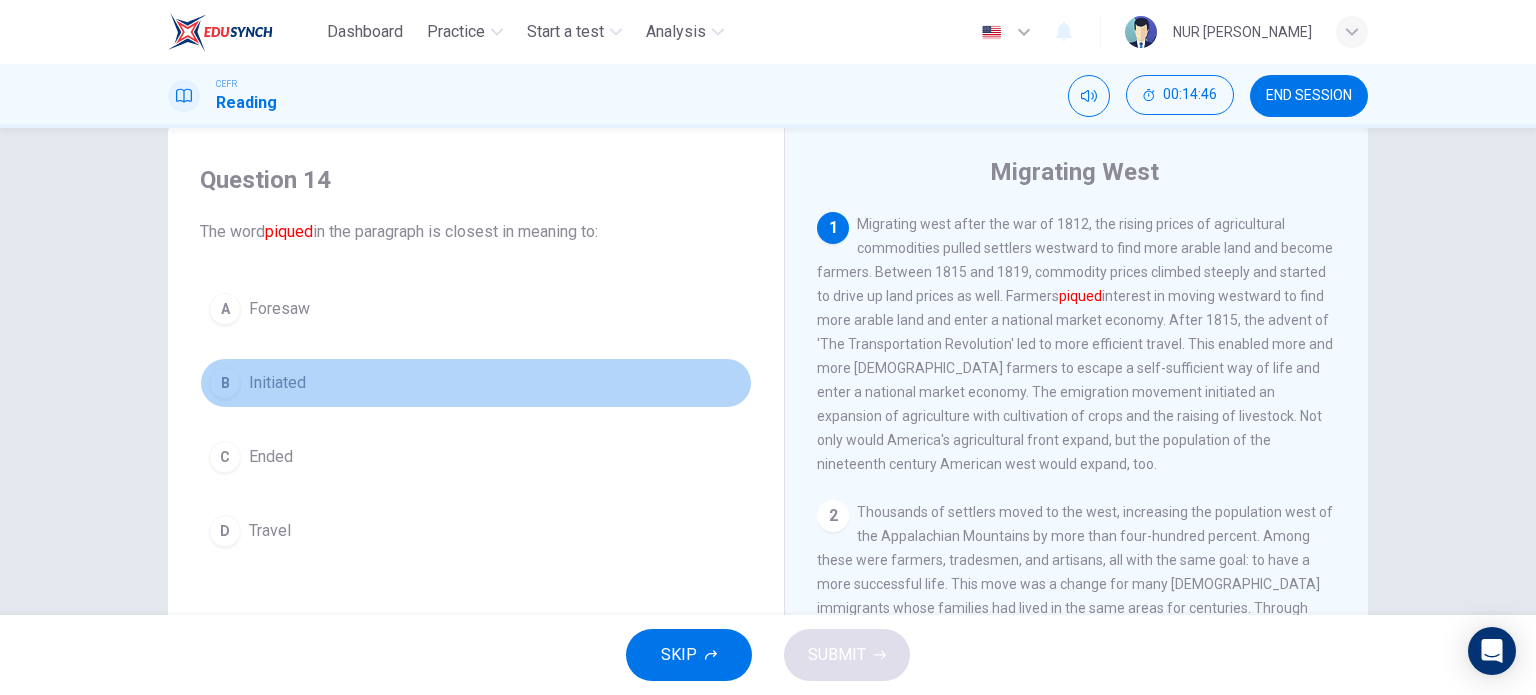 click on "B Initiated" at bounding box center [476, 383] 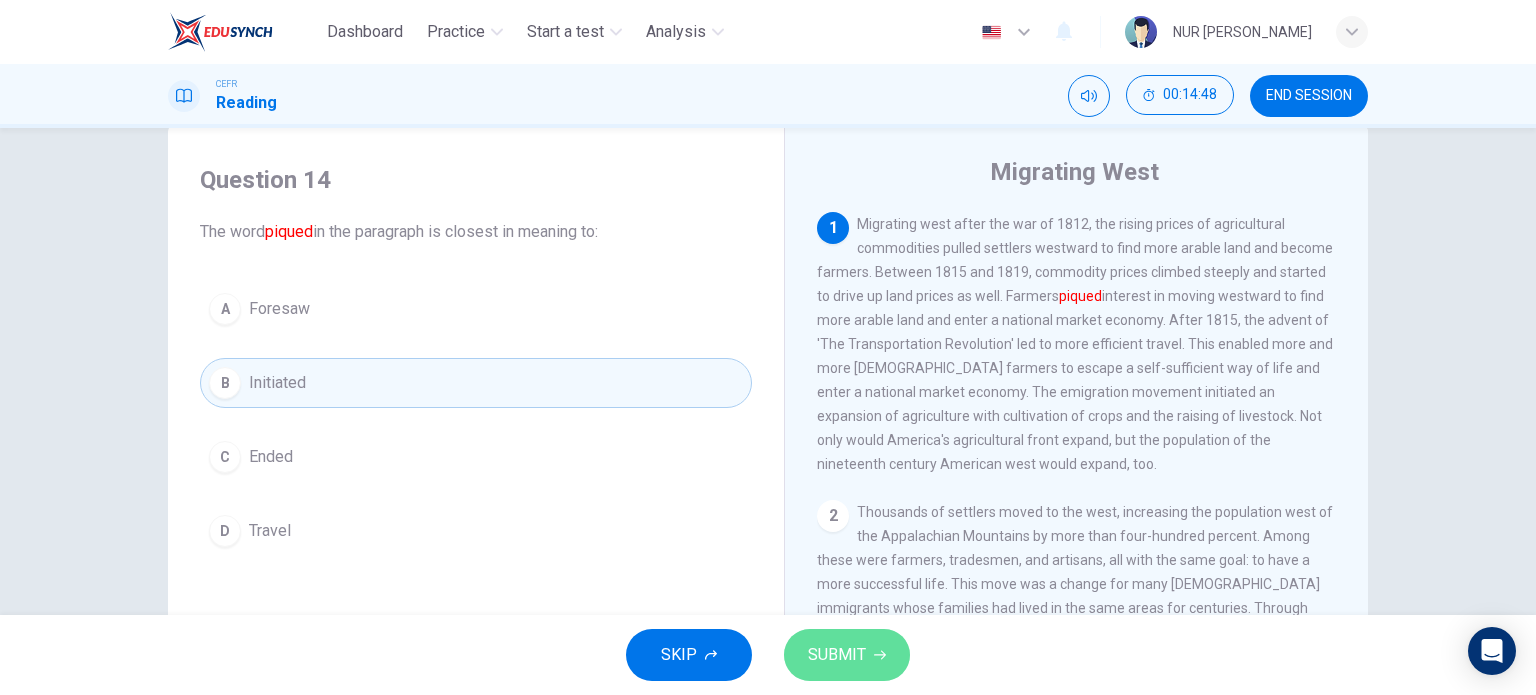 click on "SUBMIT" at bounding box center (847, 655) 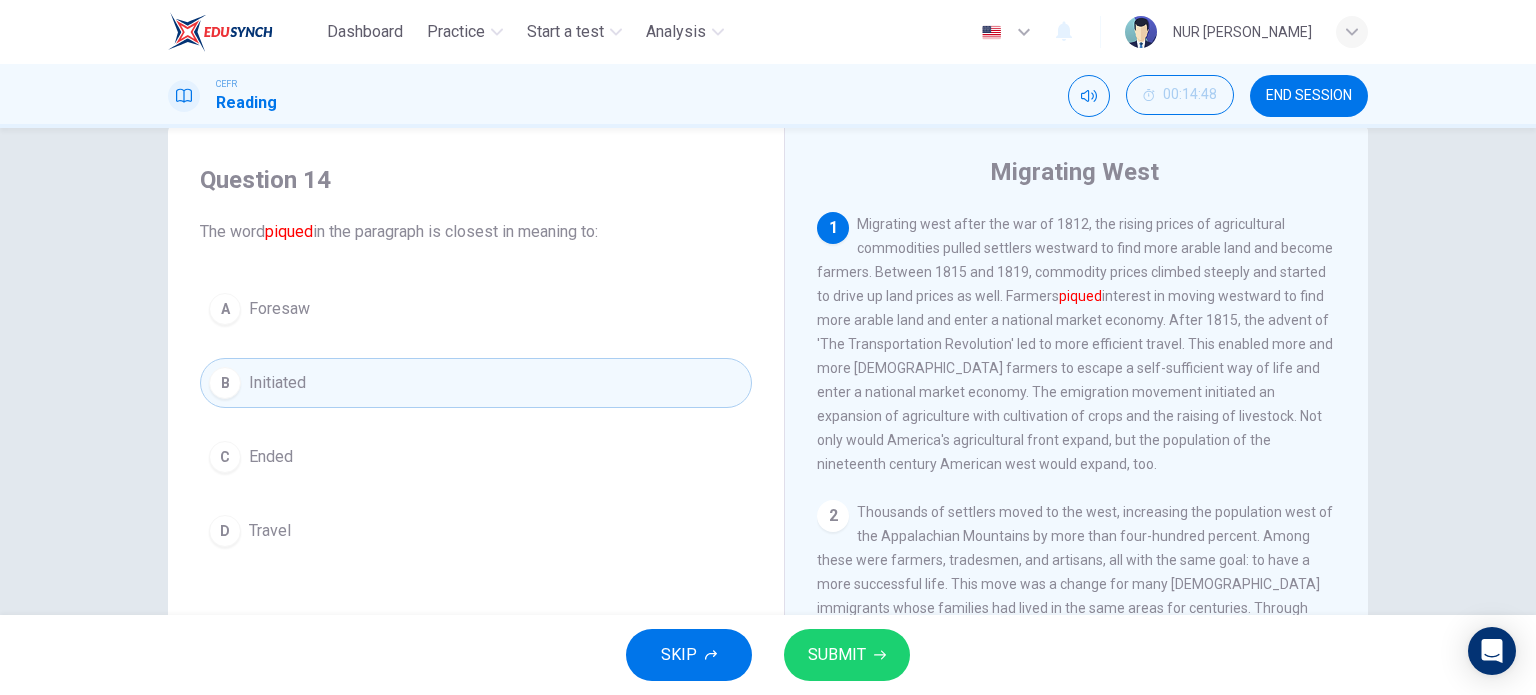 drag, startPoint x: 443, startPoint y: 300, endPoint x: 745, endPoint y: -46, distance: 459.26028 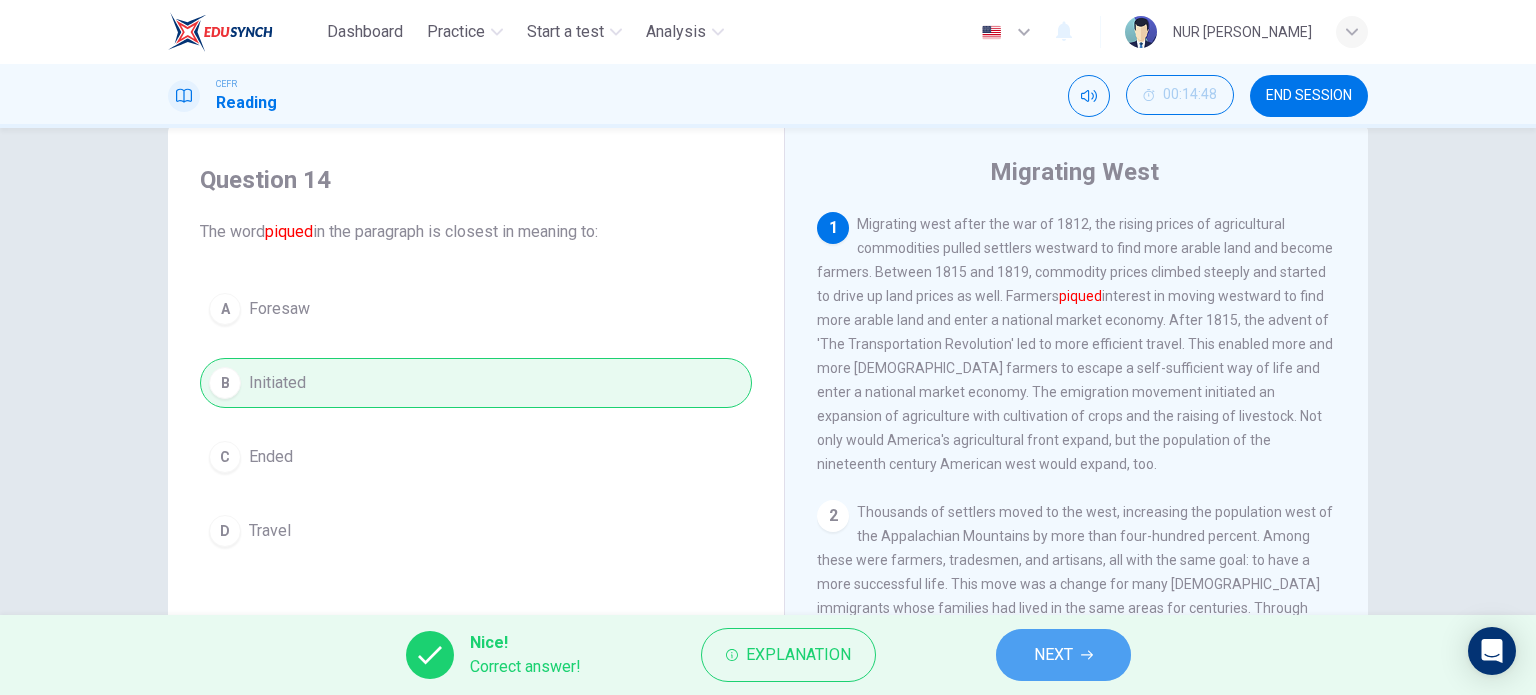 click on "NEXT" at bounding box center (1063, 655) 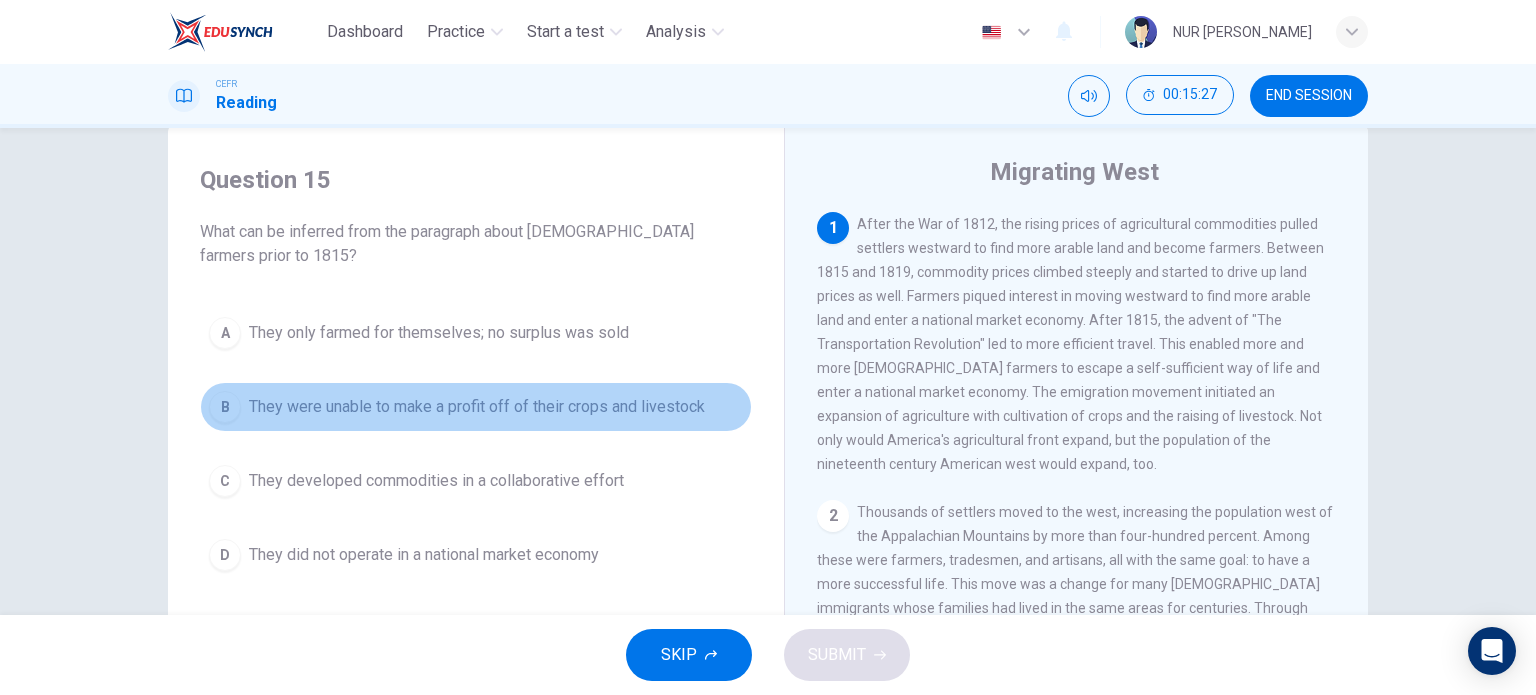 click on "B They were unable to make a profit off of their crops and livestock" at bounding box center [476, 407] 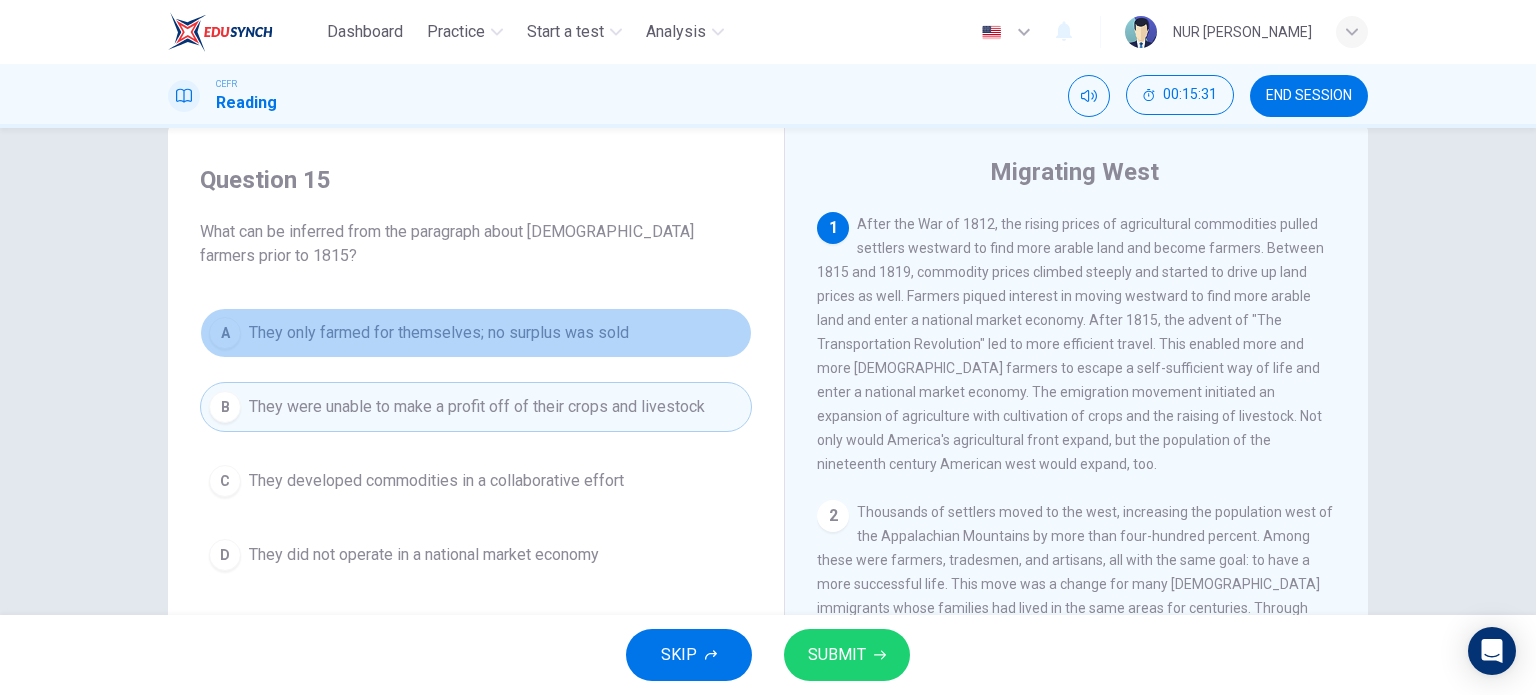 click on "A They only farmed for themselves; no surplus was sold" at bounding box center (476, 333) 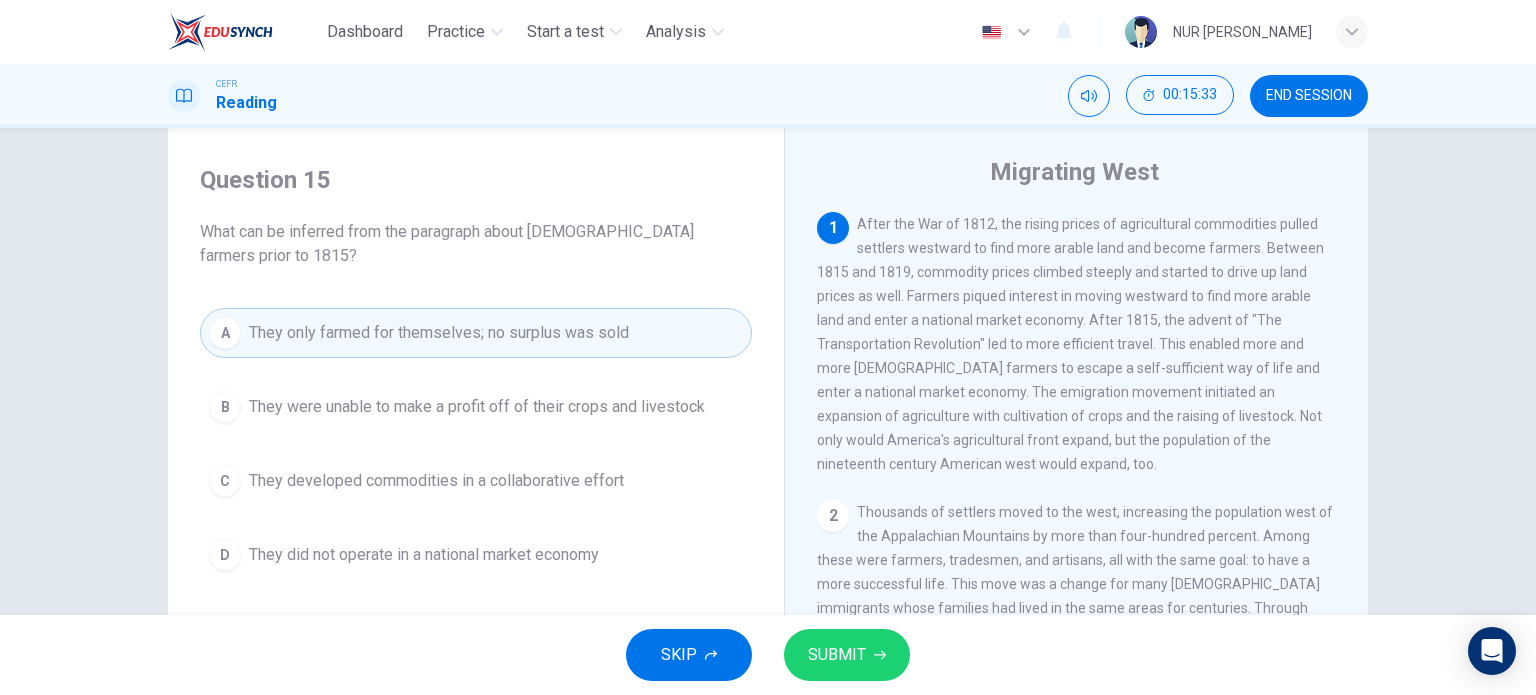 click on "SKIP SUBMIT" at bounding box center [768, 655] 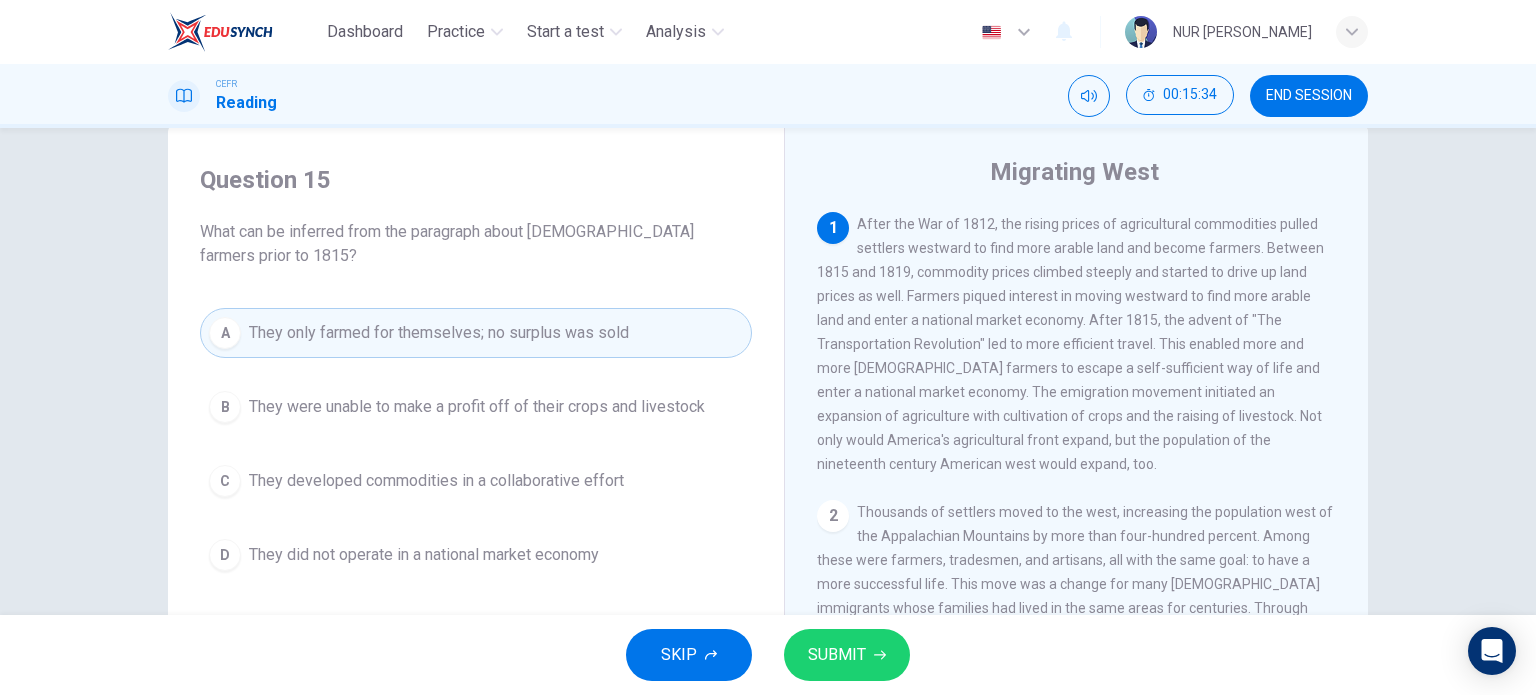 click on "SUBMIT" at bounding box center (837, 655) 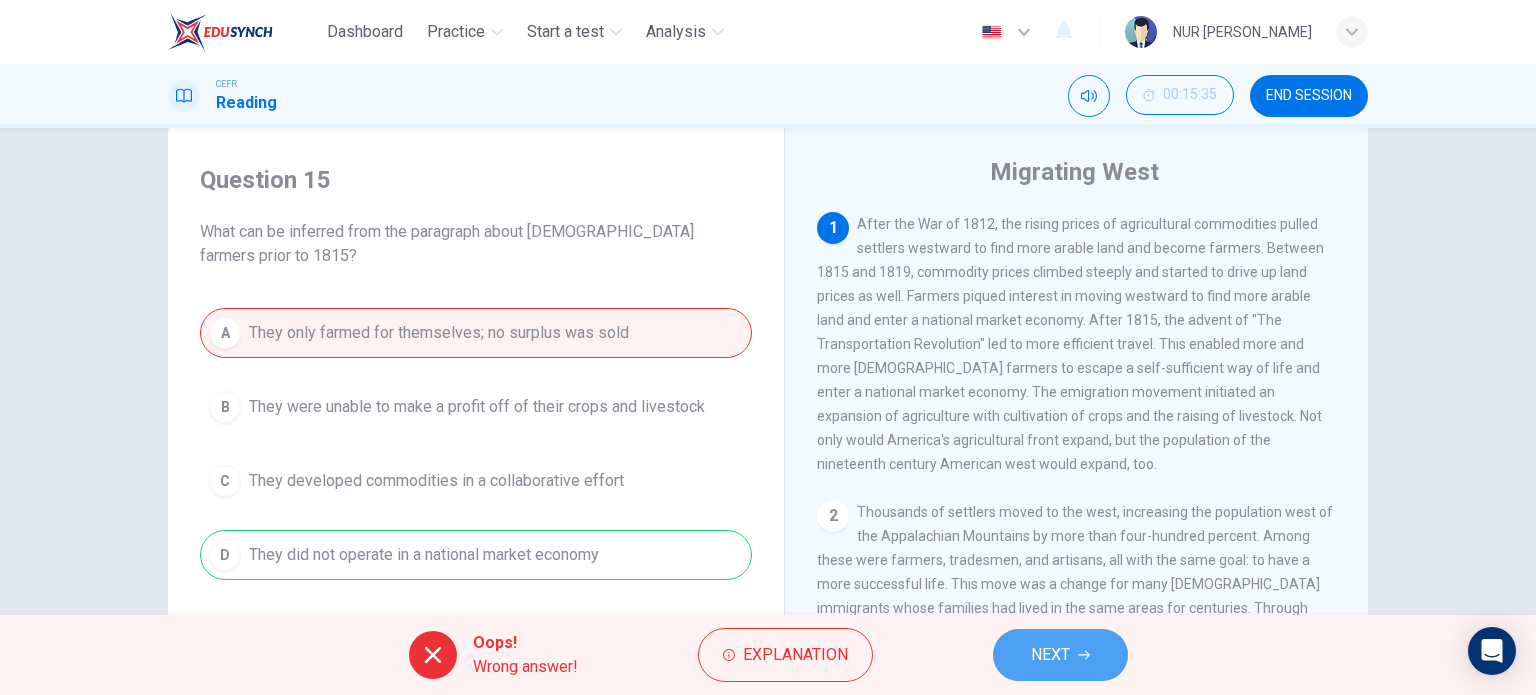 click on "NEXT" at bounding box center [1060, 655] 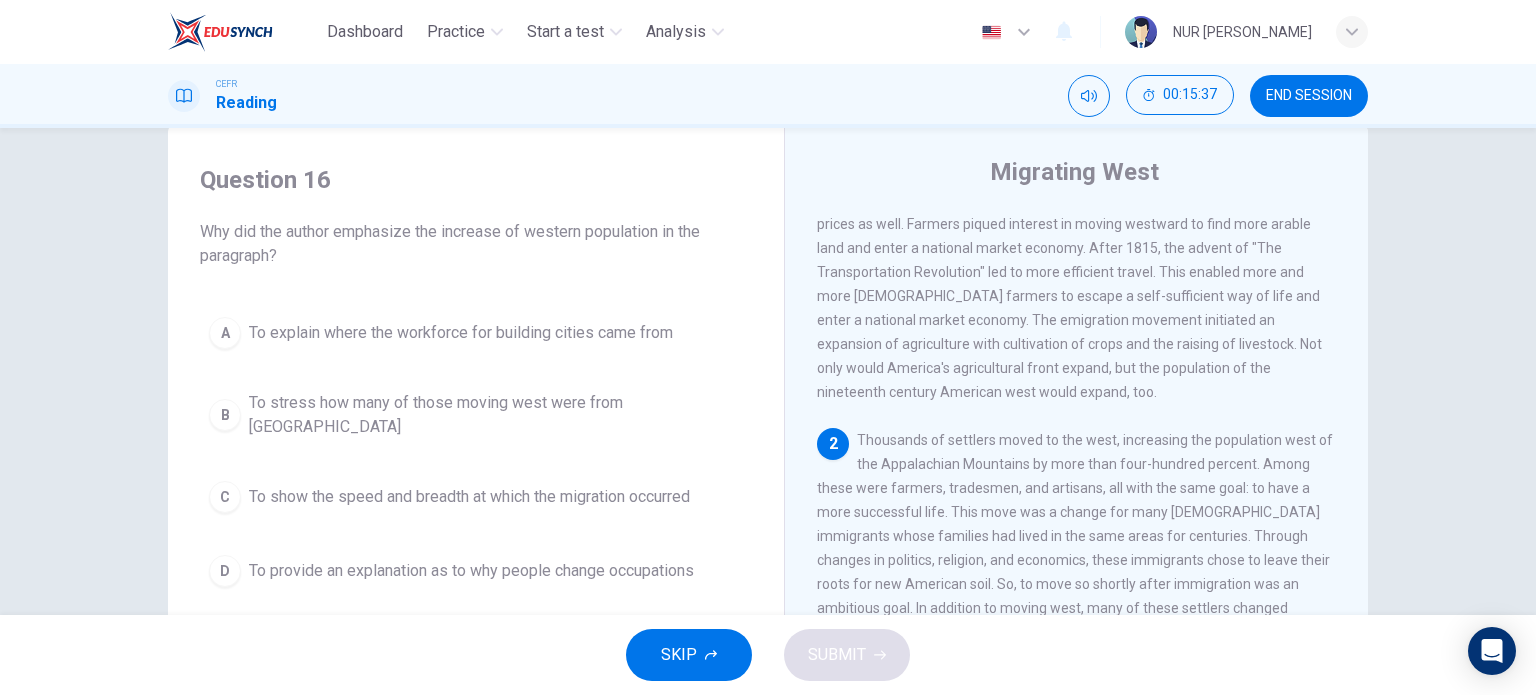 scroll, scrollTop: 200, scrollLeft: 0, axis: vertical 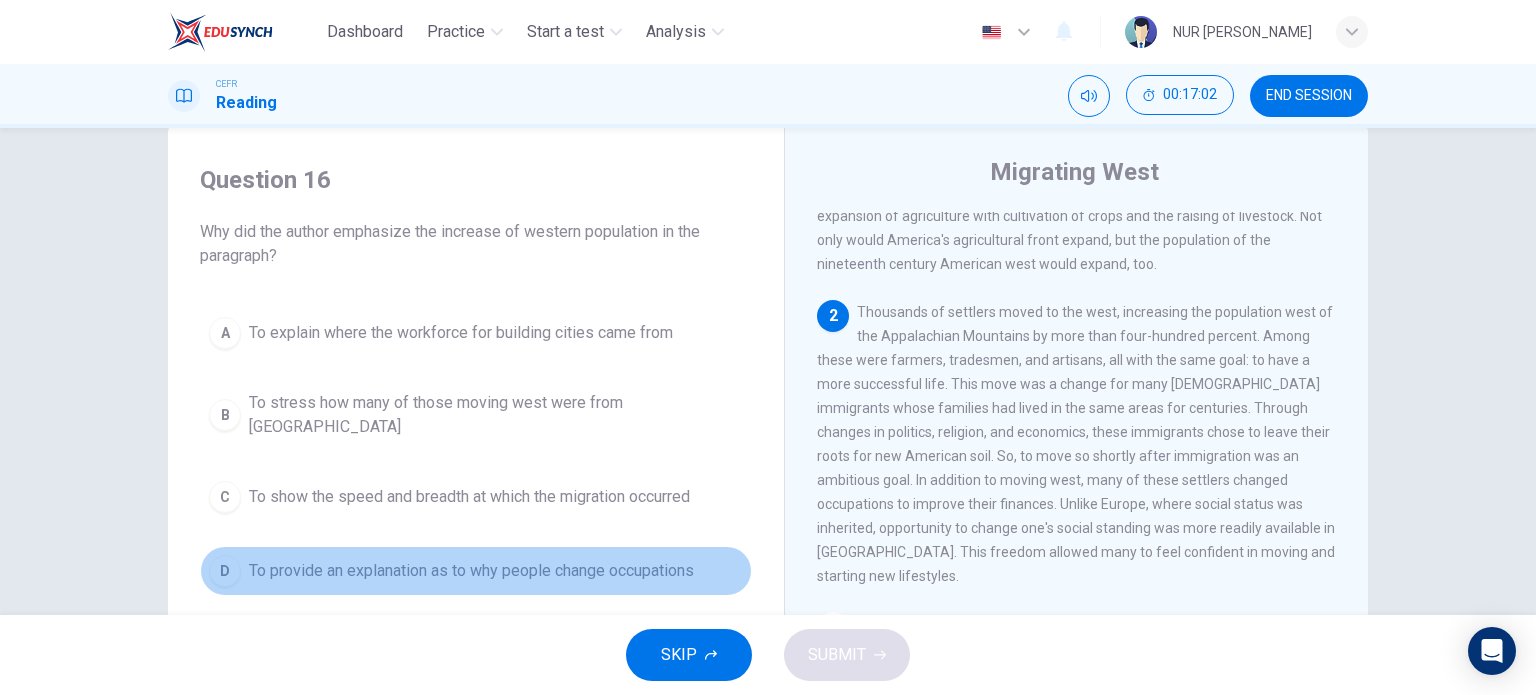 click on "To provide an explanation as to why people change occupations" at bounding box center (471, 571) 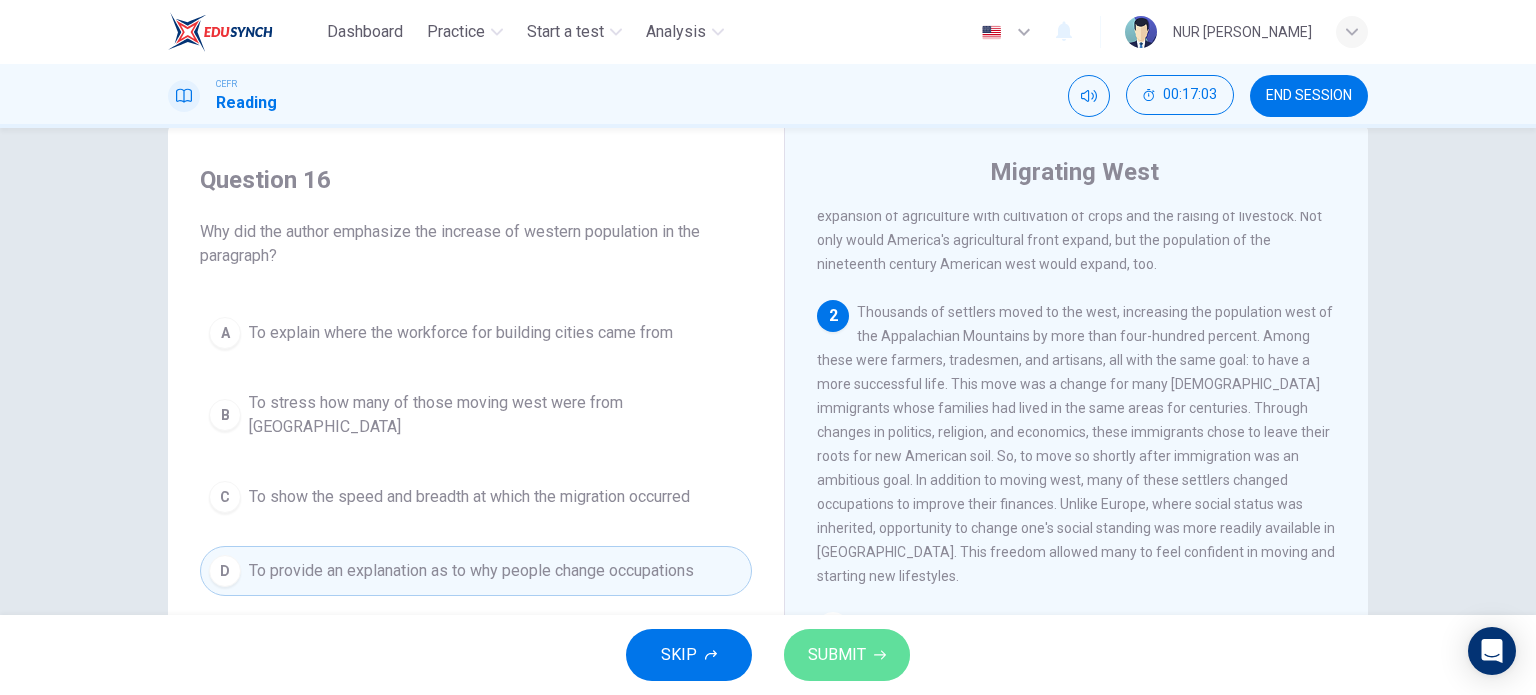 click on "SUBMIT" at bounding box center [837, 655] 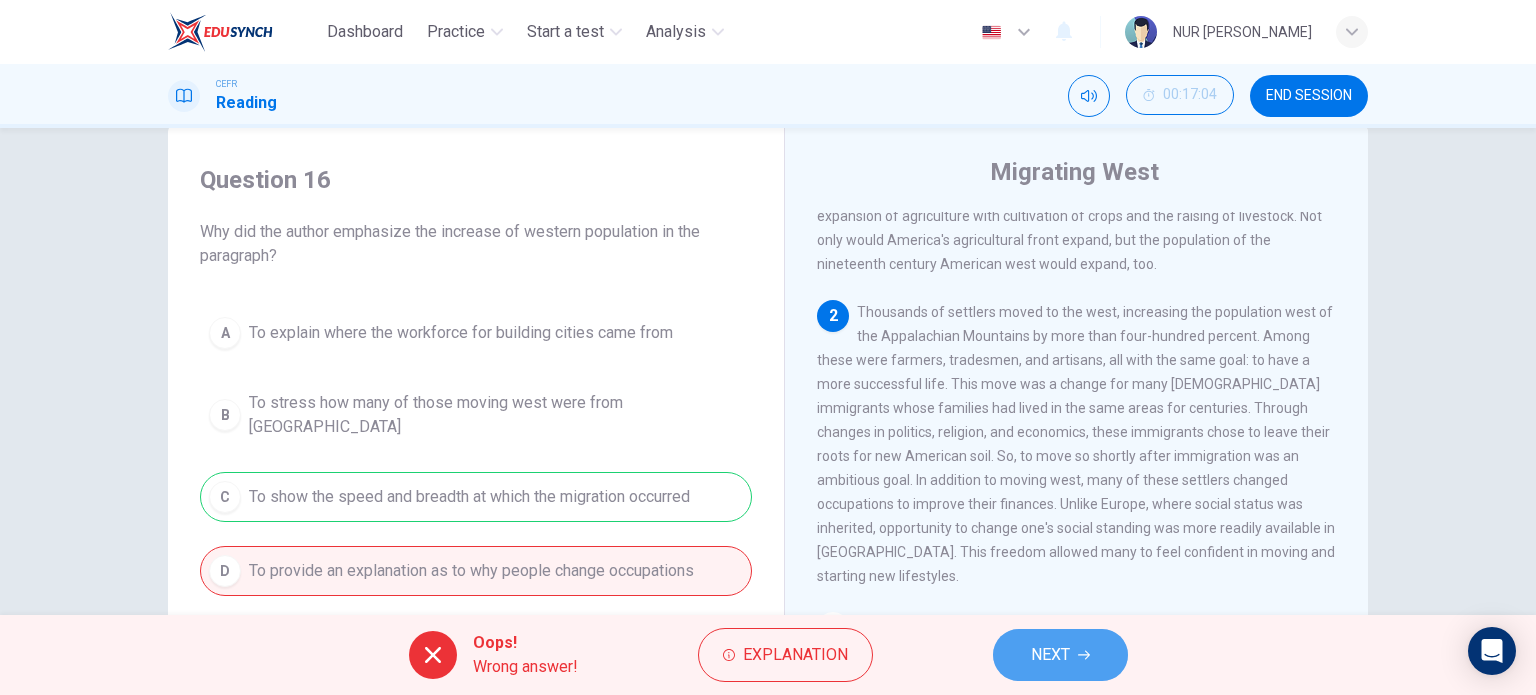 click on "NEXT" at bounding box center (1060, 655) 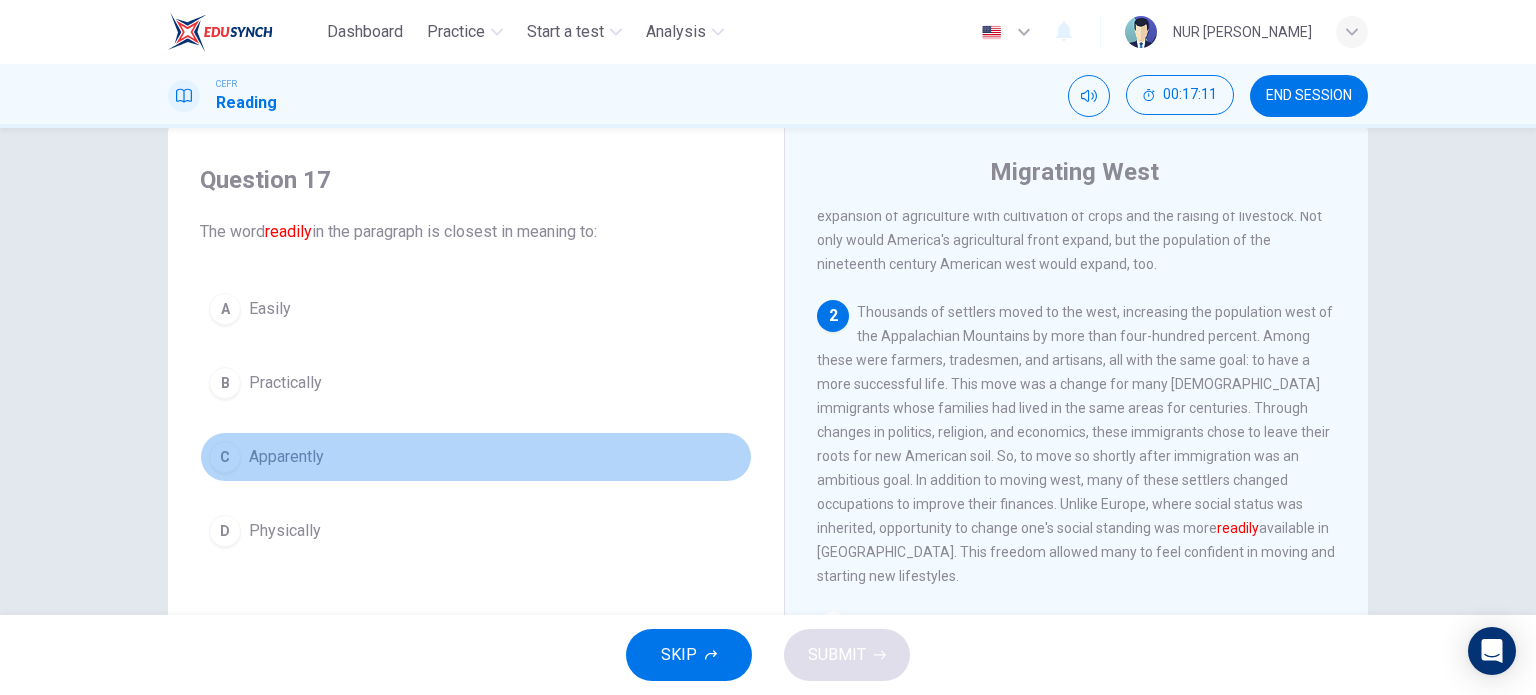 click on "Apparently" at bounding box center [286, 457] 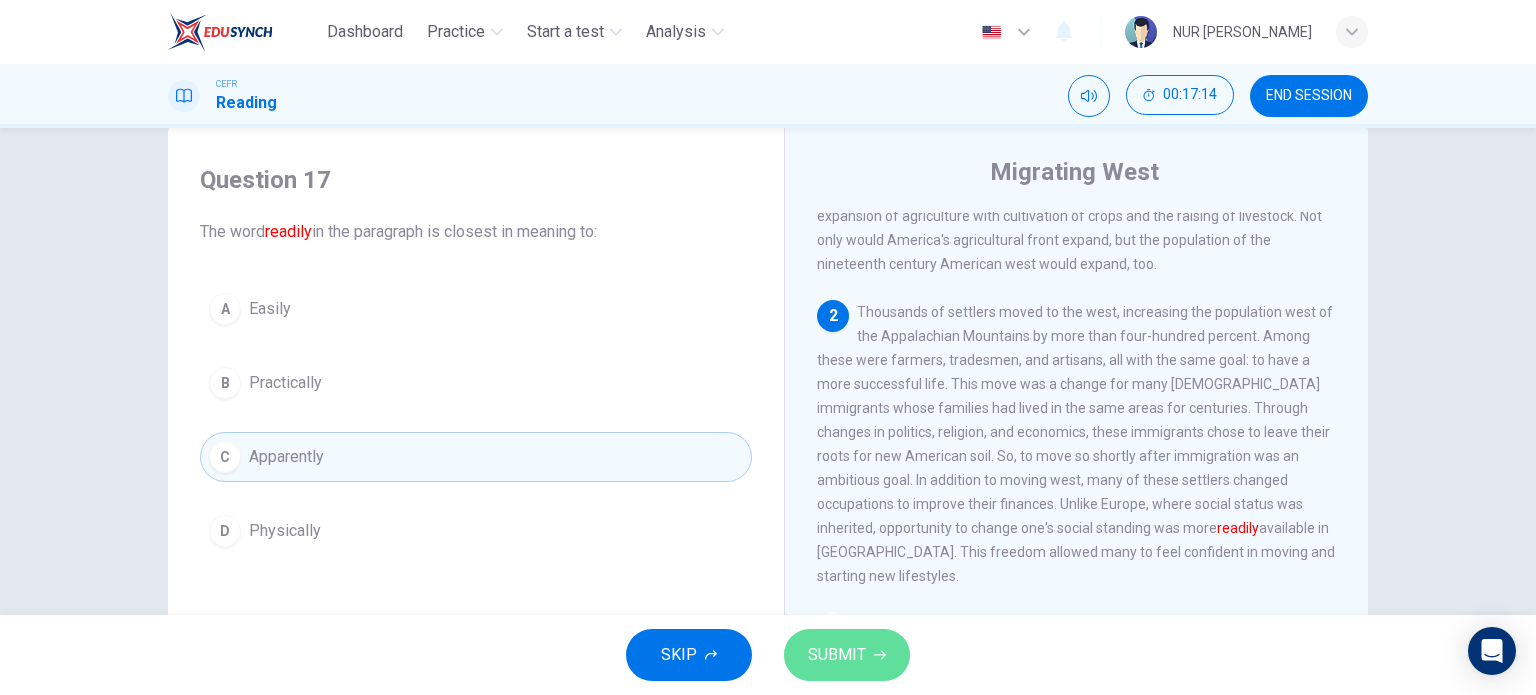 click on "SUBMIT" at bounding box center [837, 655] 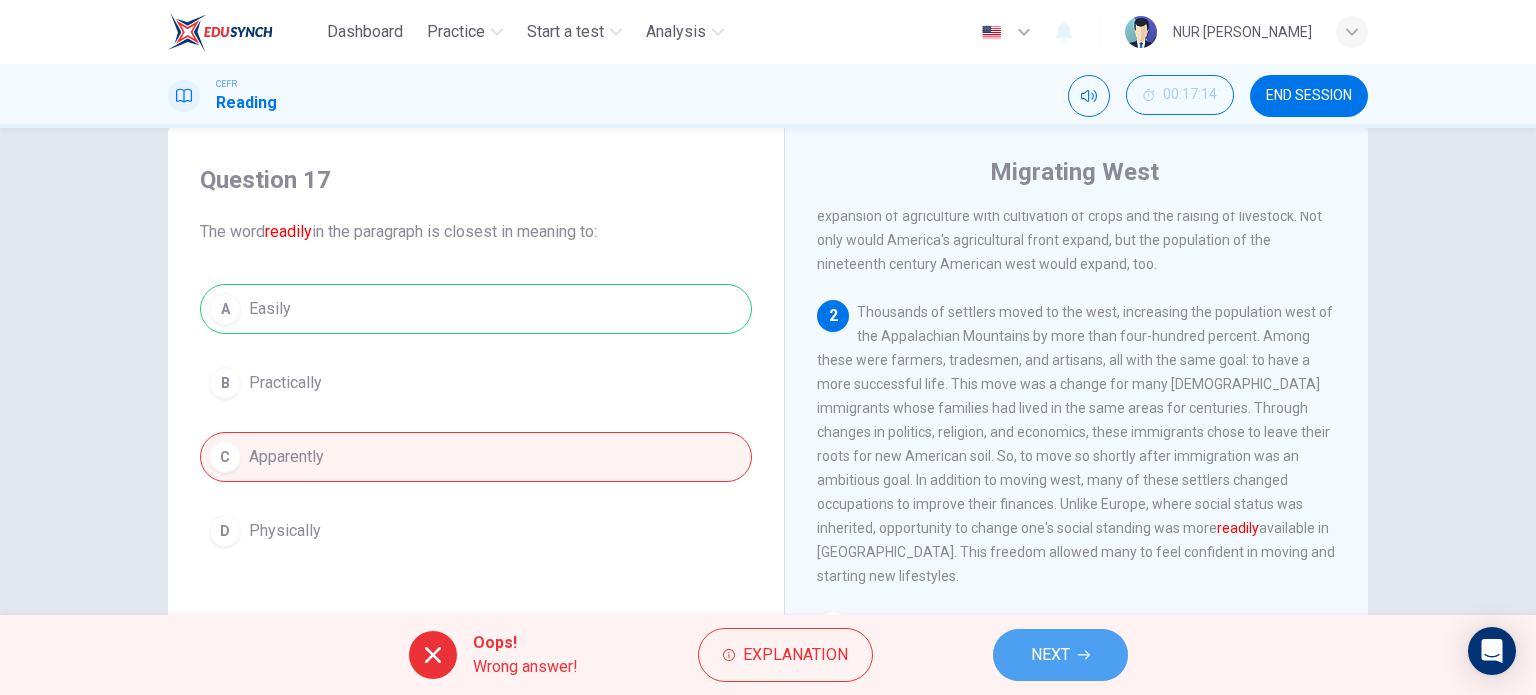 click on "NEXT" at bounding box center (1050, 655) 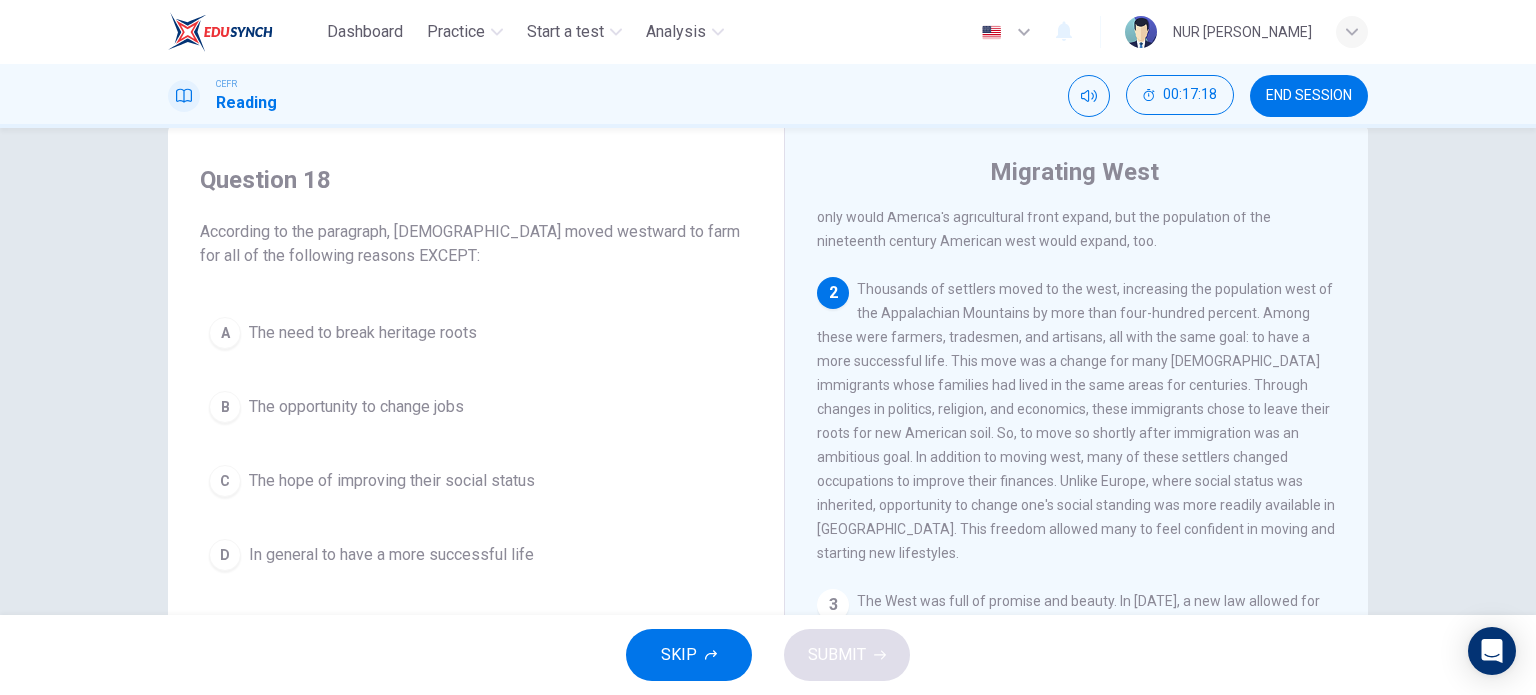 scroll, scrollTop: 224, scrollLeft: 0, axis: vertical 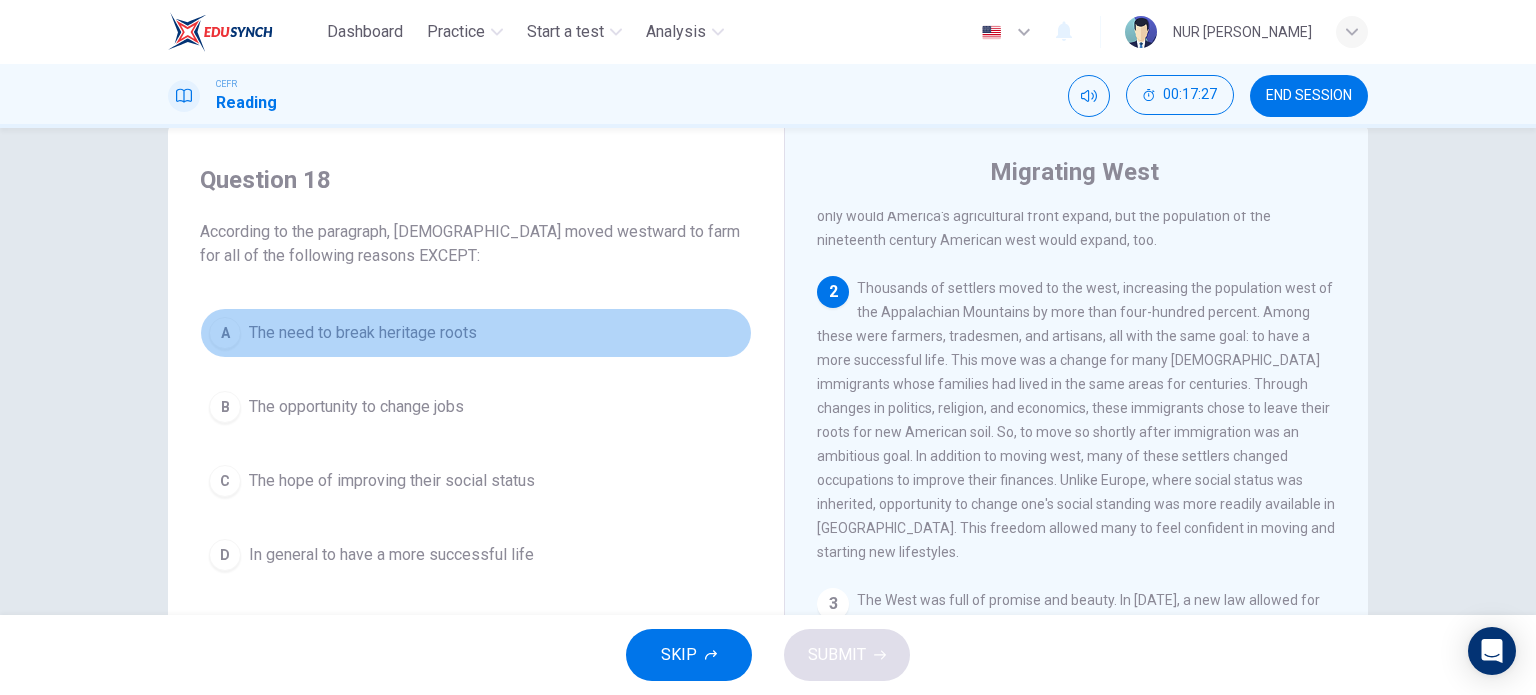 click on "The need to break heritage roots" at bounding box center [363, 333] 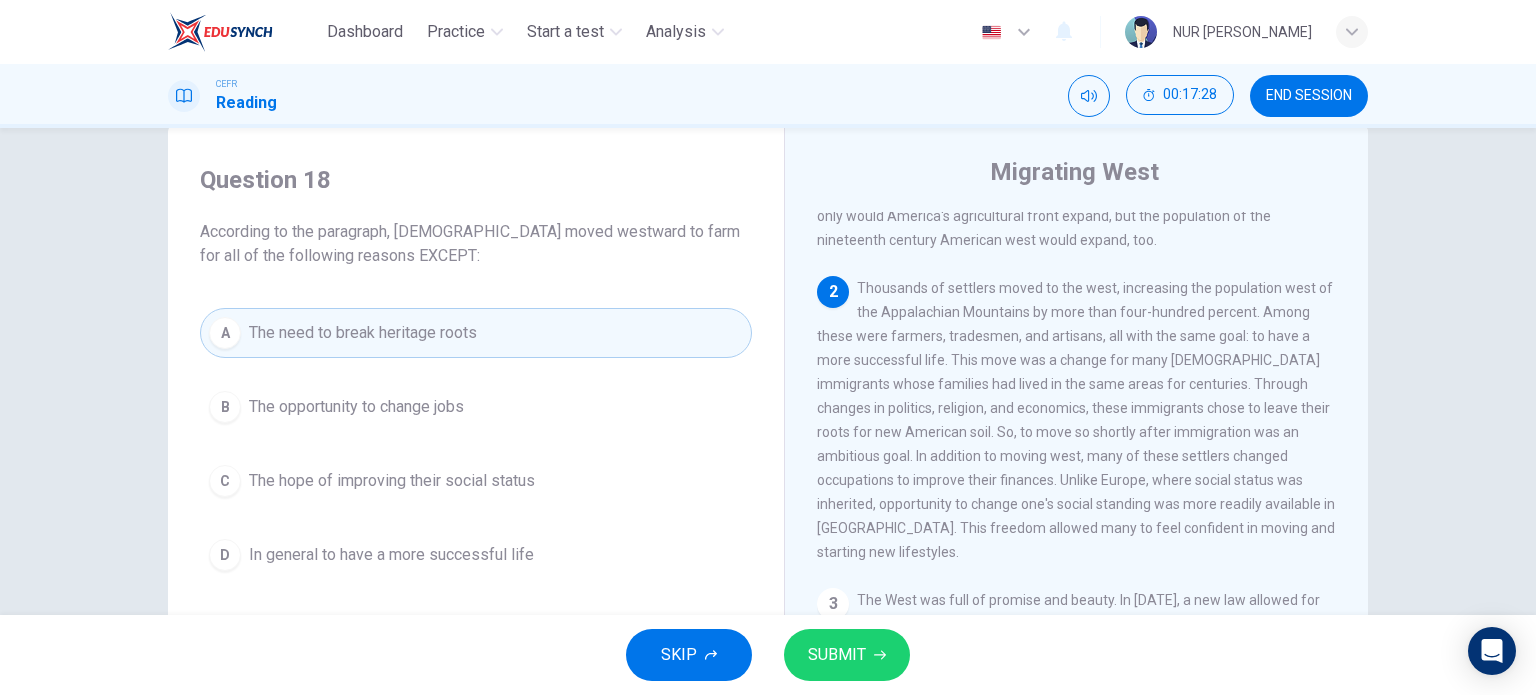 click on "SUBMIT" at bounding box center (837, 655) 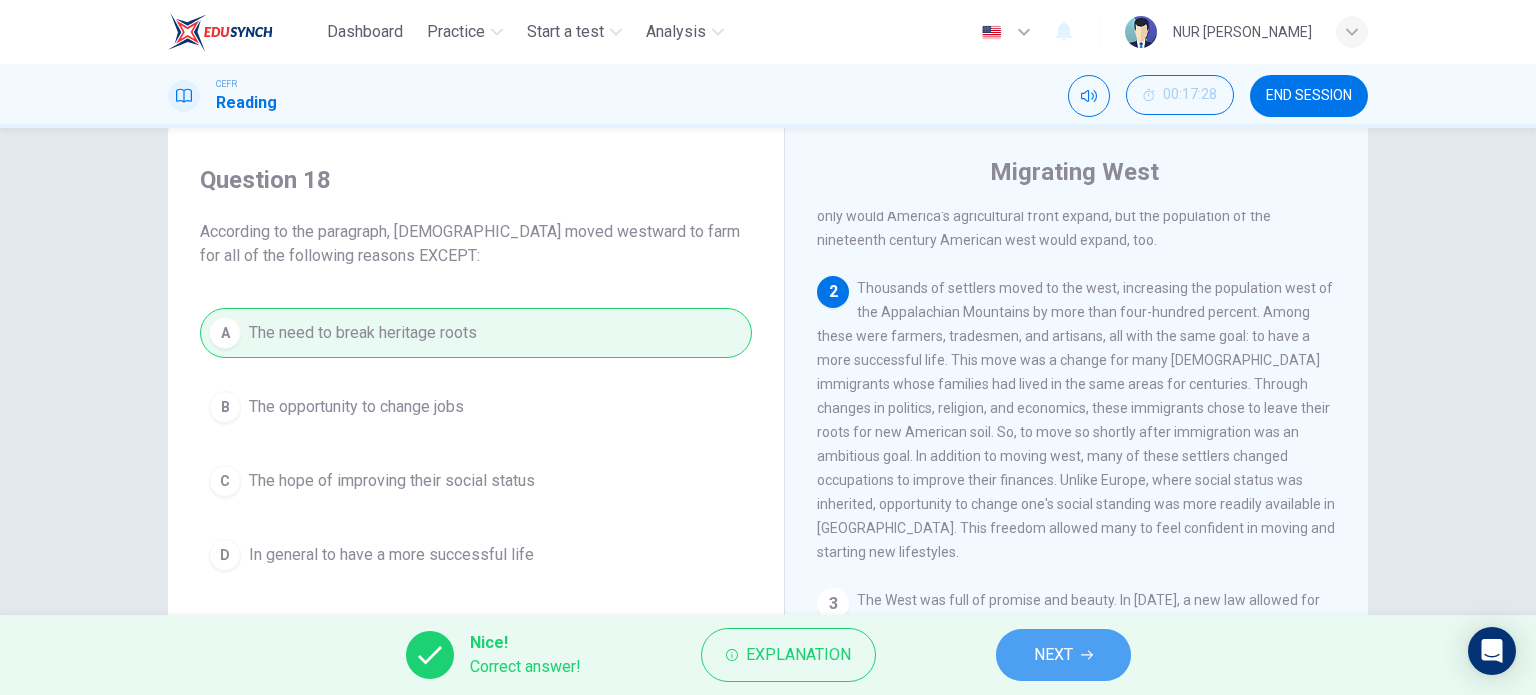 click on "NEXT" at bounding box center (1063, 655) 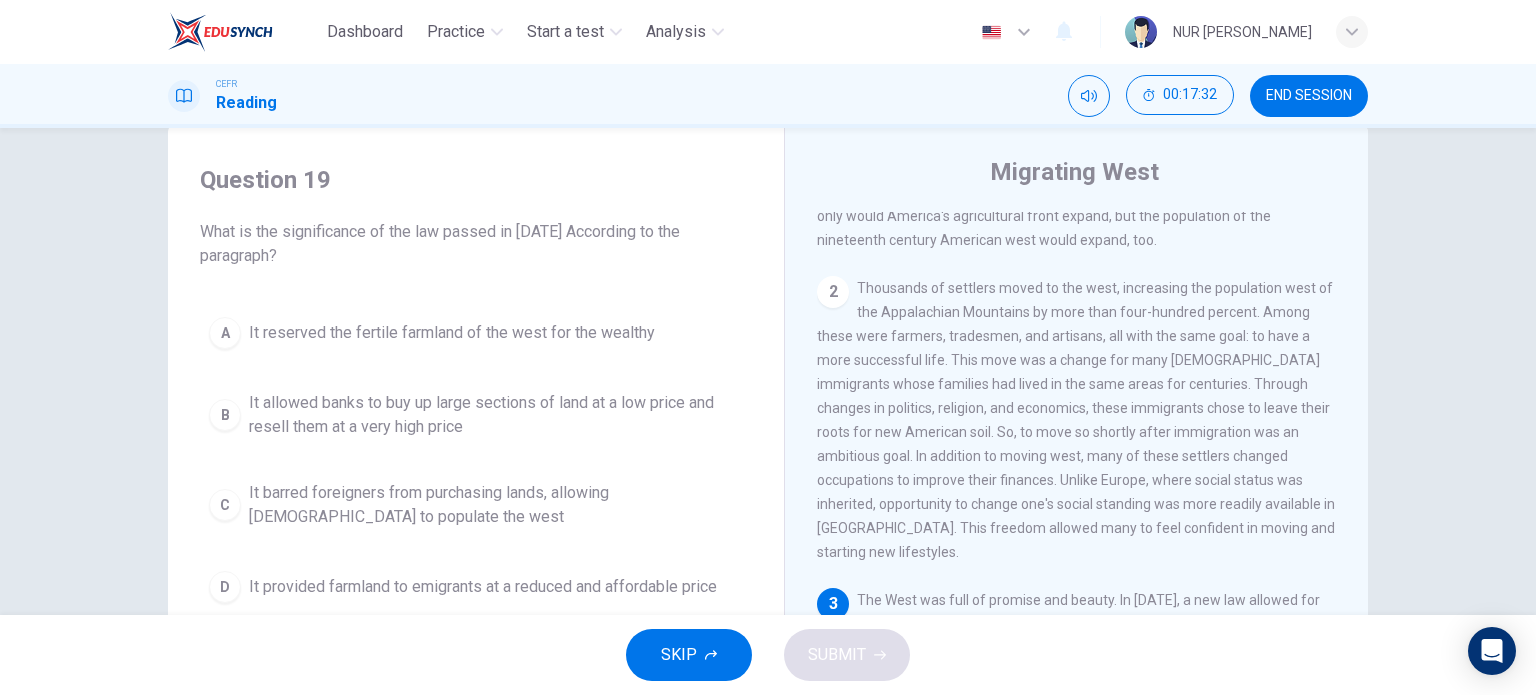 scroll, scrollTop: 579, scrollLeft: 0, axis: vertical 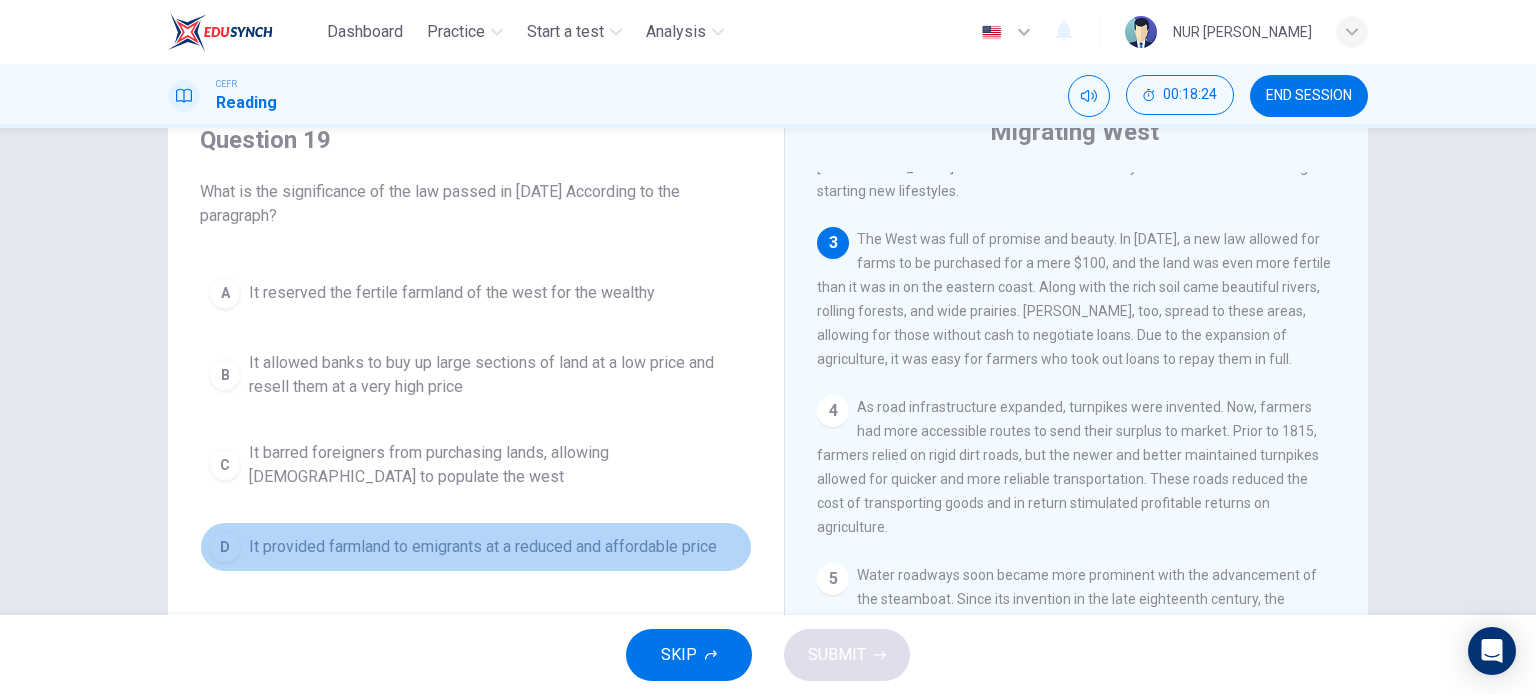 click on "D It provided farmland to emigrants at a reduced and affordable price" at bounding box center [476, 547] 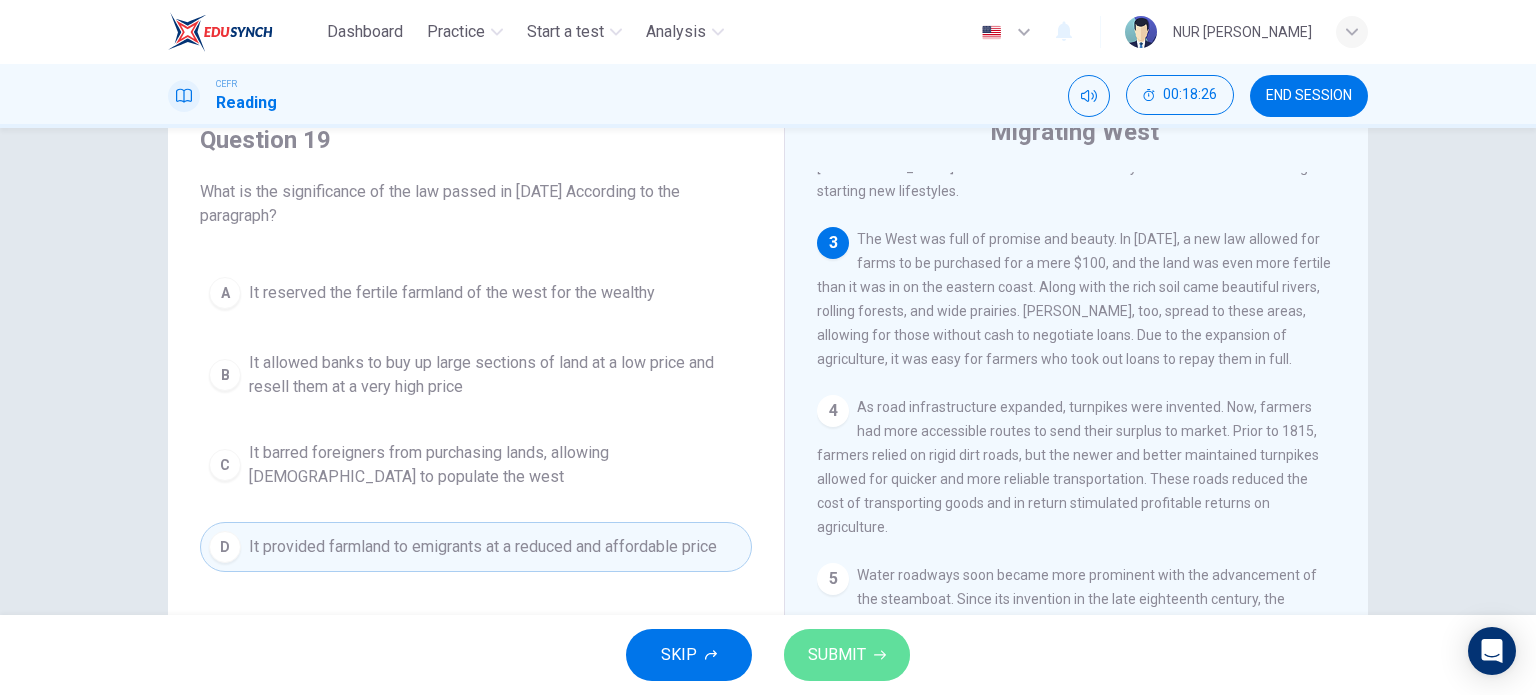 click 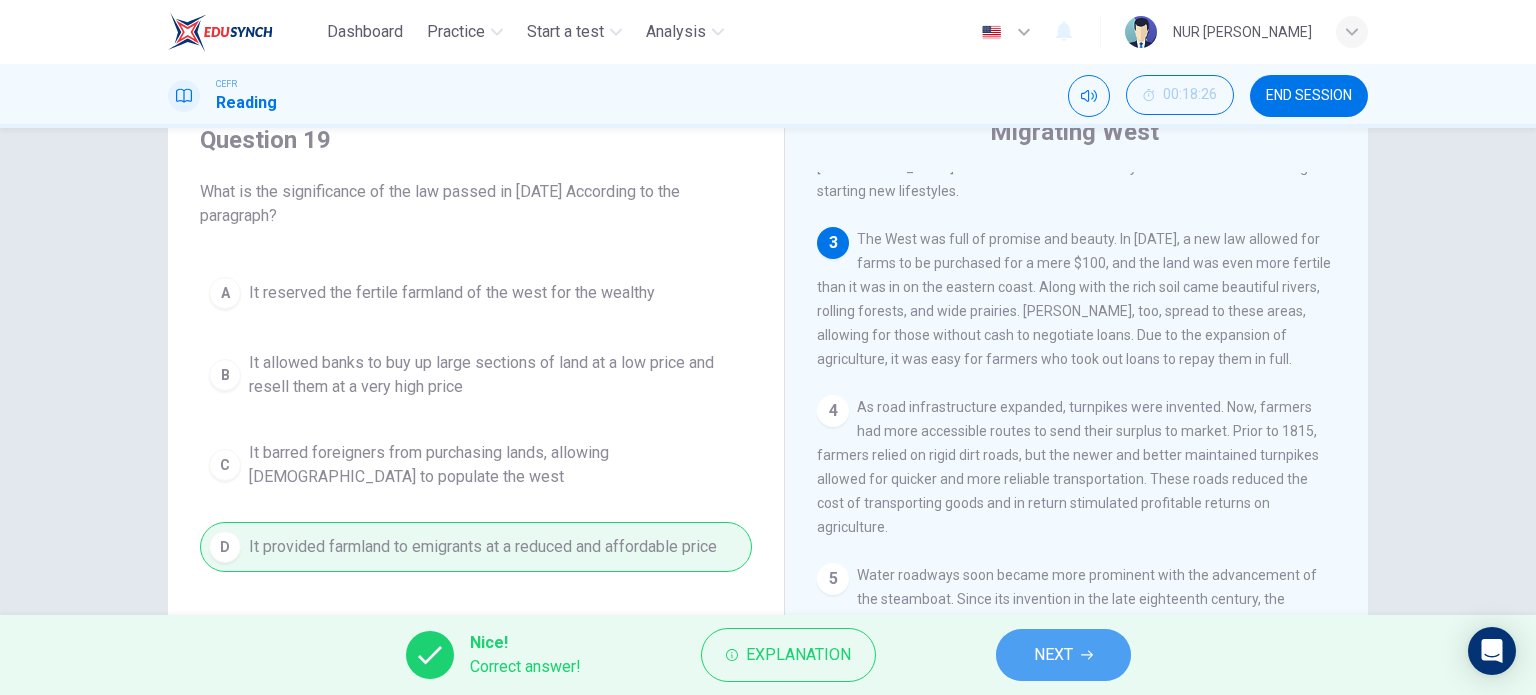 click on "NEXT" at bounding box center [1063, 655] 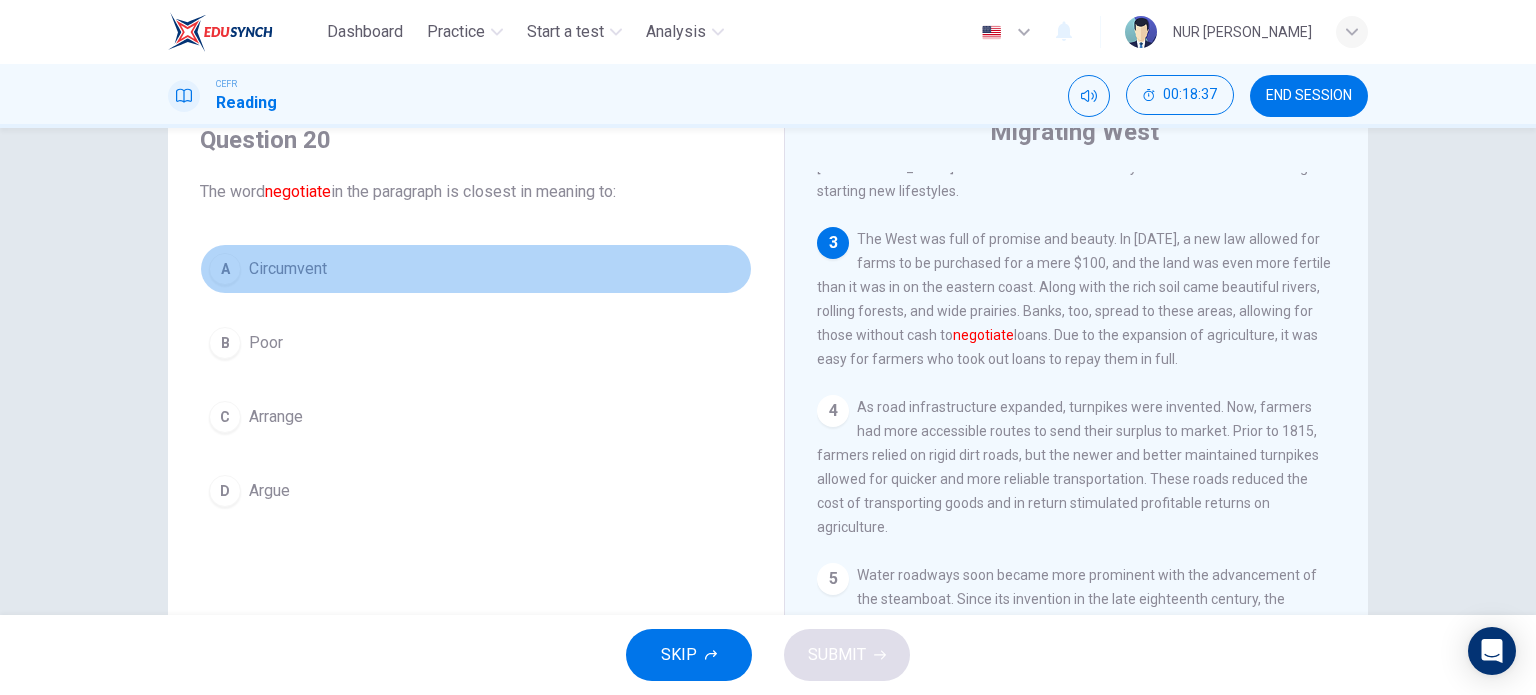 click on "Circumvent" at bounding box center (288, 269) 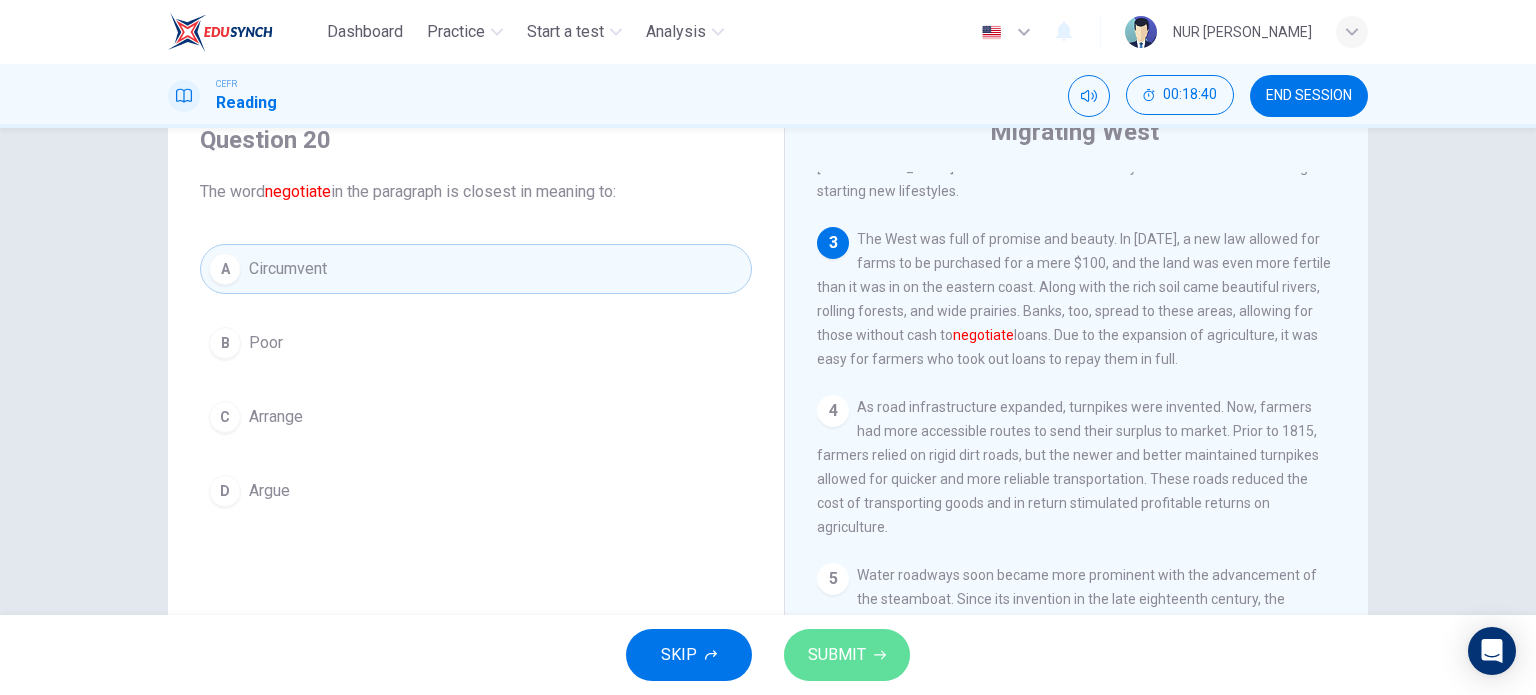click on "SUBMIT" at bounding box center [837, 655] 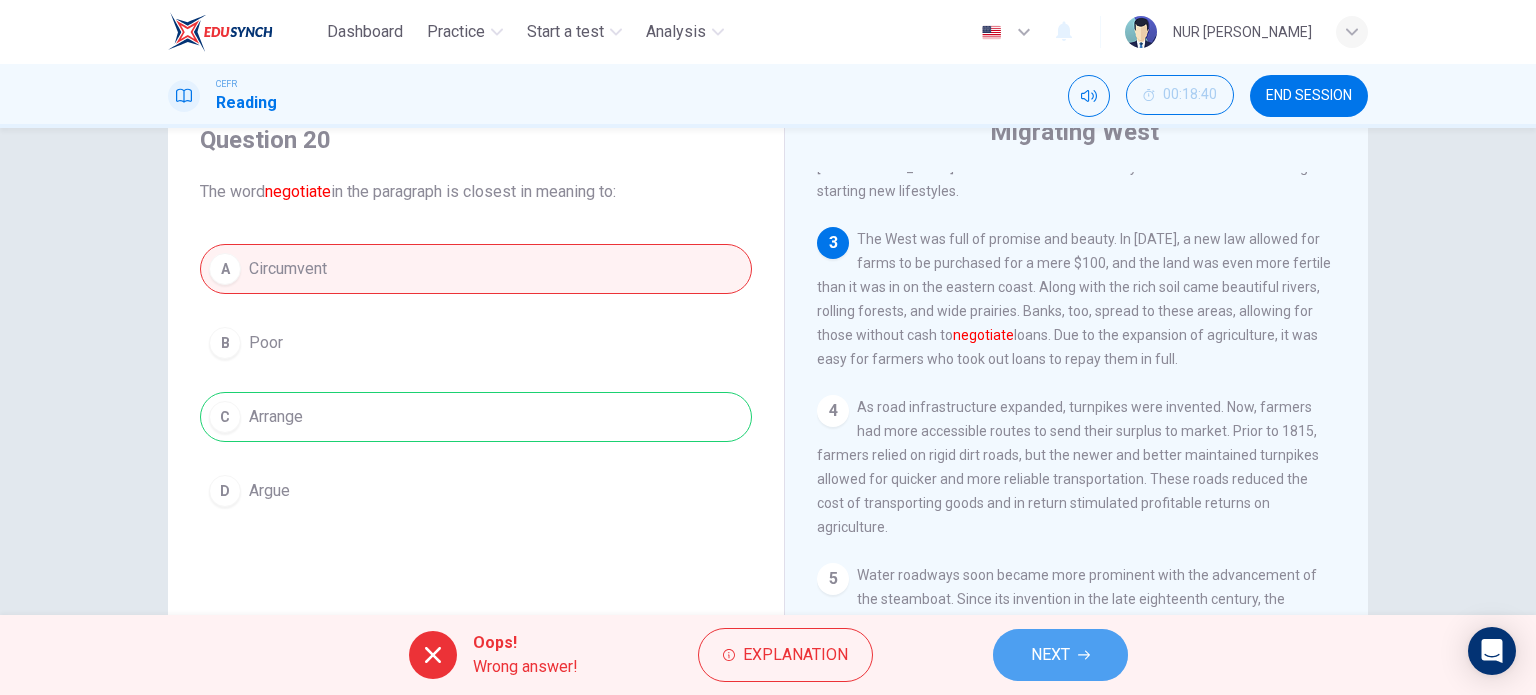 click on "NEXT" at bounding box center (1060, 655) 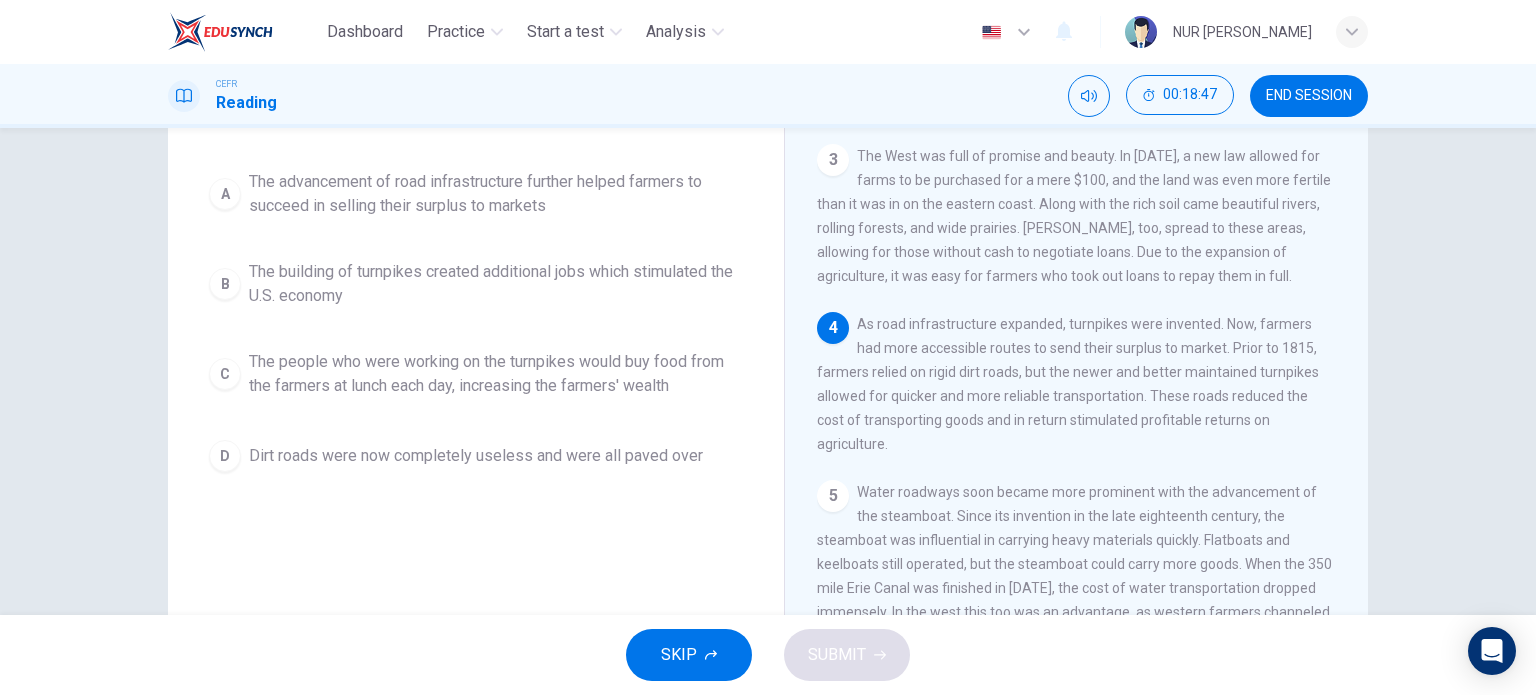 scroll, scrollTop: 168, scrollLeft: 0, axis: vertical 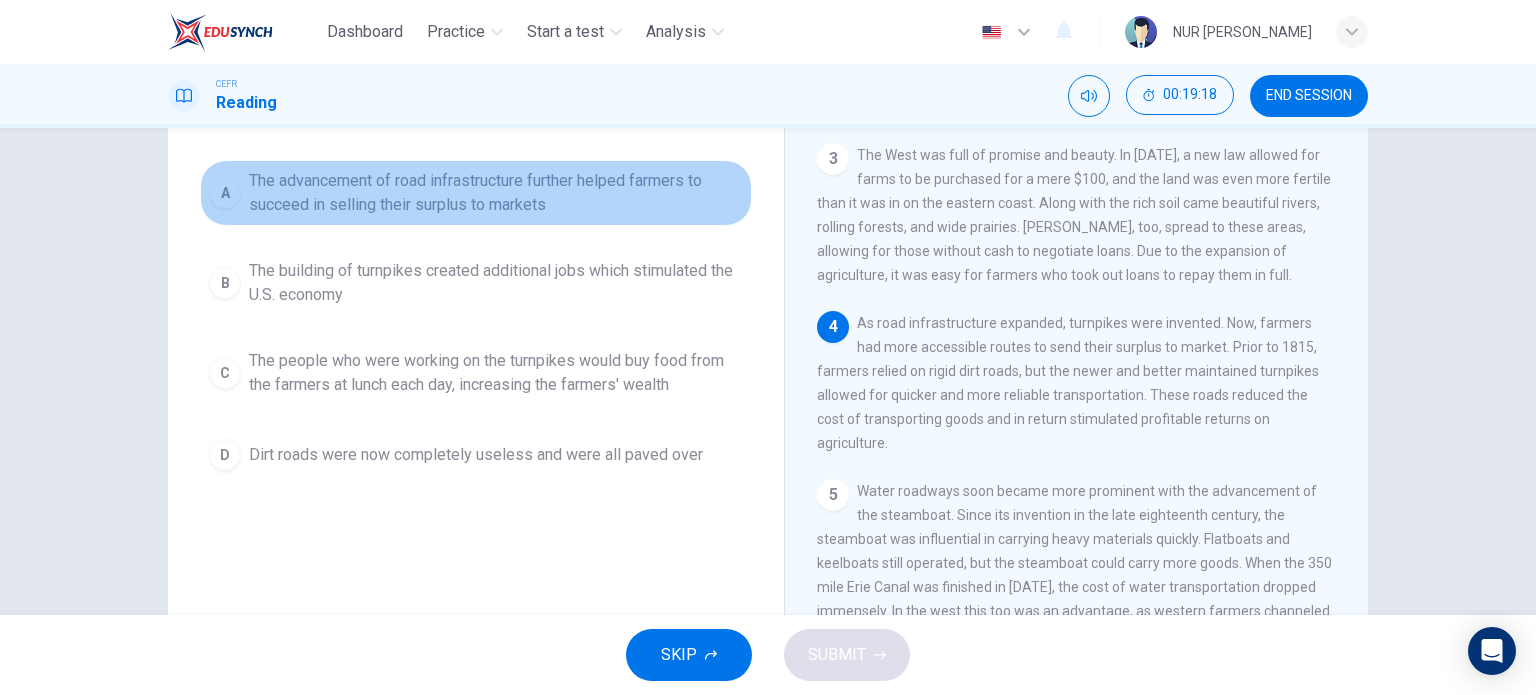 click on "The advancement of road infrastructure further helped farmers to succeed in selling their surplus to markets" at bounding box center (496, 193) 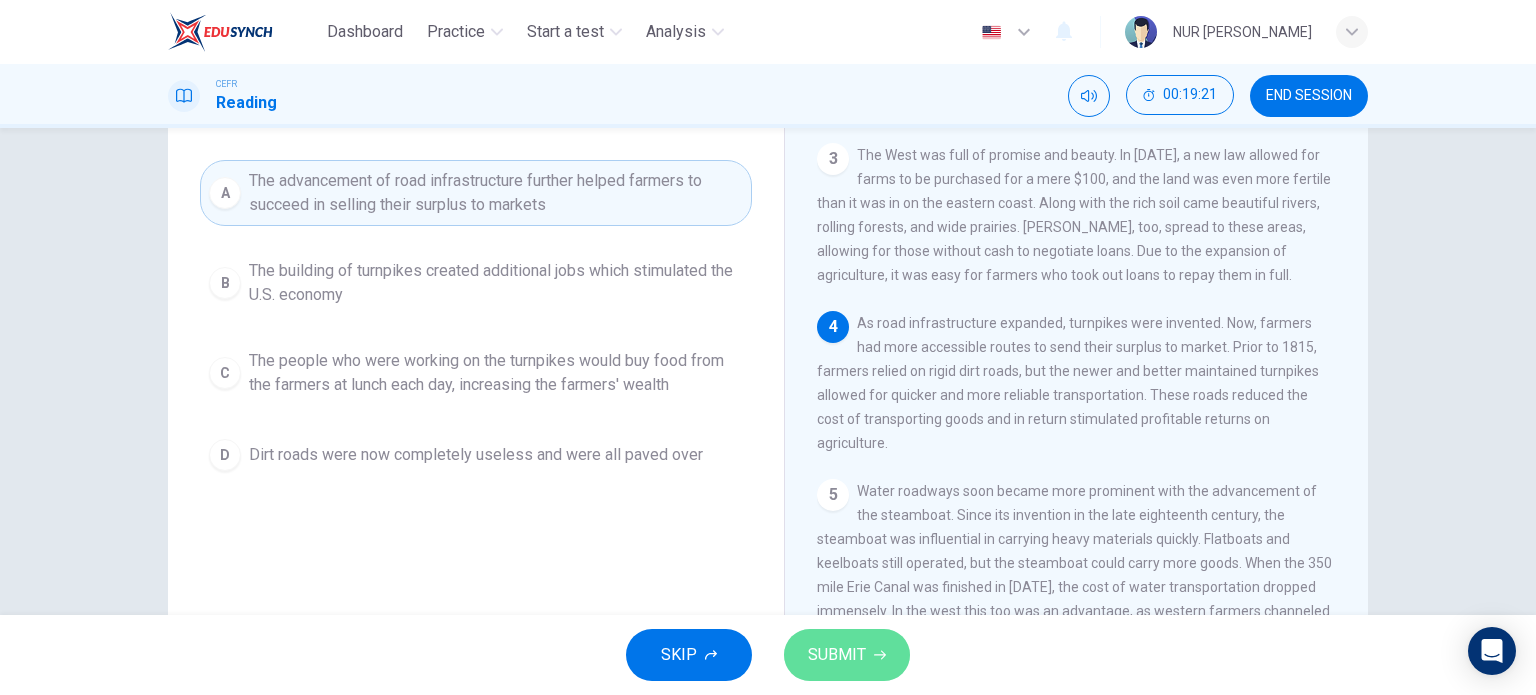 click on "SUBMIT" at bounding box center [837, 655] 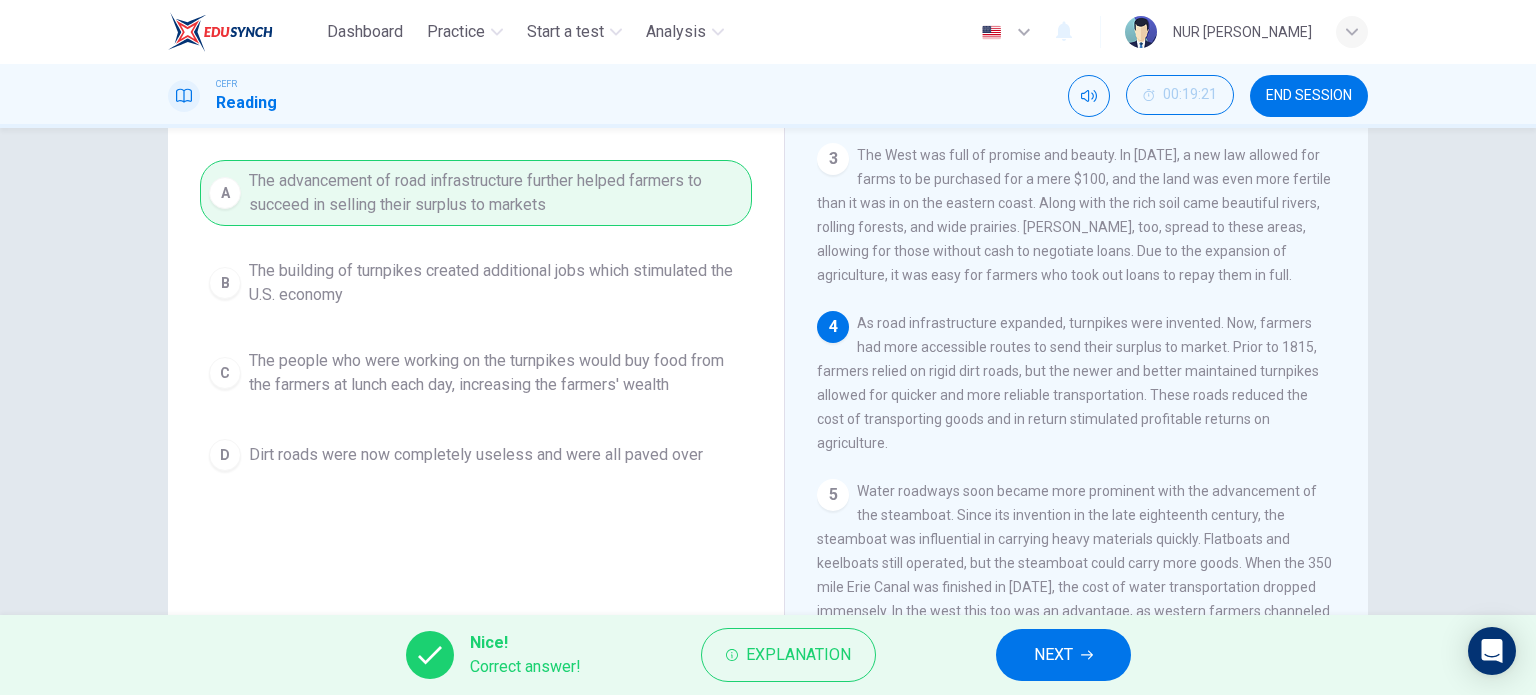 click on "NEXT" at bounding box center [1053, 655] 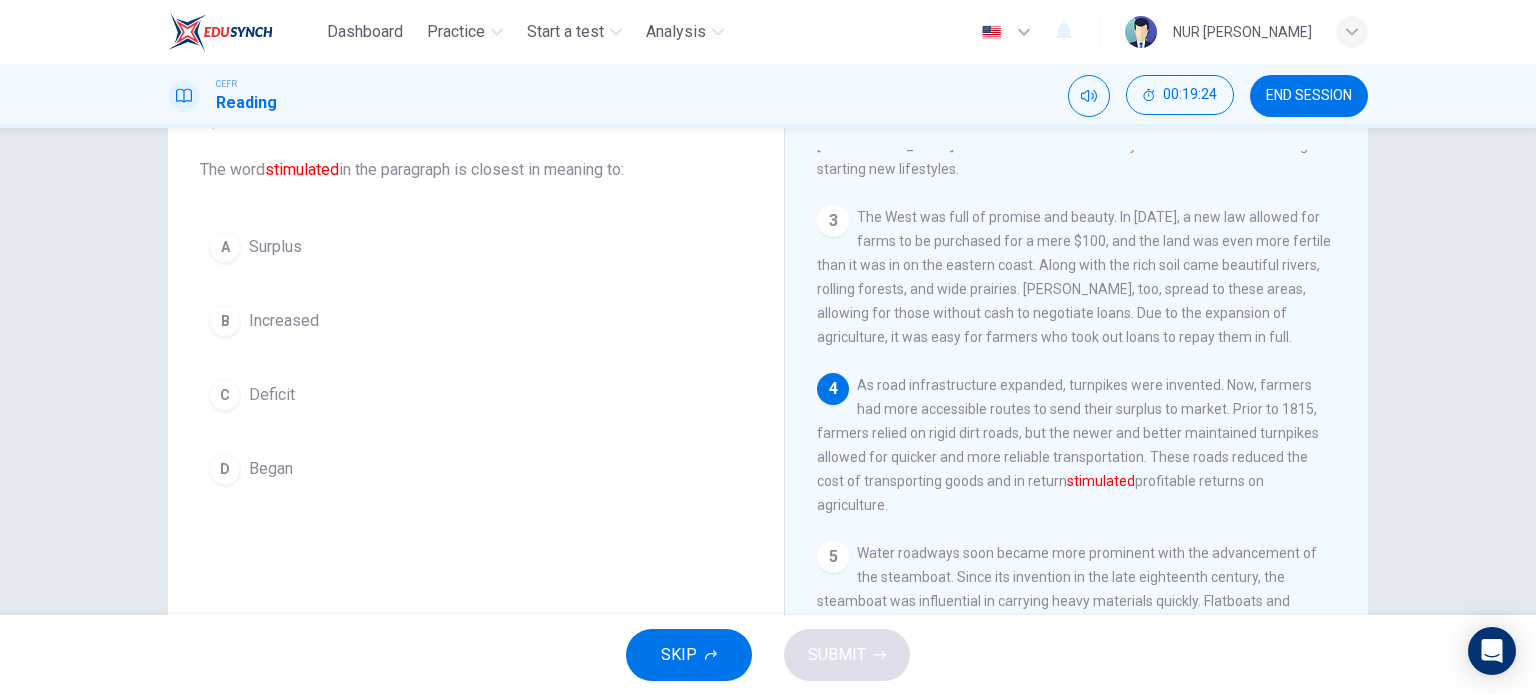 scroll, scrollTop: 107, scrollLeft: 0, axis: vertical 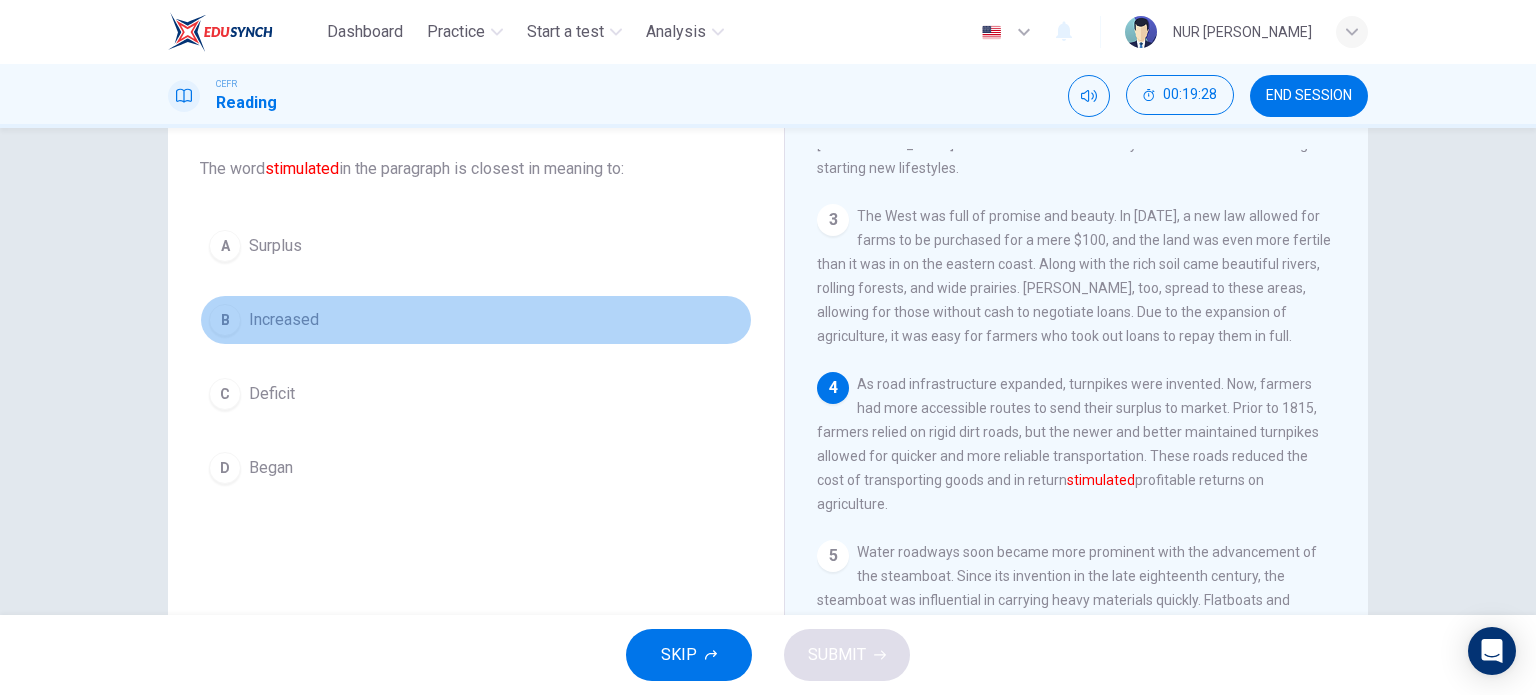 click on "Increased" at bounding box center (284, 320) 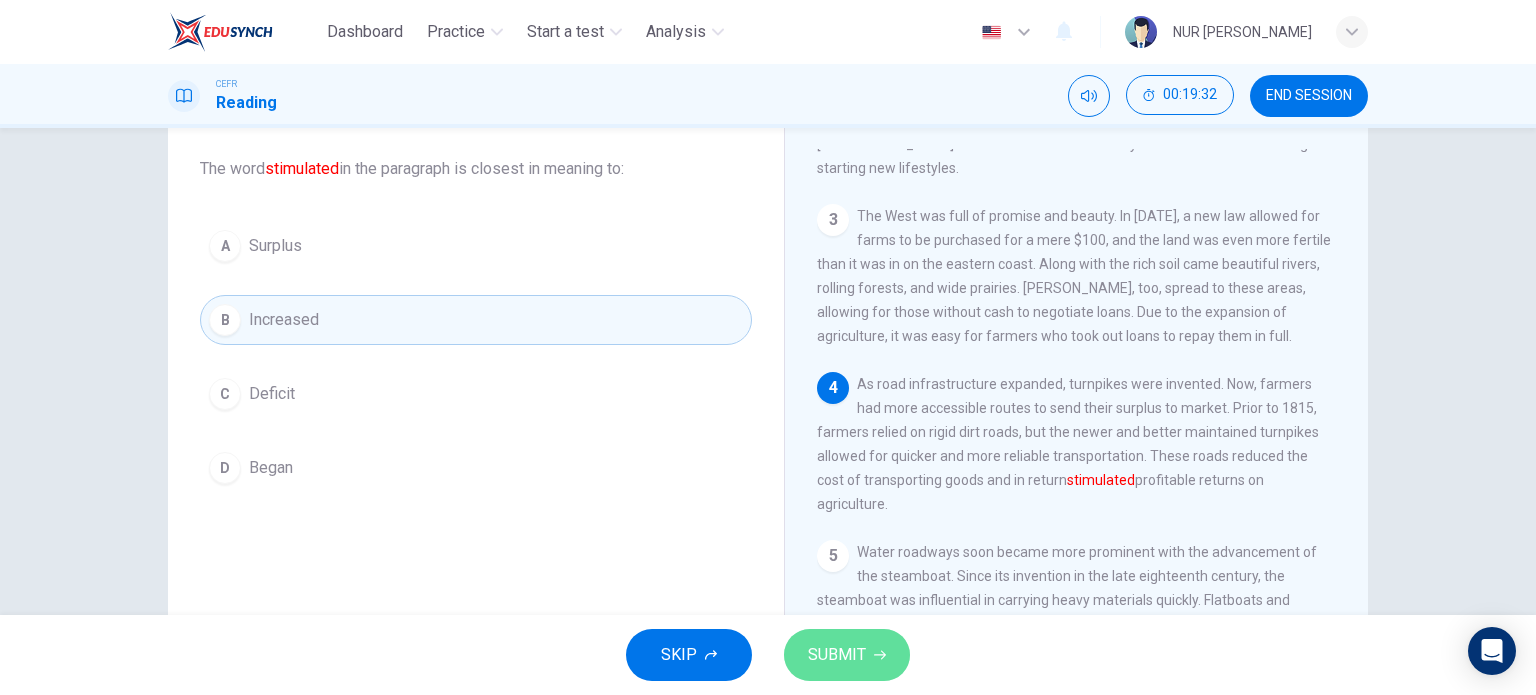 click on "SUBMIT" at bounding box center (847, 655) 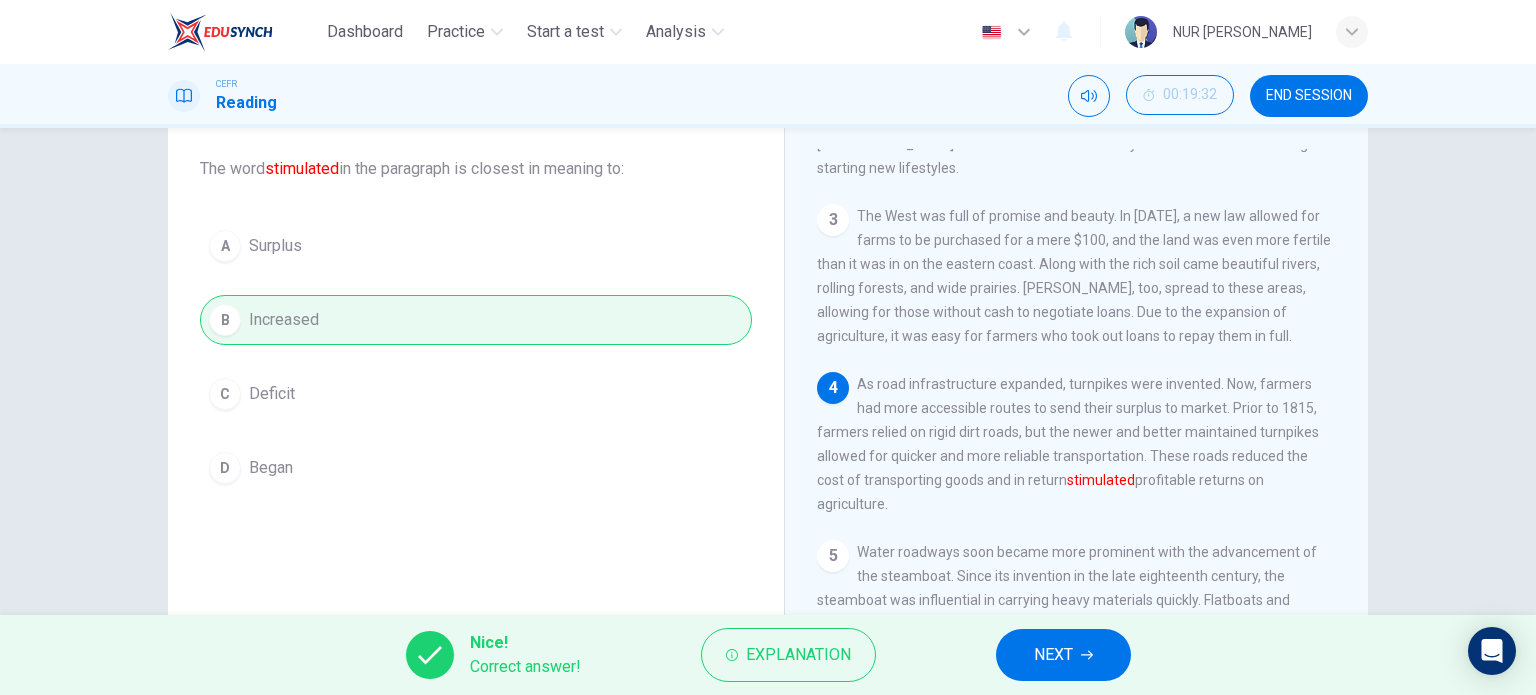 click on "NEXT" at bounding box center [1063, 655] 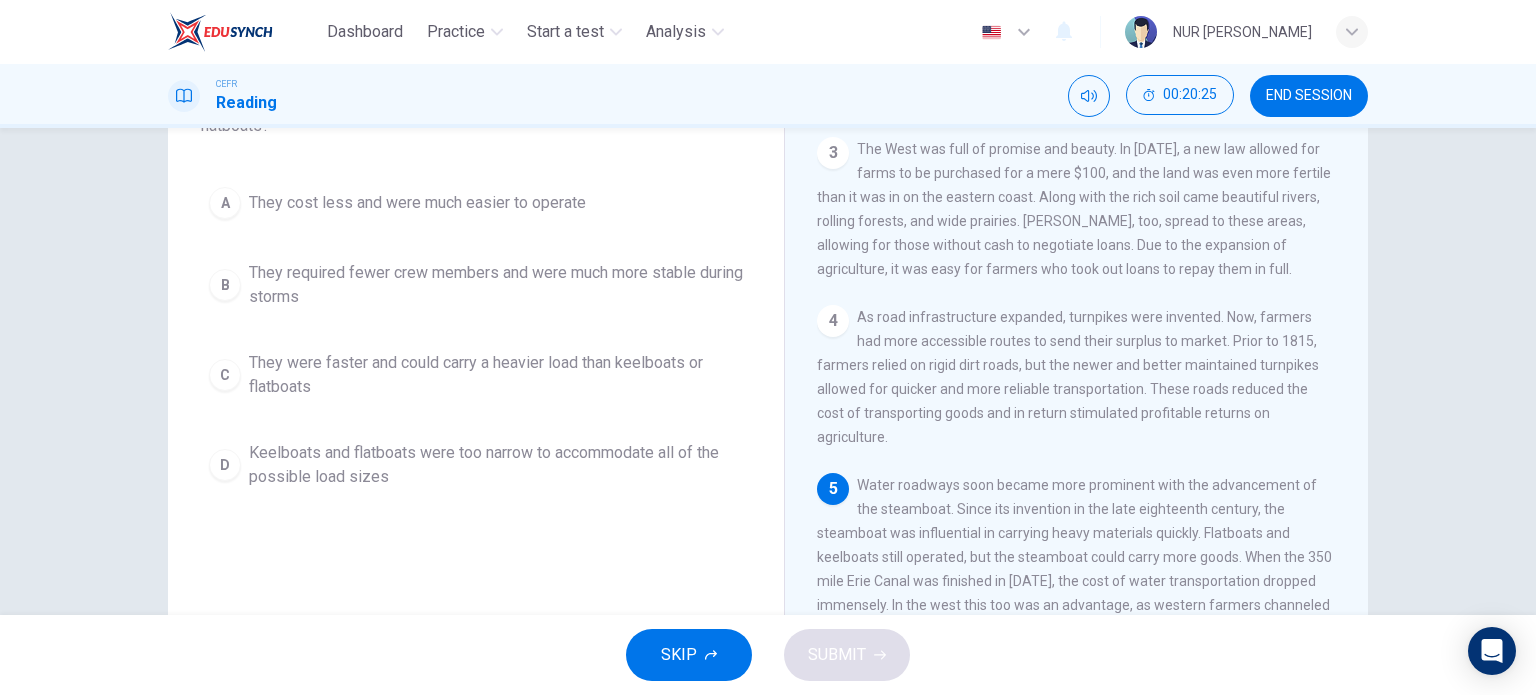 scroll, scrollTop: 172, scrollLeft: 0, axis: vertical 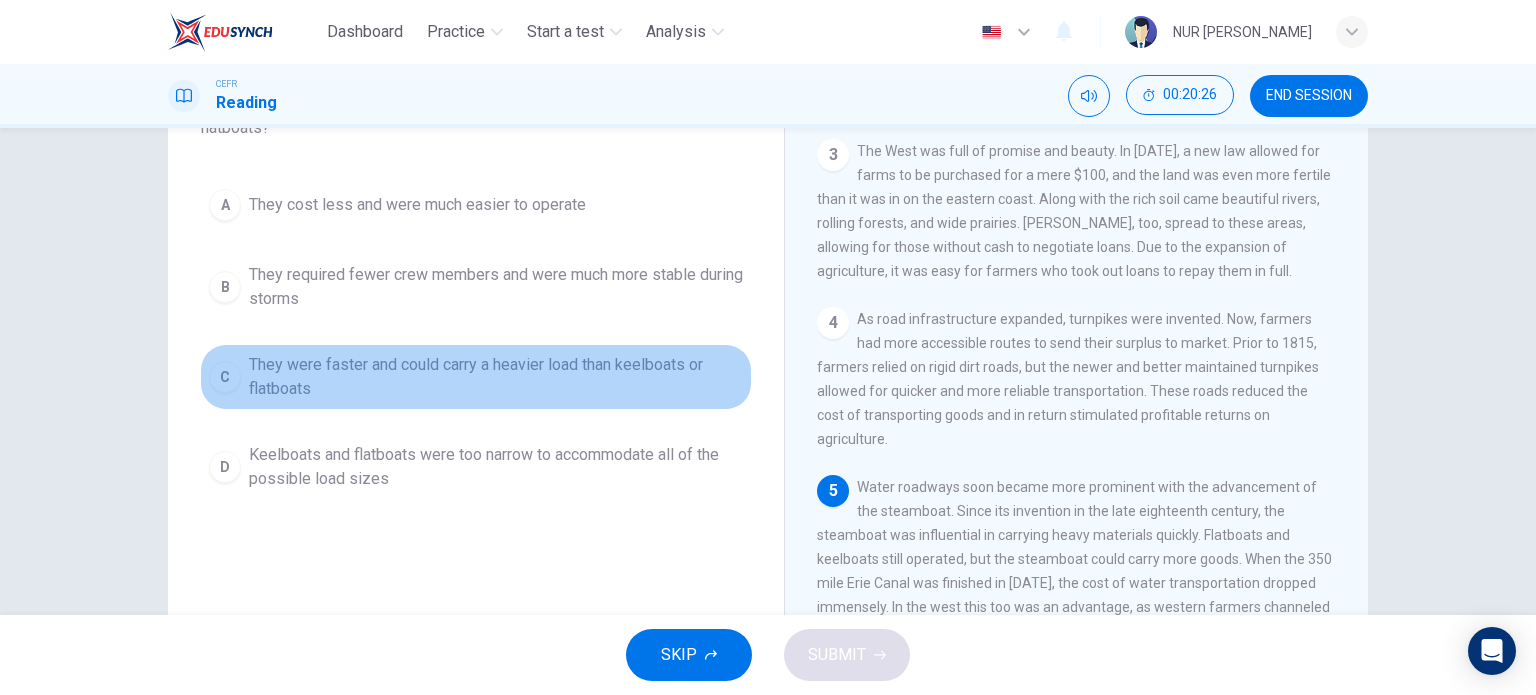 click on "They were faster and could carry a heavier load than keelboats or flatboats" at bounding box center (496, 377) 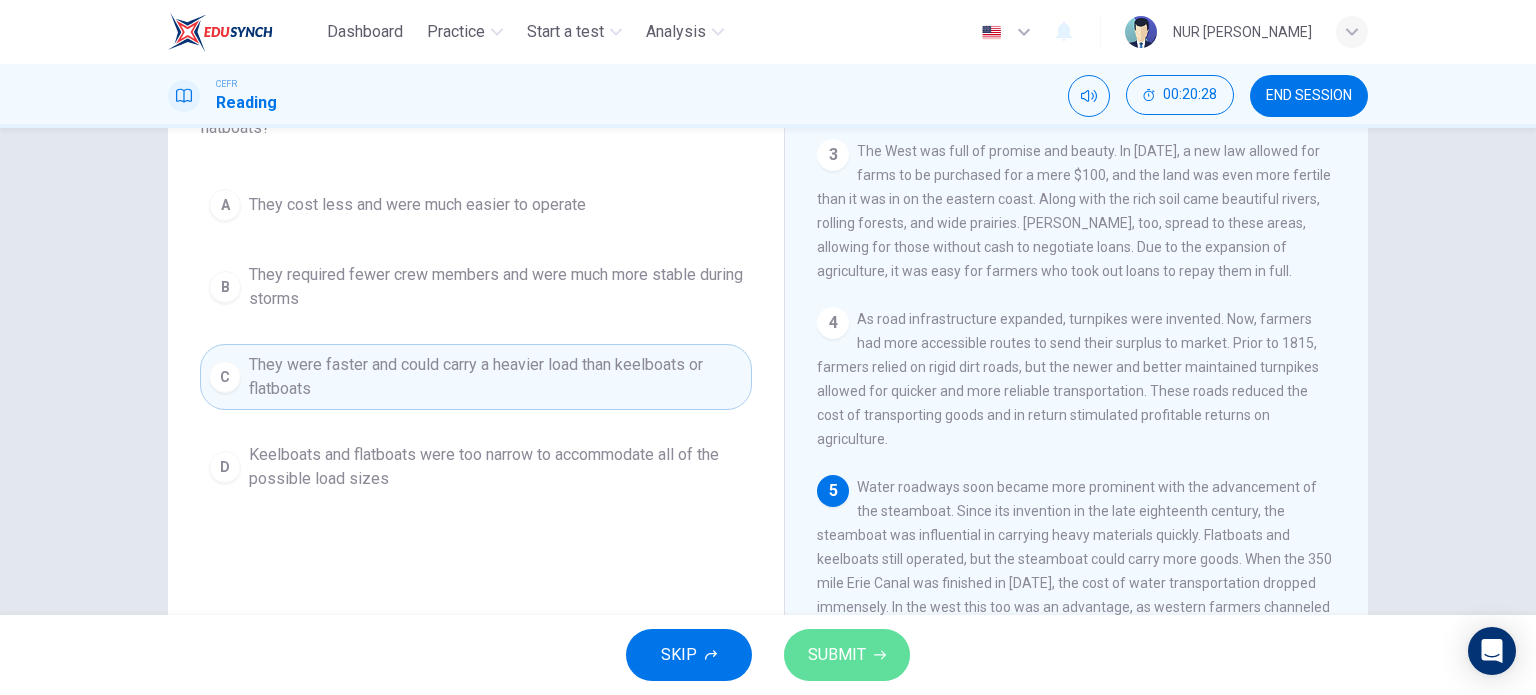 click on "SUBMIT" at bounding box center [837, 655] 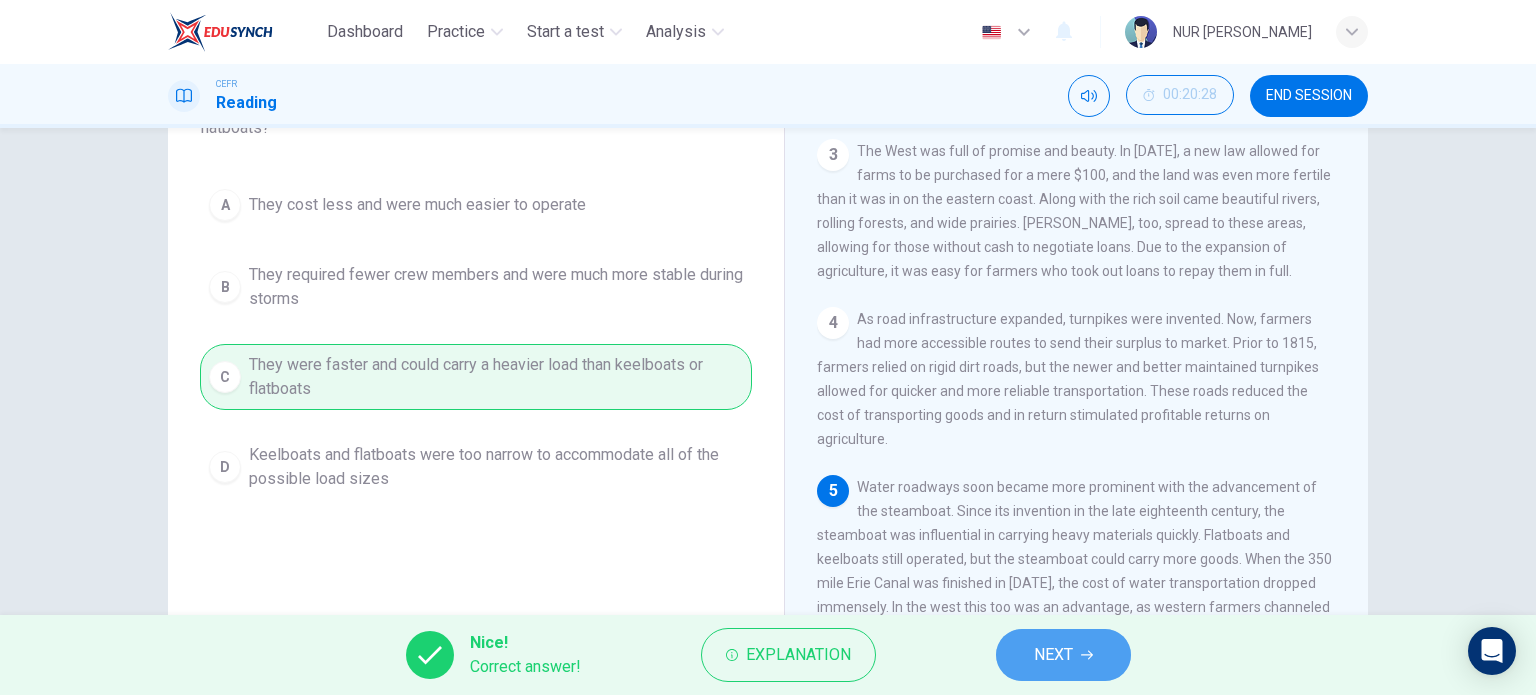 click on "NEXT" at bounding box center [1063, 655] 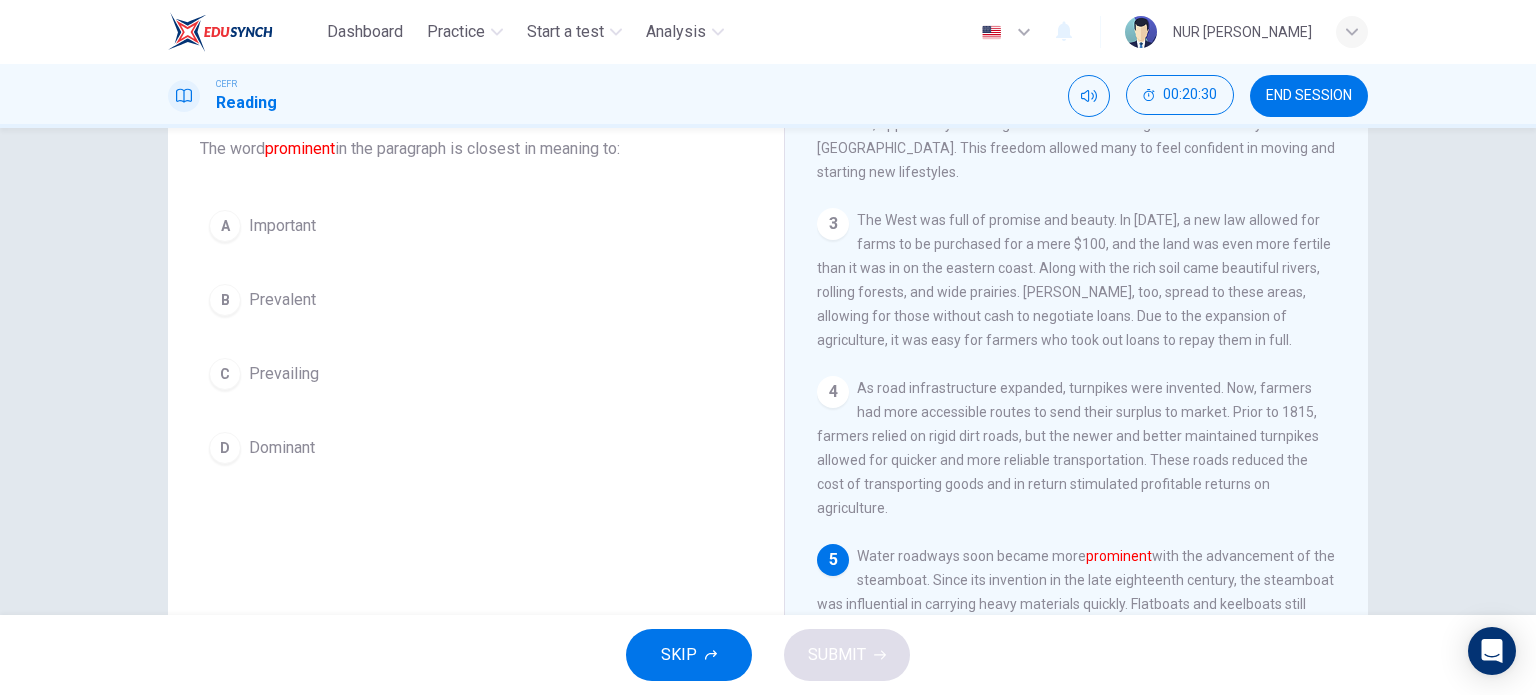 scroll, scrollTop: 126, scrollLeft: 0, axis: vertical 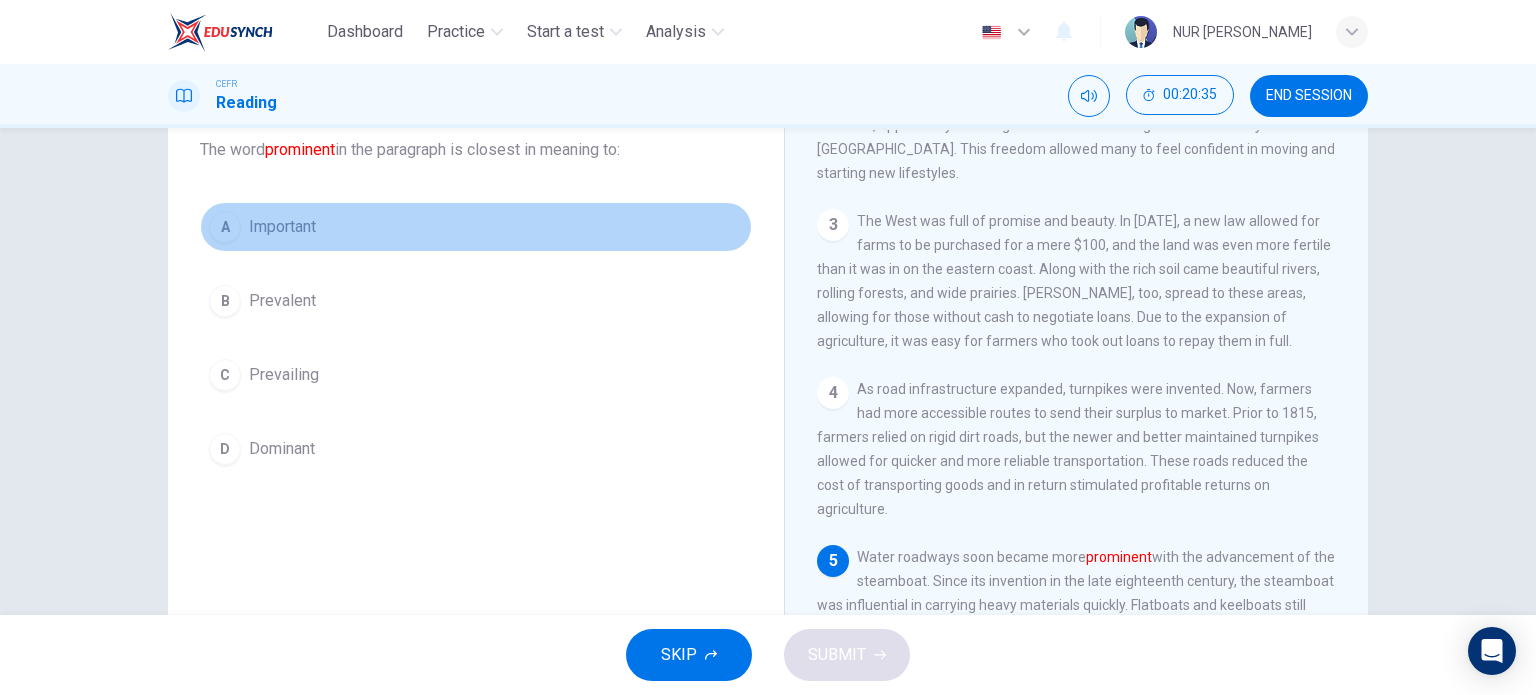 click on "A Important" at bounding box center [476, 227] 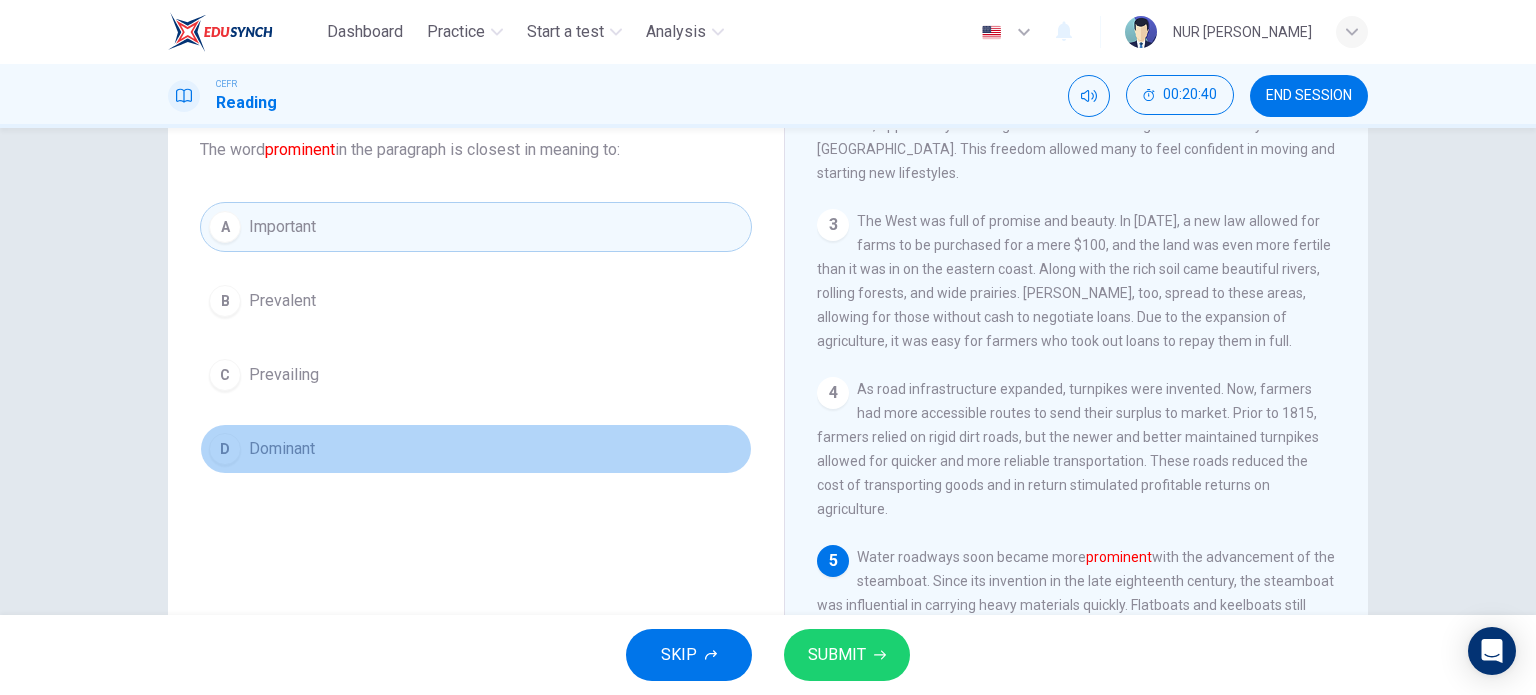 click on "Dominant" at bounding box center (282, 449) 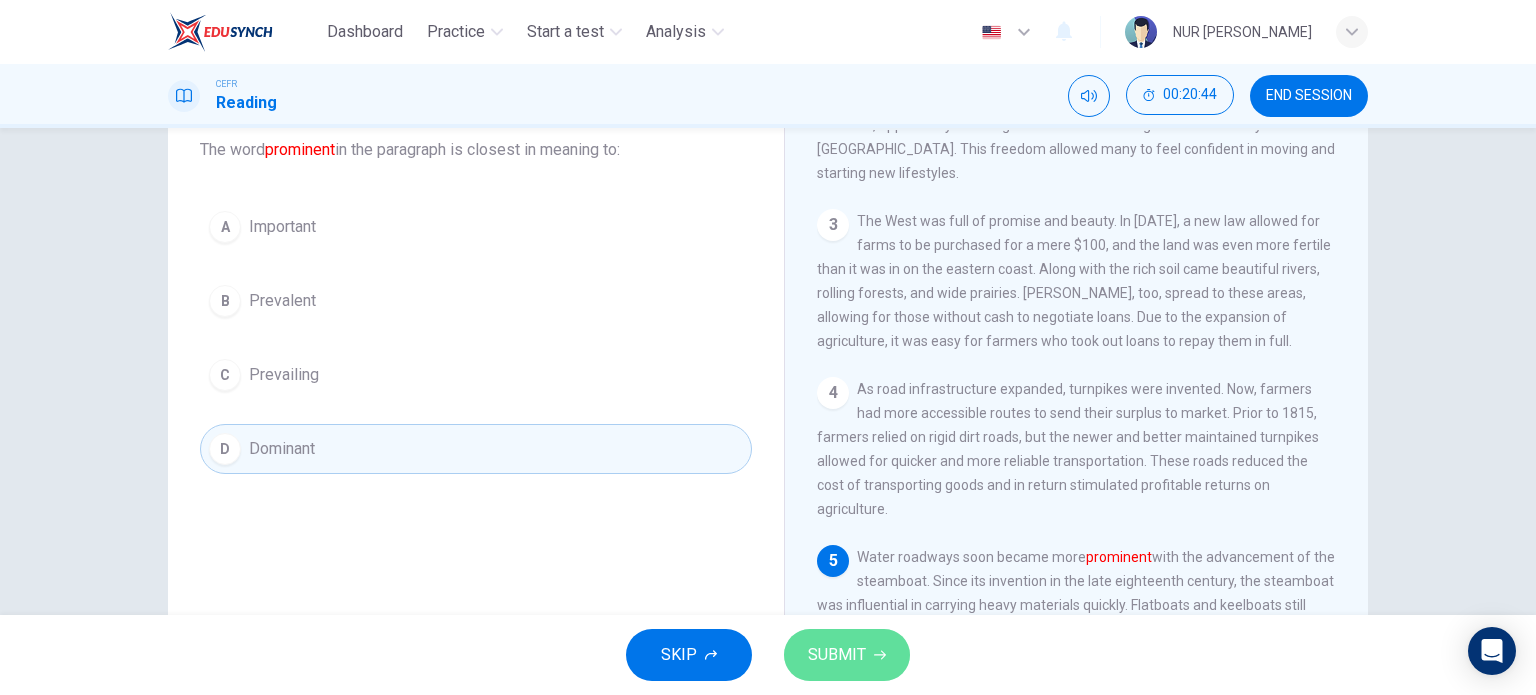 click on "SUBMIT" at bounding box center (847, 655) 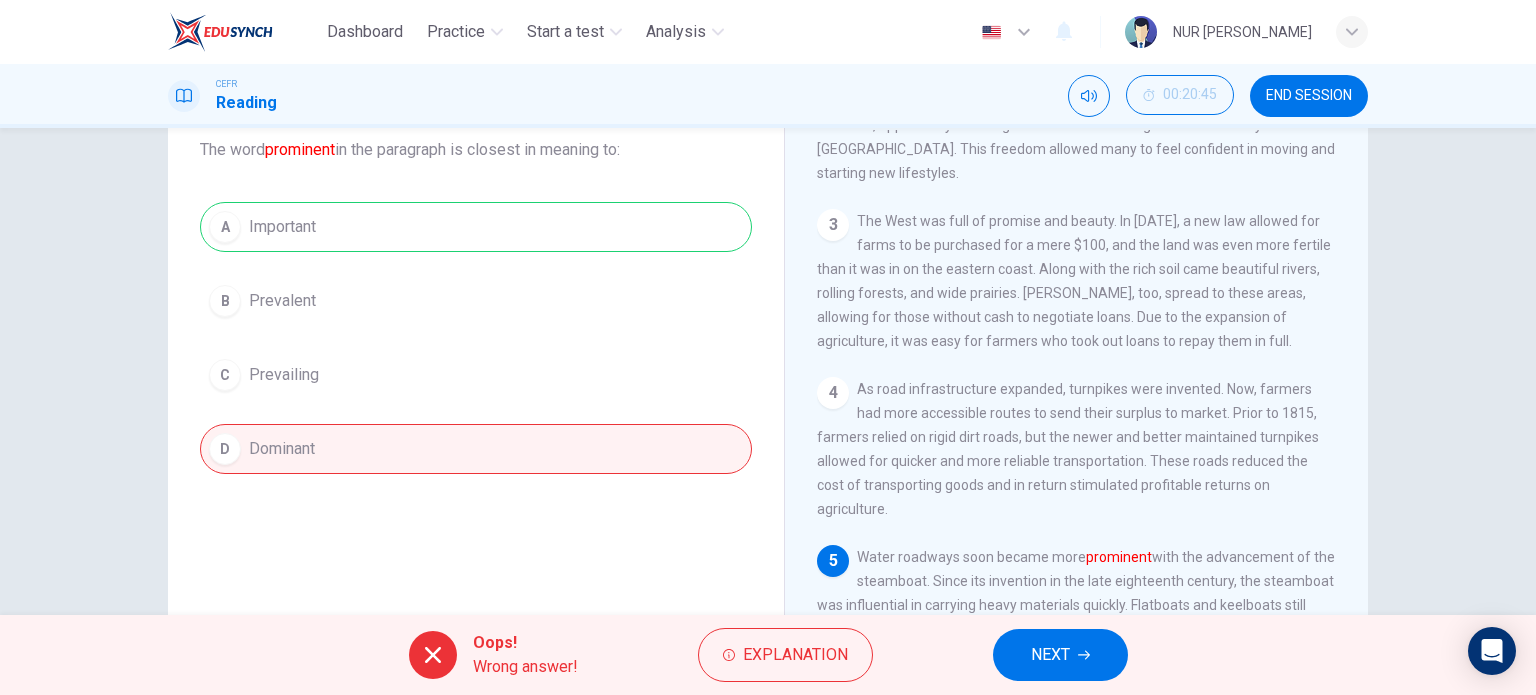 click on "NEXT" at bounding box center [1050, 655] 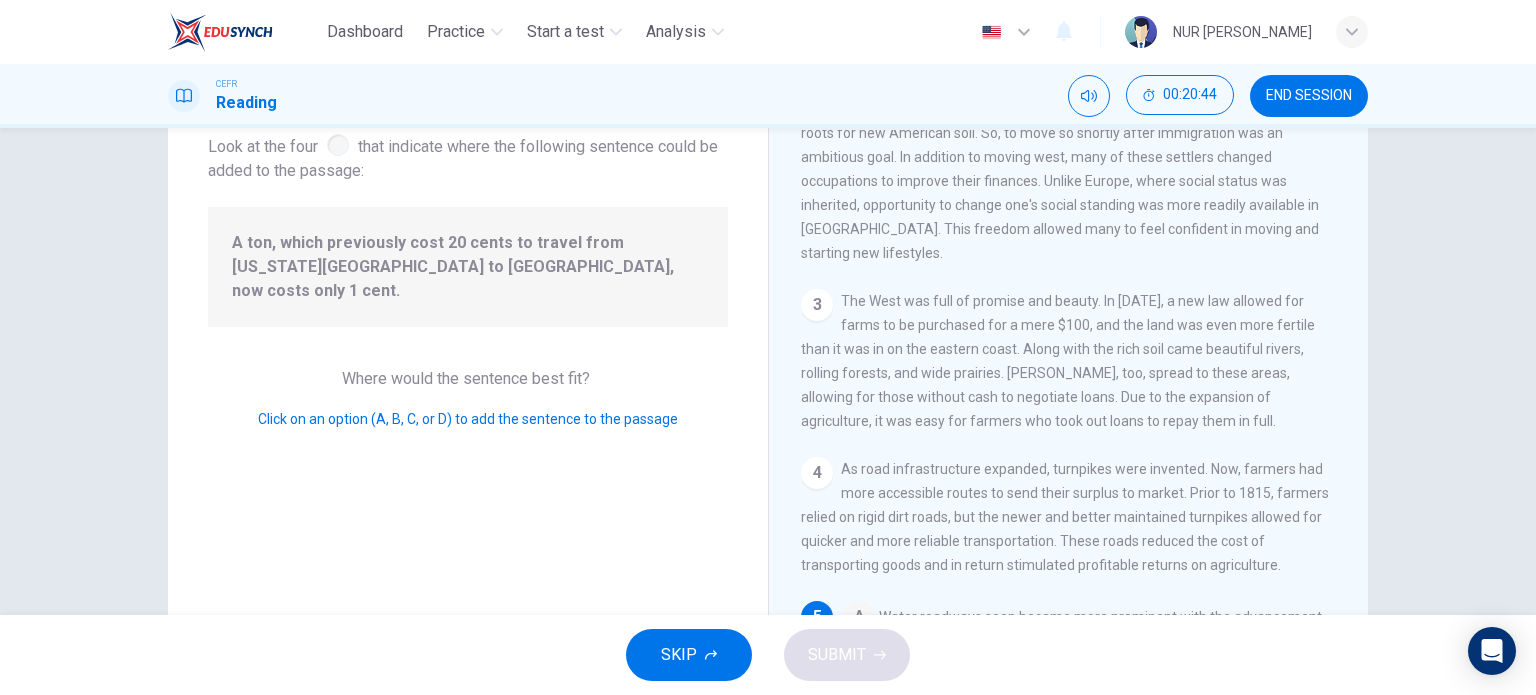 scroll, scrollTop: 562, scrollLeft: 0, axis: vertical 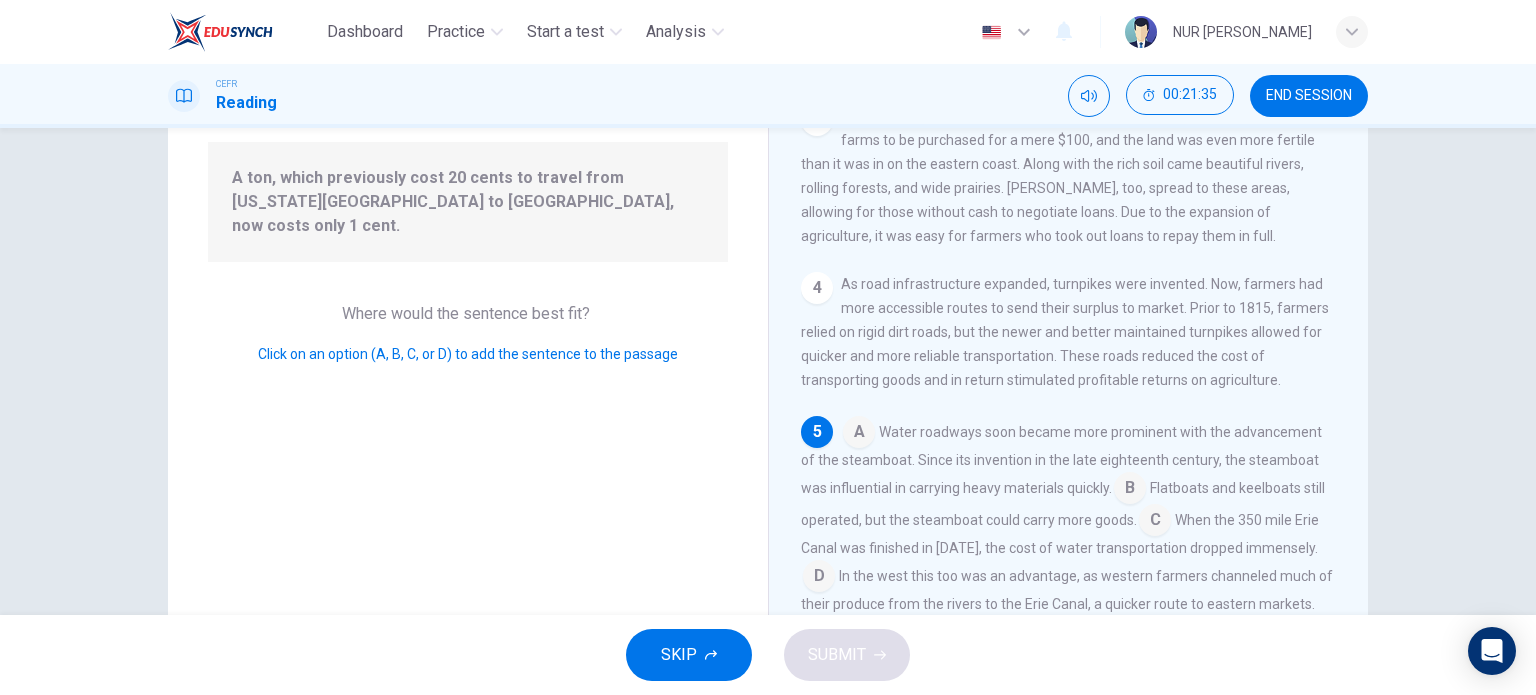 click at bounding box center (1155, 522) 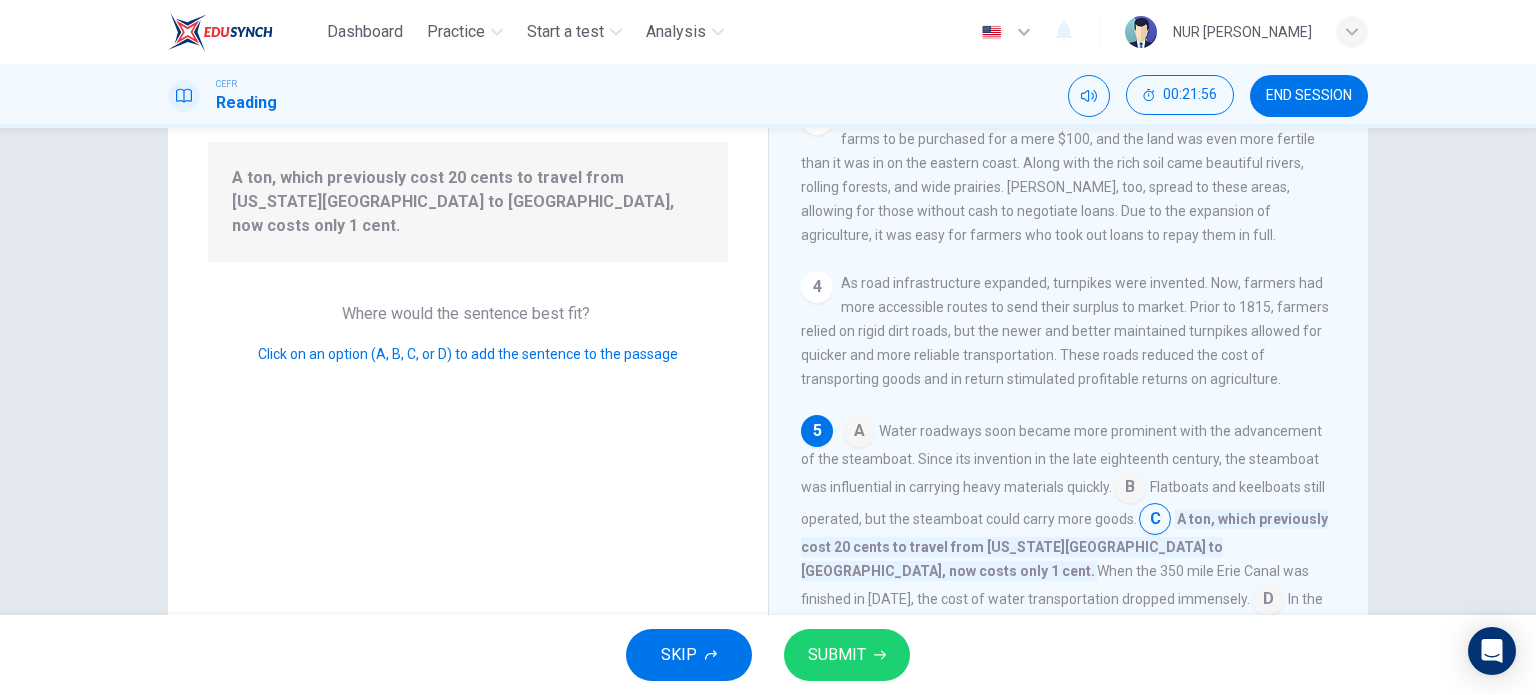 click at bounding box center (1268, 601) 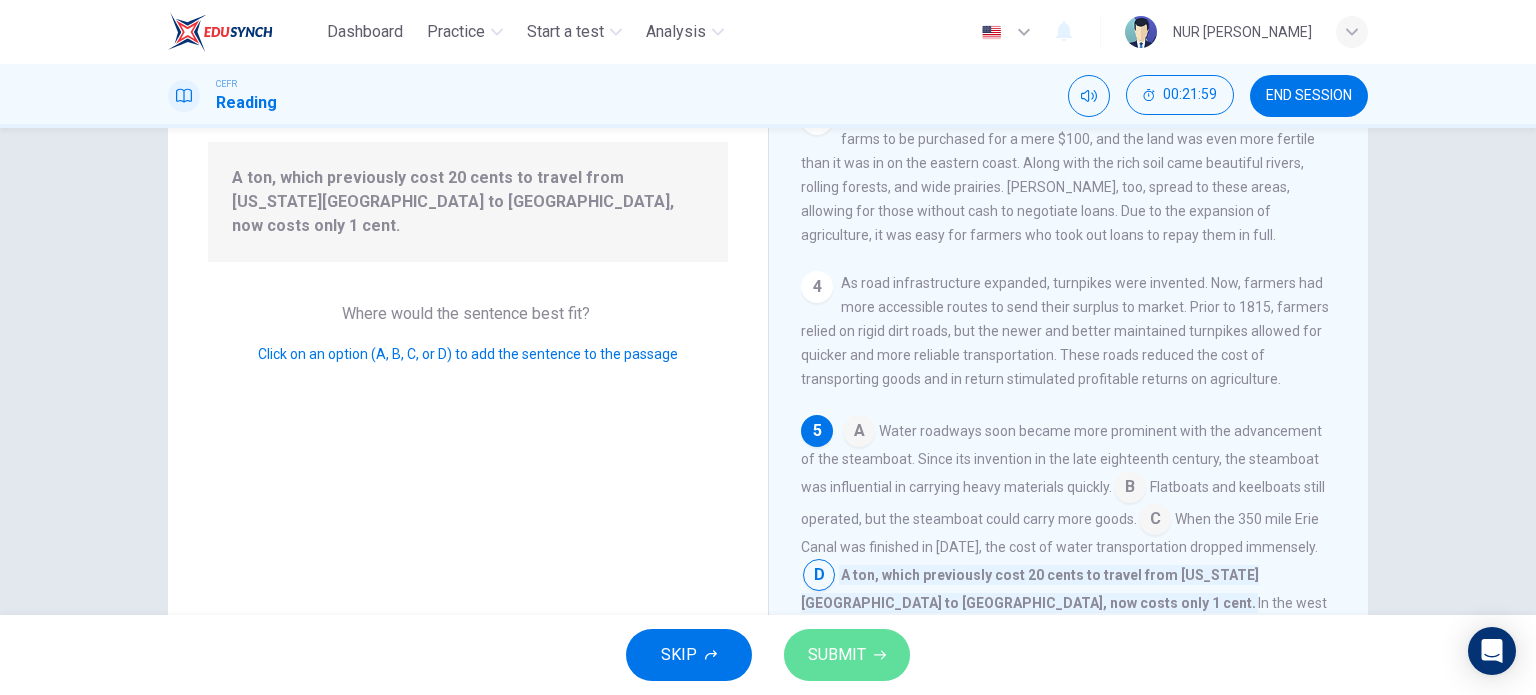 click on "SUBMIT" at bounding box center [837, 655] 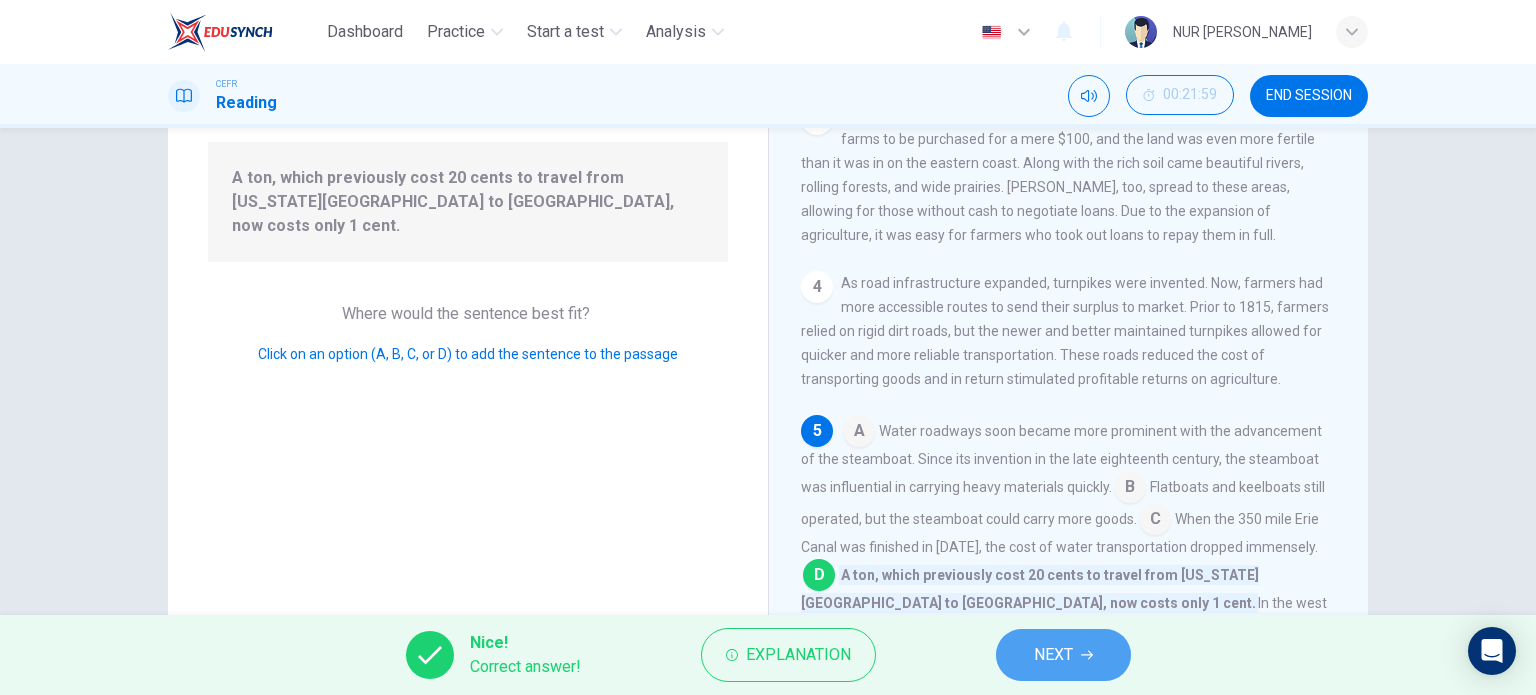 click on "NEXT" at bounding box center [1063, 655] 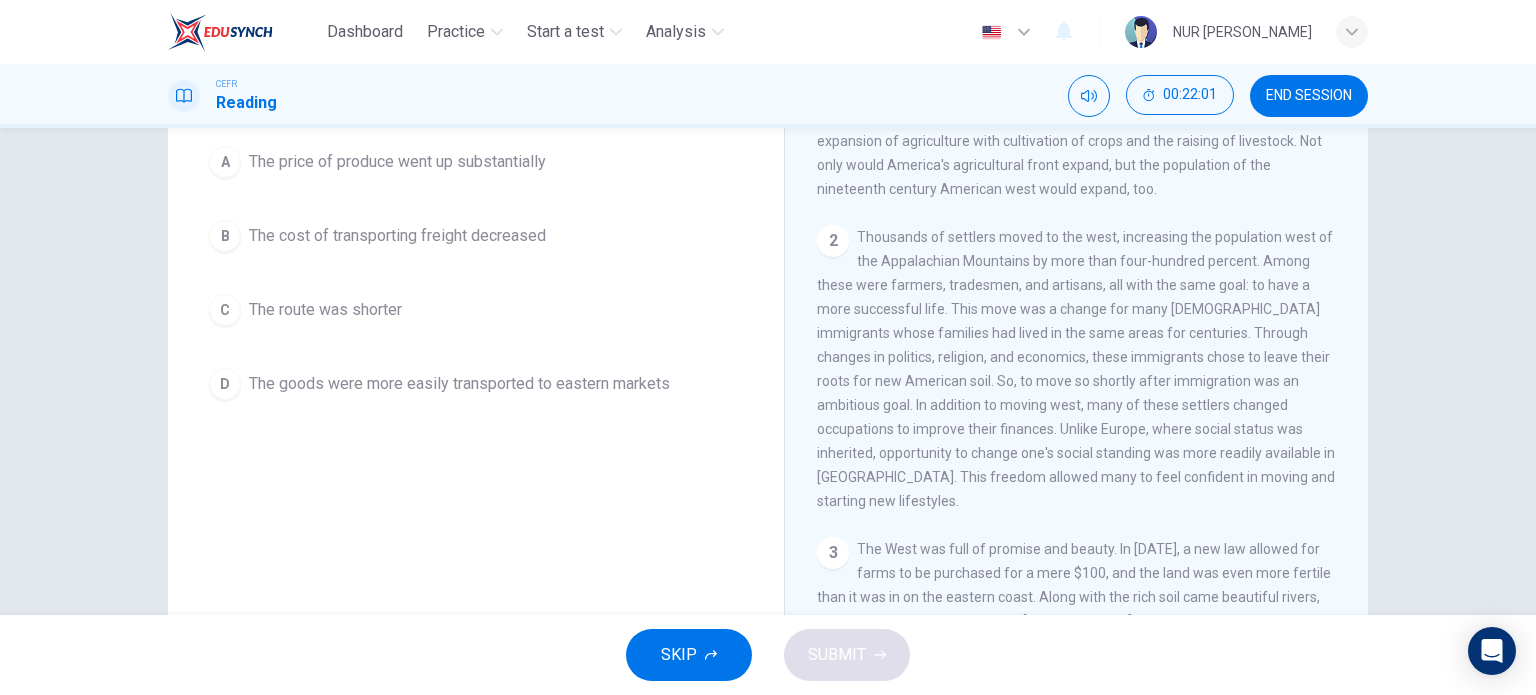 scroll, scrollTop: 0, scrollLeft: 0, axis: both 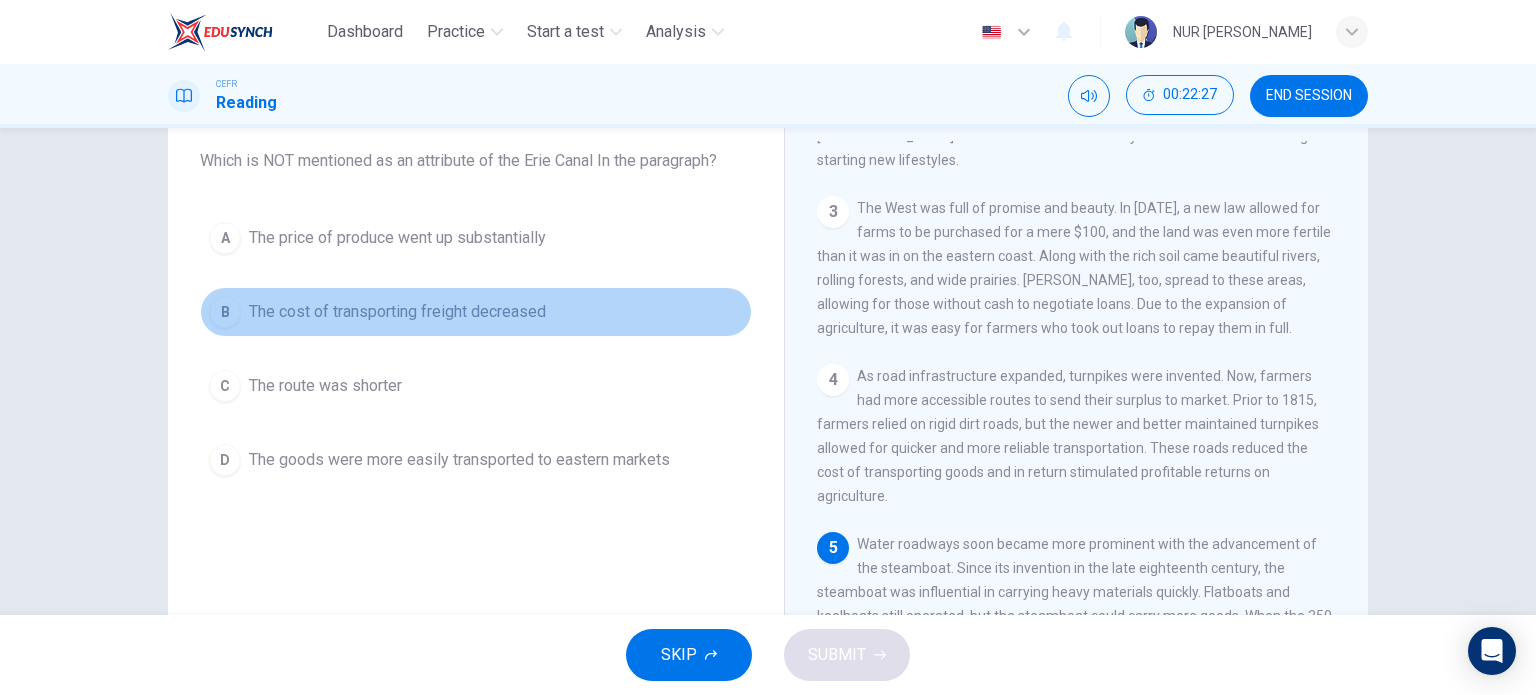 click on "The cost of transporting freight decreased" at bounding box center (397, 312) 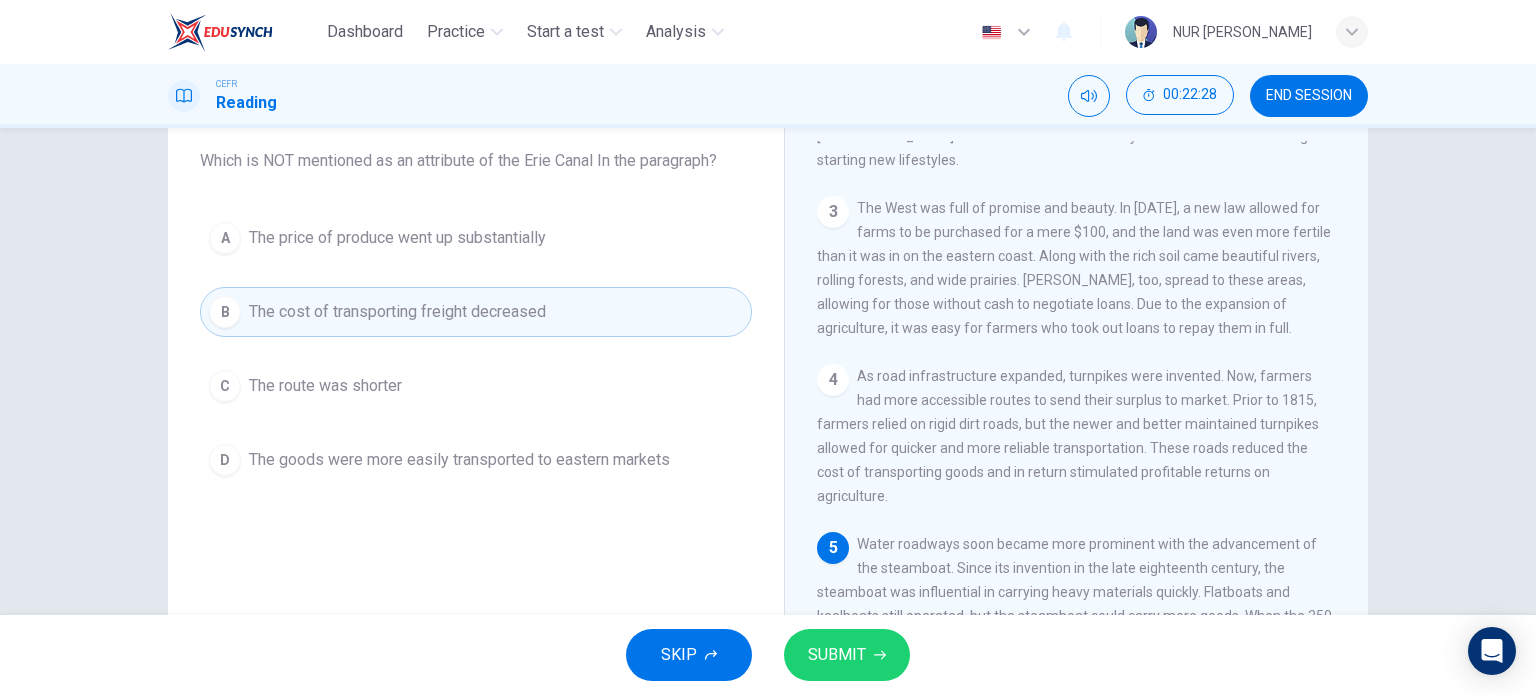 click on "SUBMIT" at bounding box center (847, 655) 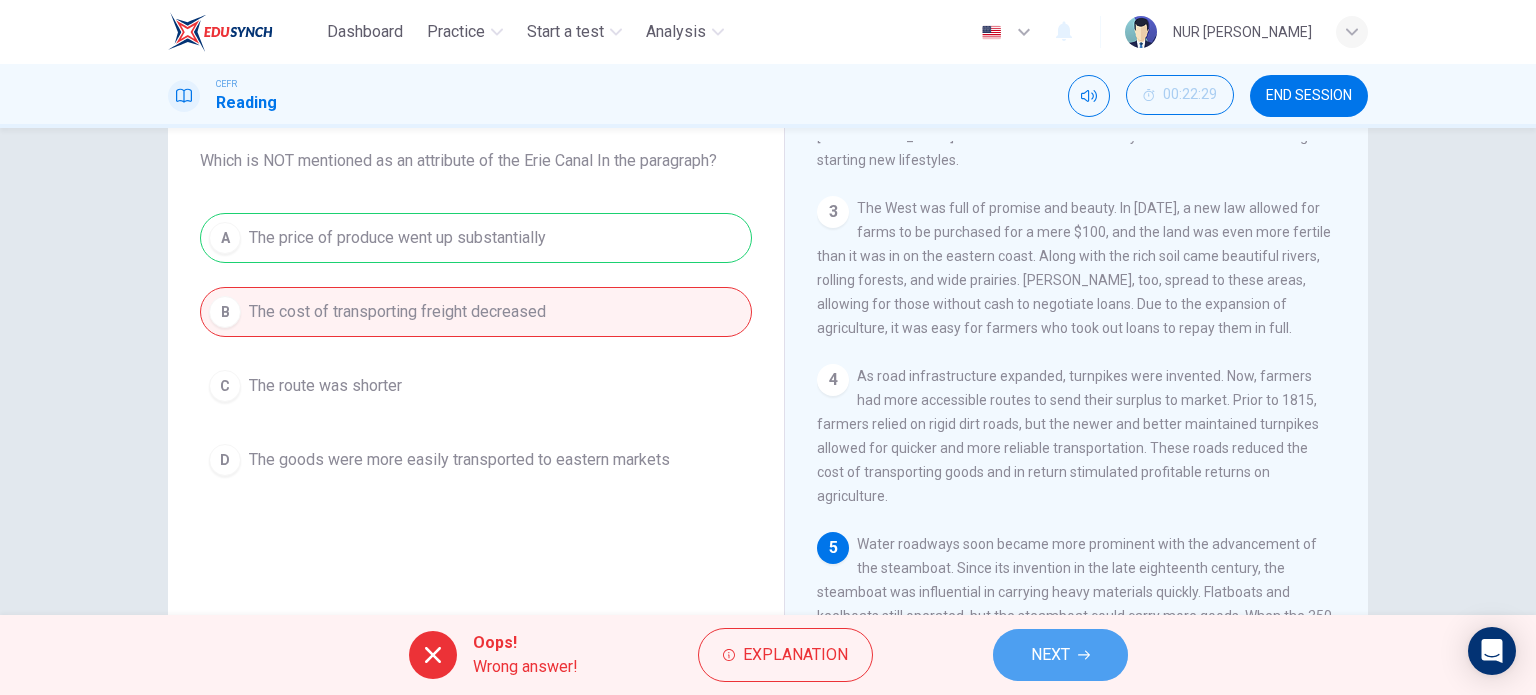 click on "NEXT" at bounding box center (1050, 655) 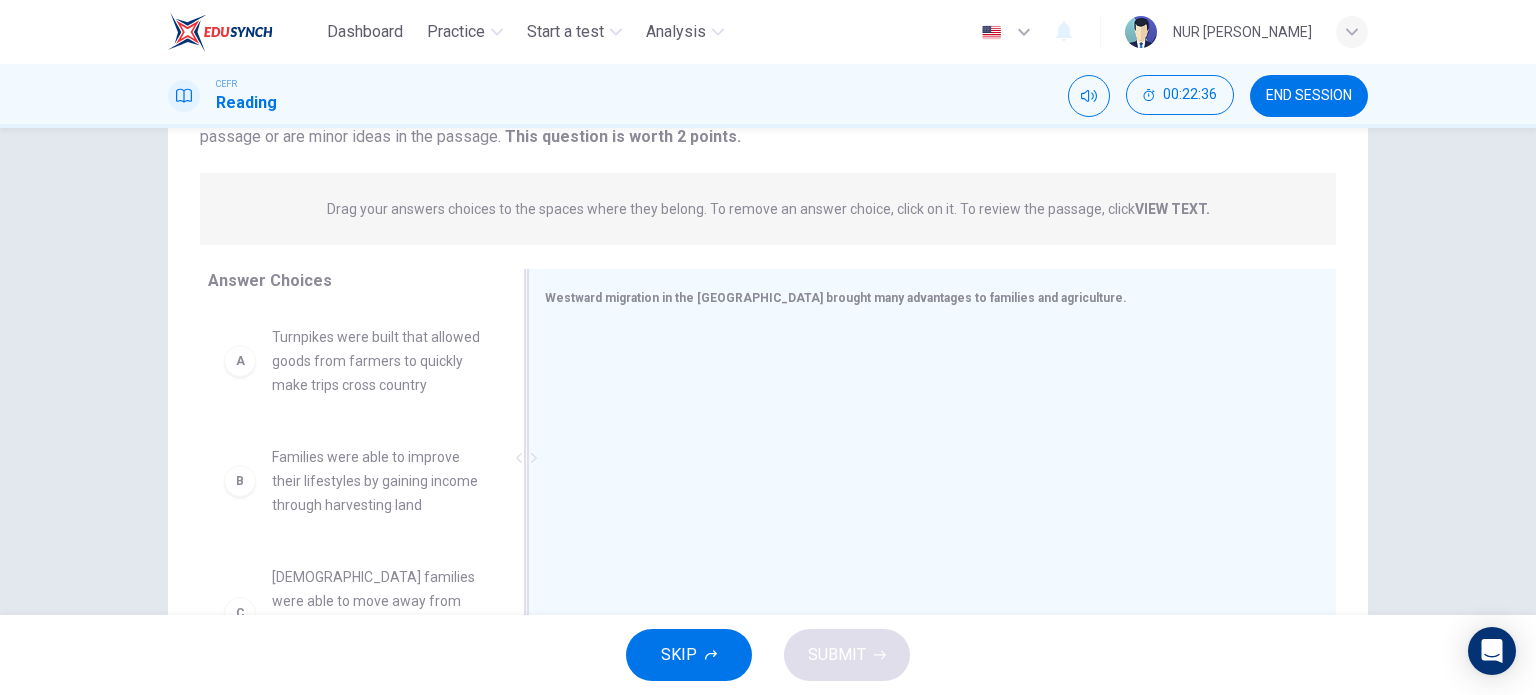 scroll, scrollTop: 192, scrollLeft: 0, axis: vertical 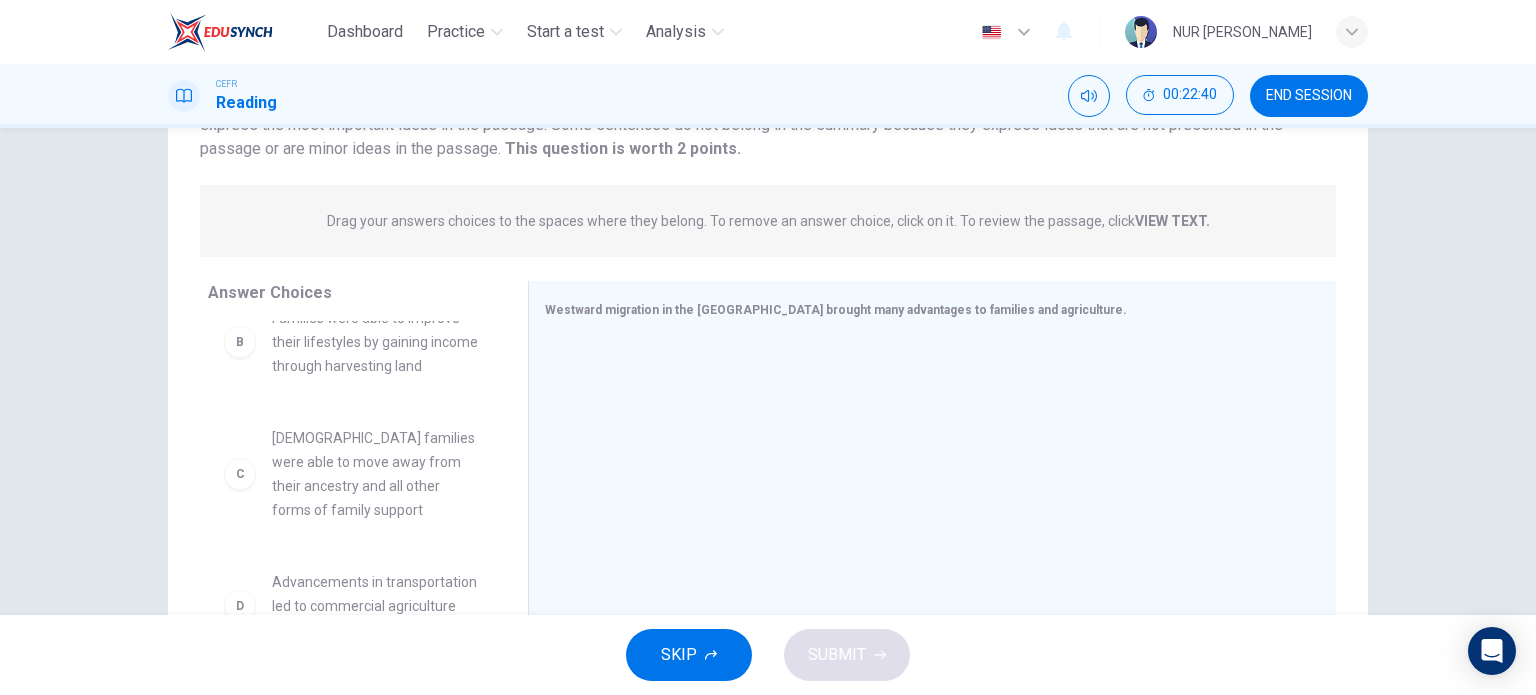 drag, startPoint x: 506, startPoint y: 399, endPoint x: 493, endPoint y: 455, distance: 57.48913 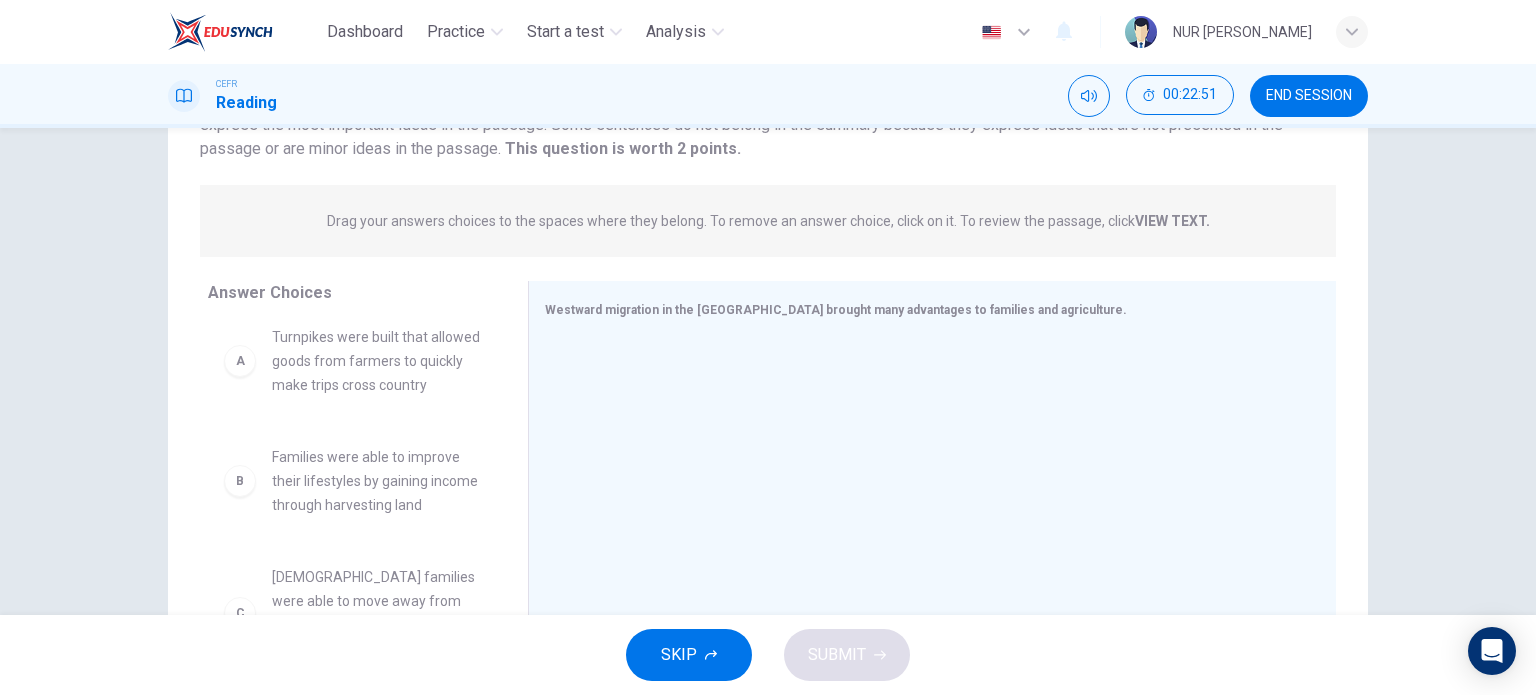 scroll, scrollTop: 0, scrollLeft: 0, axis: both 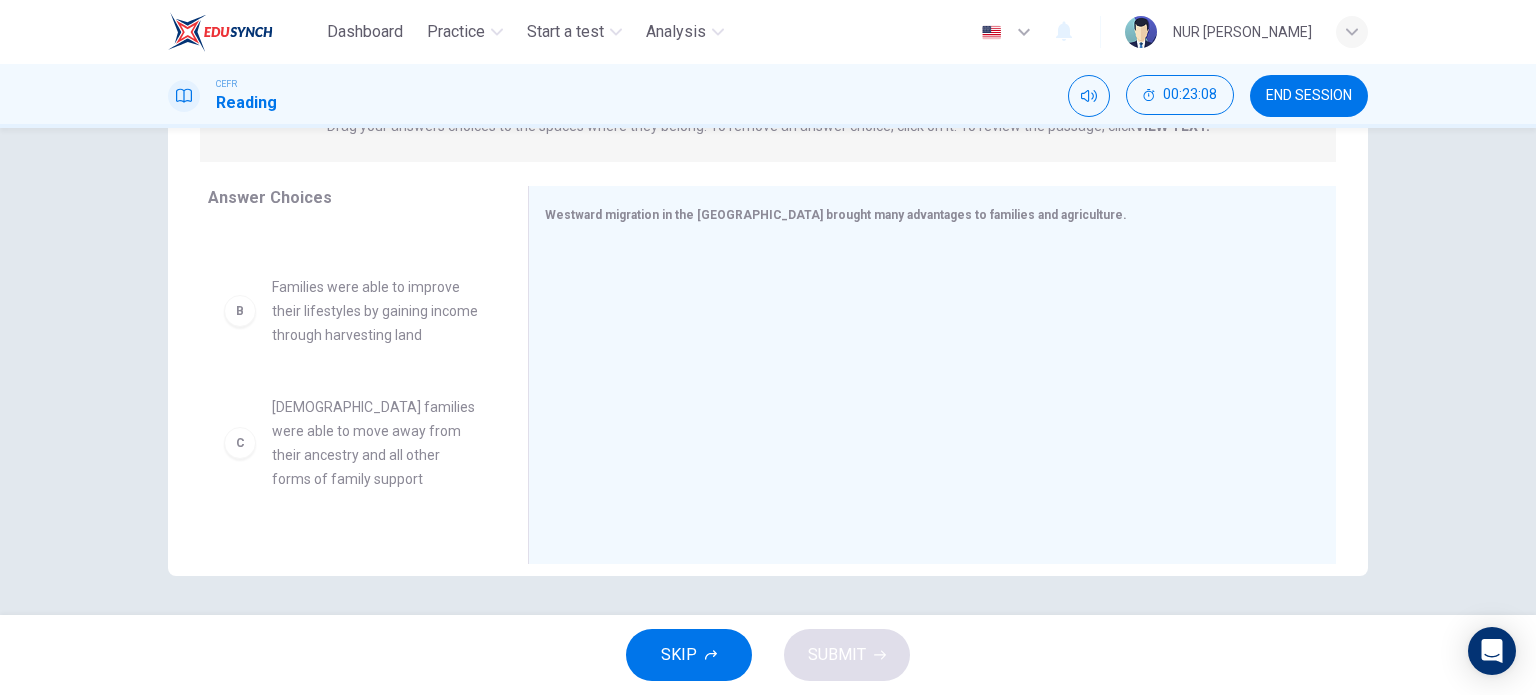 click on "Families were able to improve their lifestyles by gaining income through harvesting land" at bounding box center [376, 311] 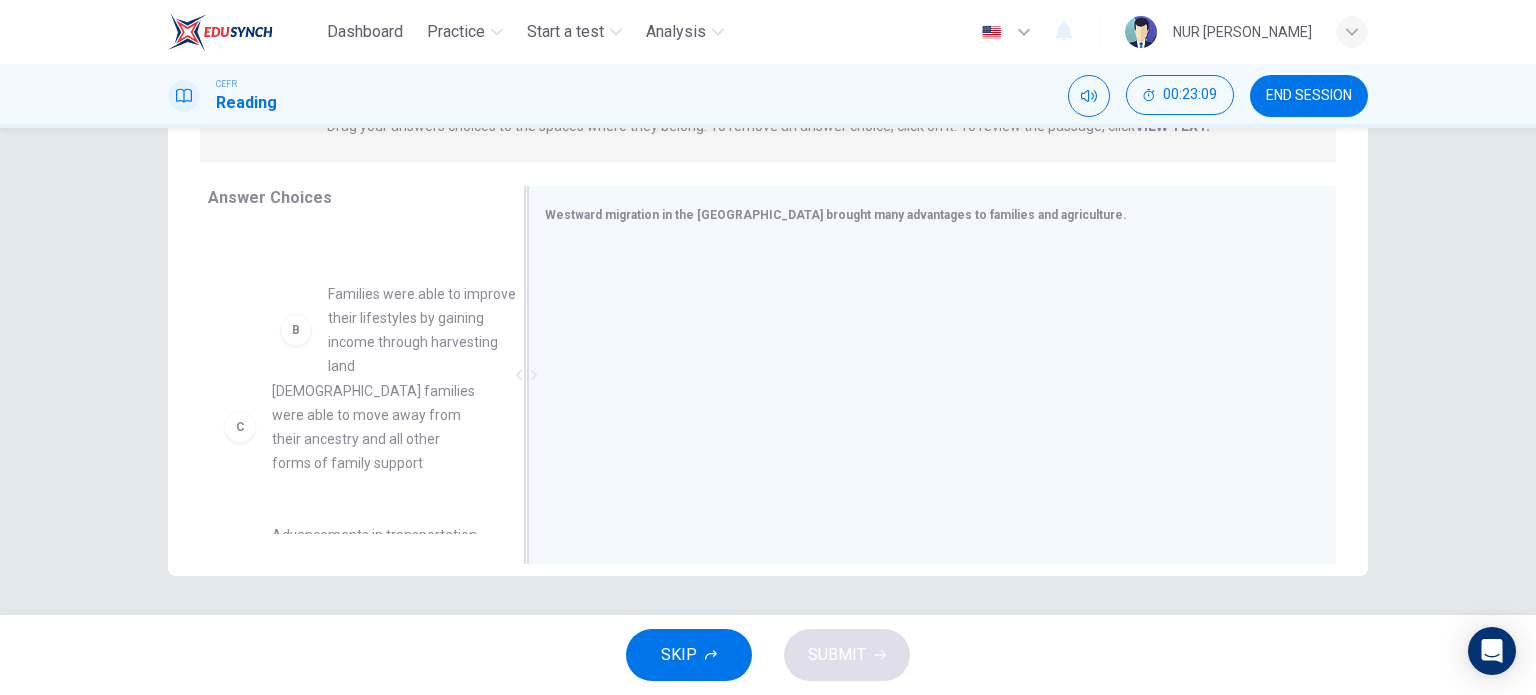 scroll, scrollTop: 82, scrollLeft: 0, axis: vertical 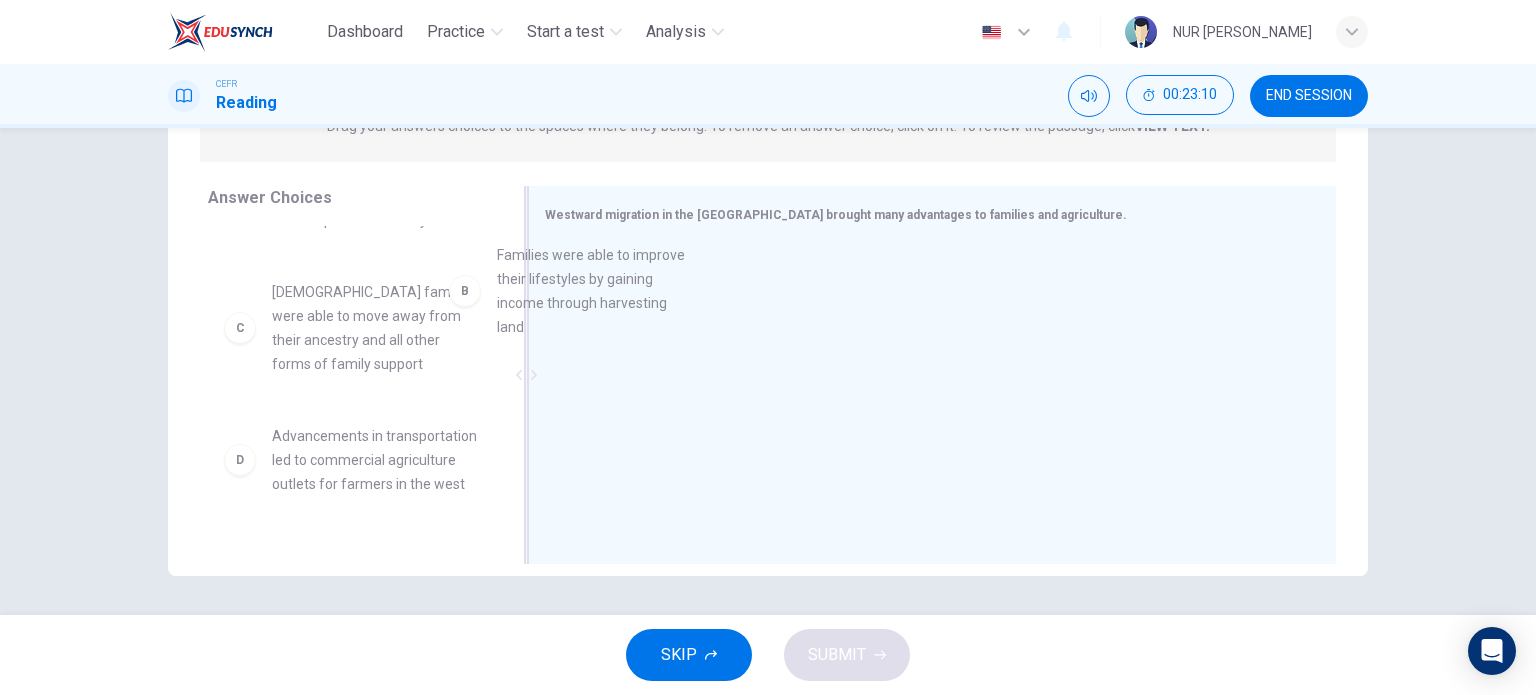 drag, startPoint x: 384, startPoint y: 355, endPoint x: 702, endPoint y: 278, distance: 327.18954 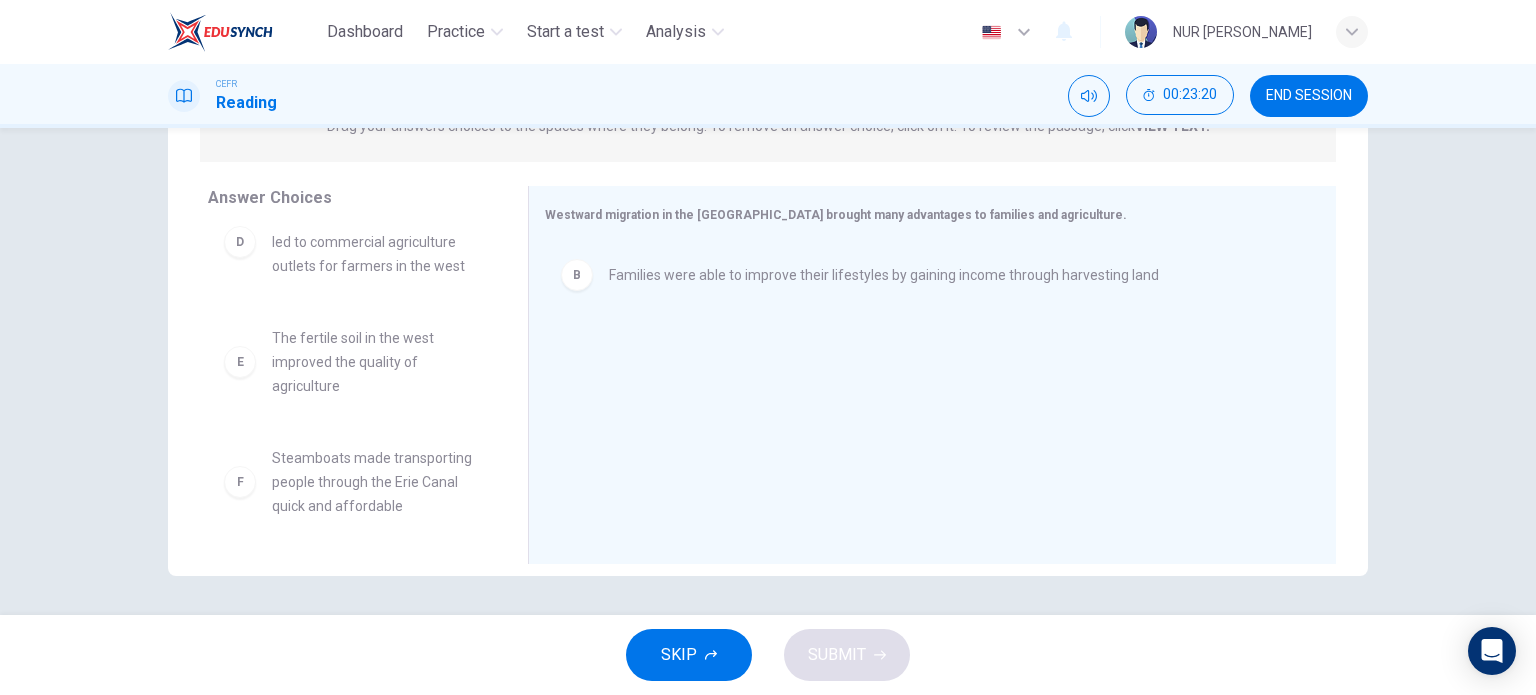 scroll, scrollTop: 348, scrollLeft: 0, axis: vertical 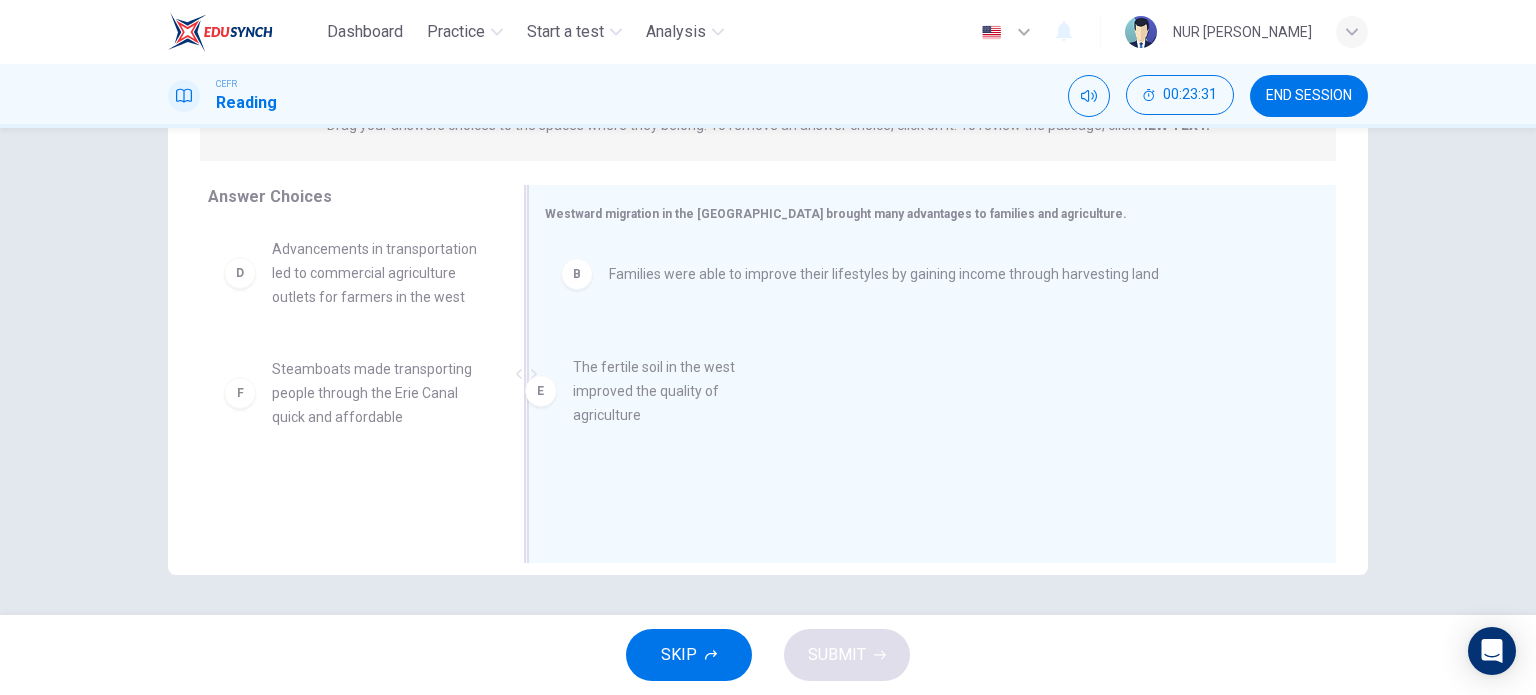 drag, startPoint x: 324, startPoint y: 465, endPoint x: 696, endPoint y: 396, distance: 378.3451 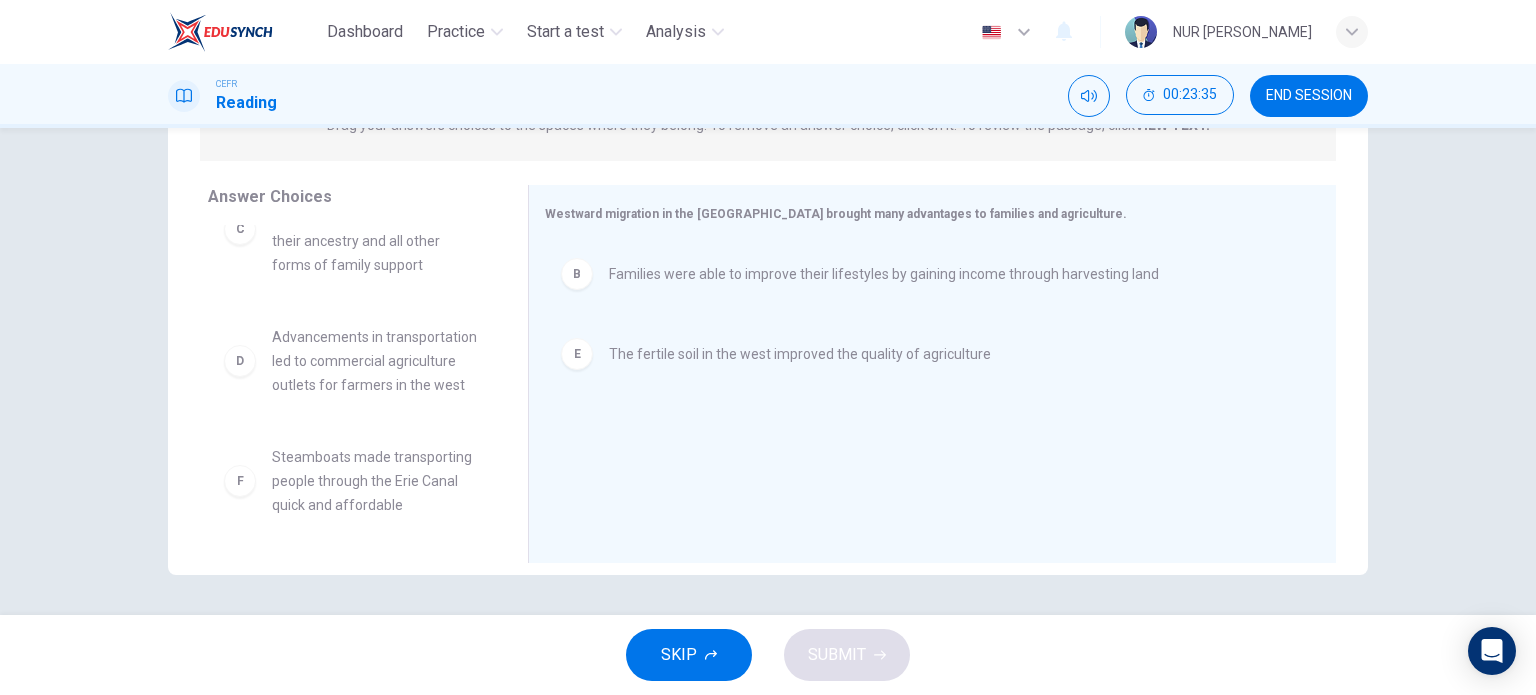 scroll, scrollTop: 224, scrollLeft: 0, axis: vertical 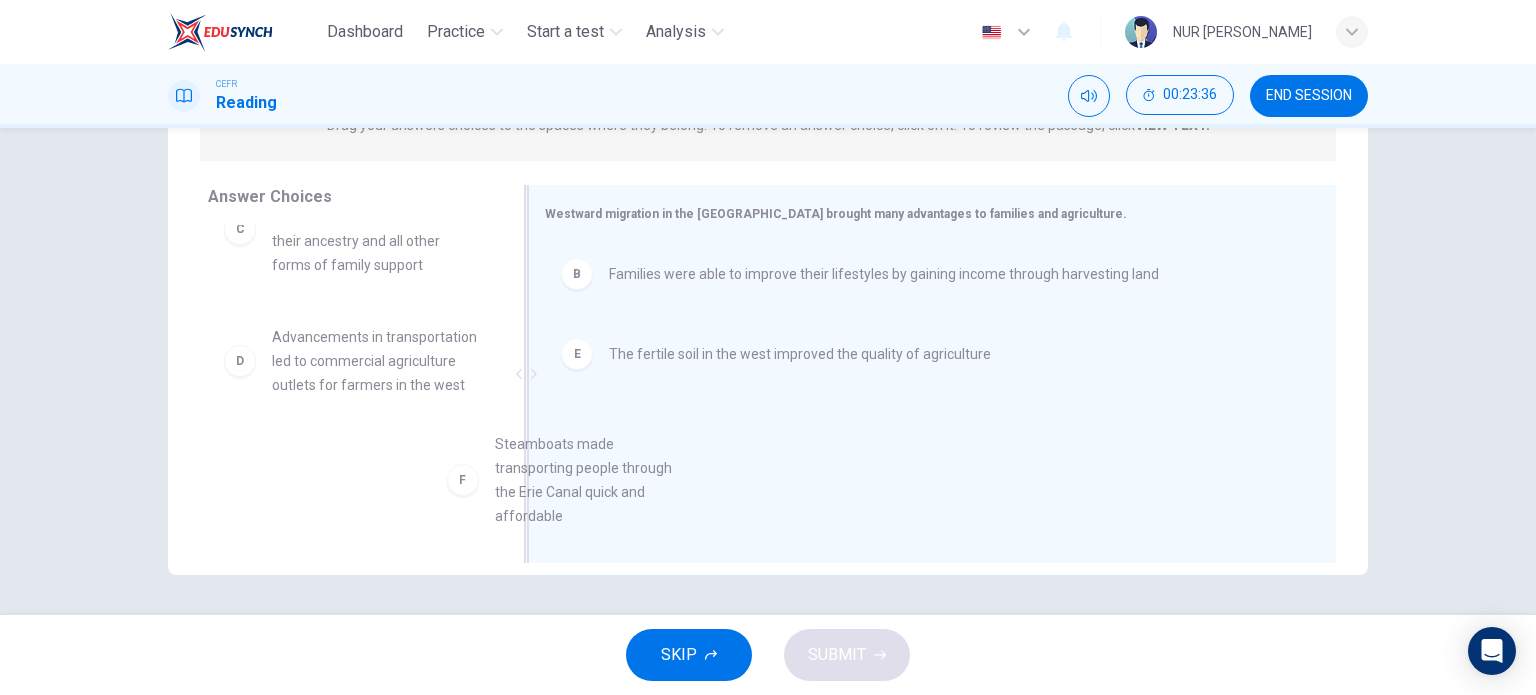 drag, startPoint x: 401, startPoint y: 487, endPoint x: 676, endPoint y: 462, distance: 276.13403 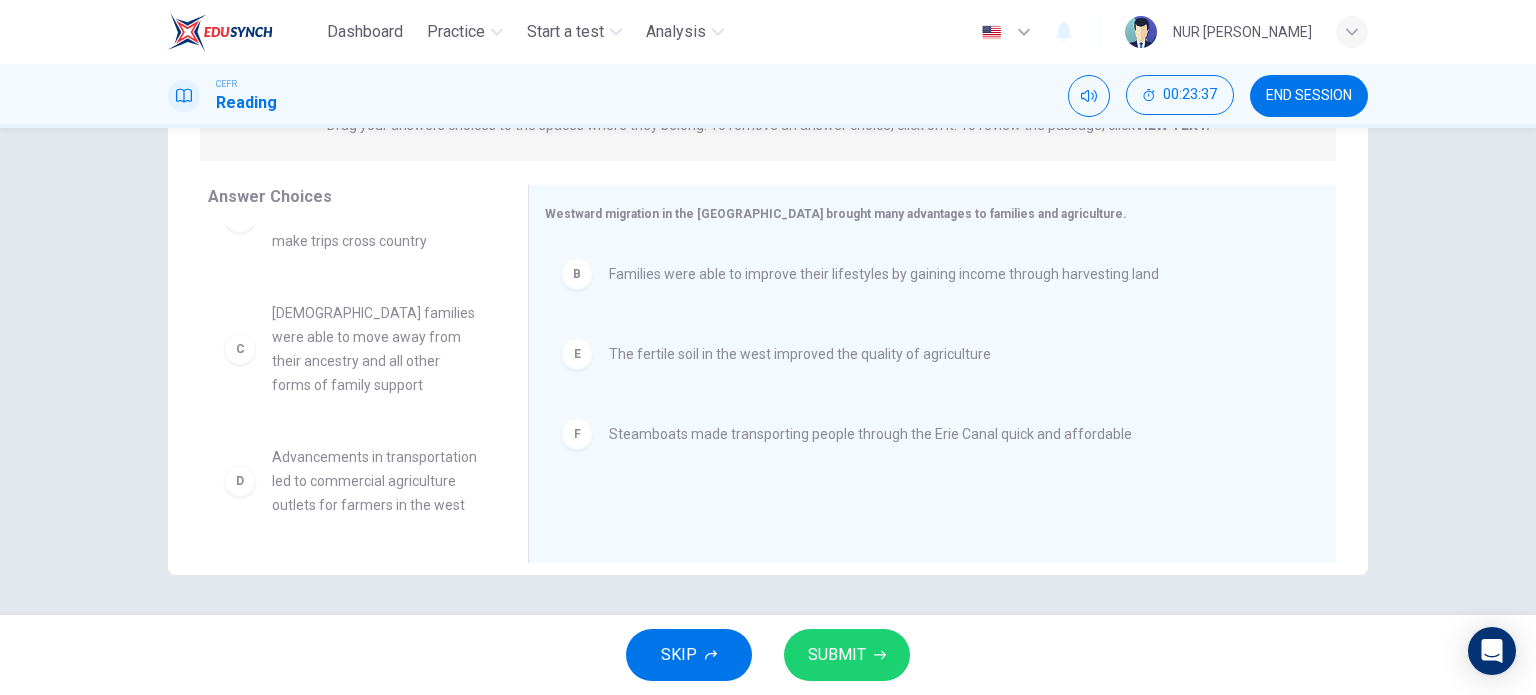 scroll, scrollTop: 108, scrollLeft: 0, axis: vertical 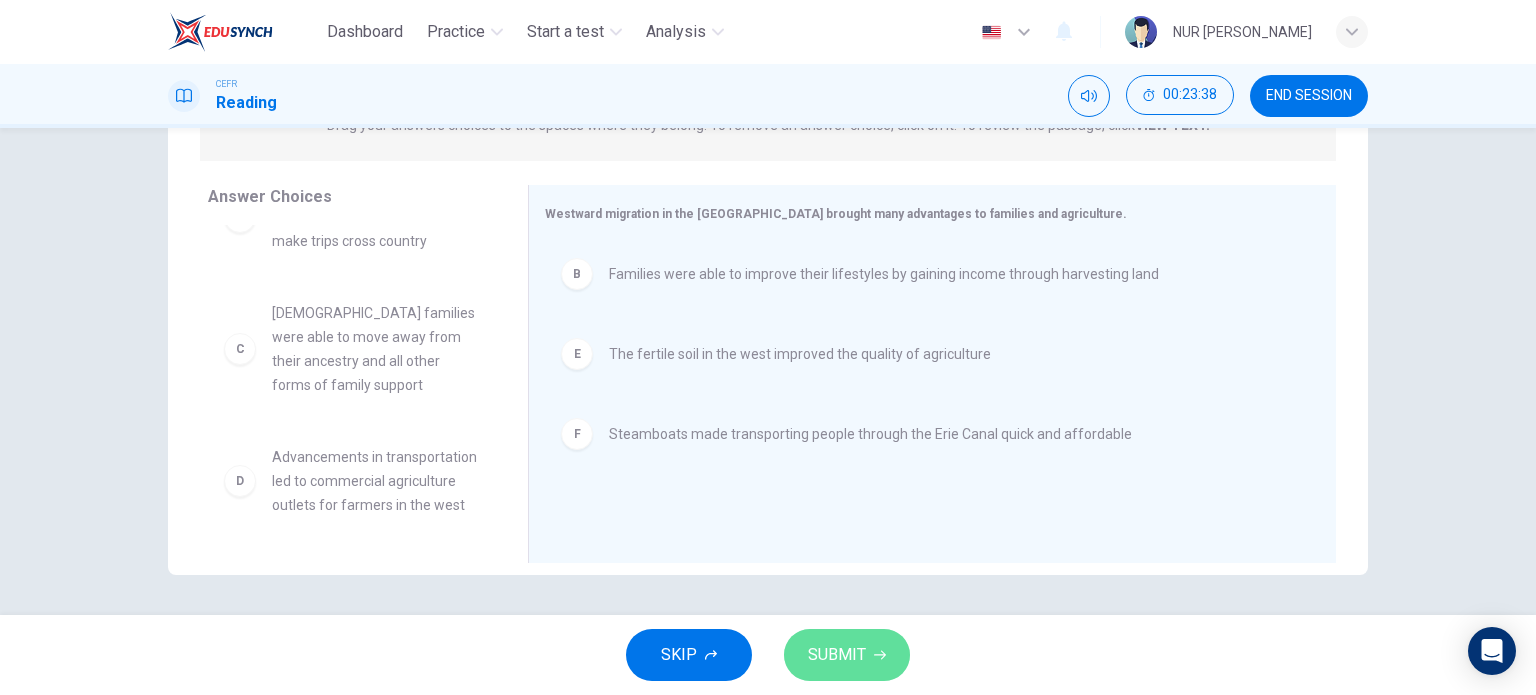 click on "SUBMIT" at bounding box center [847, 655] 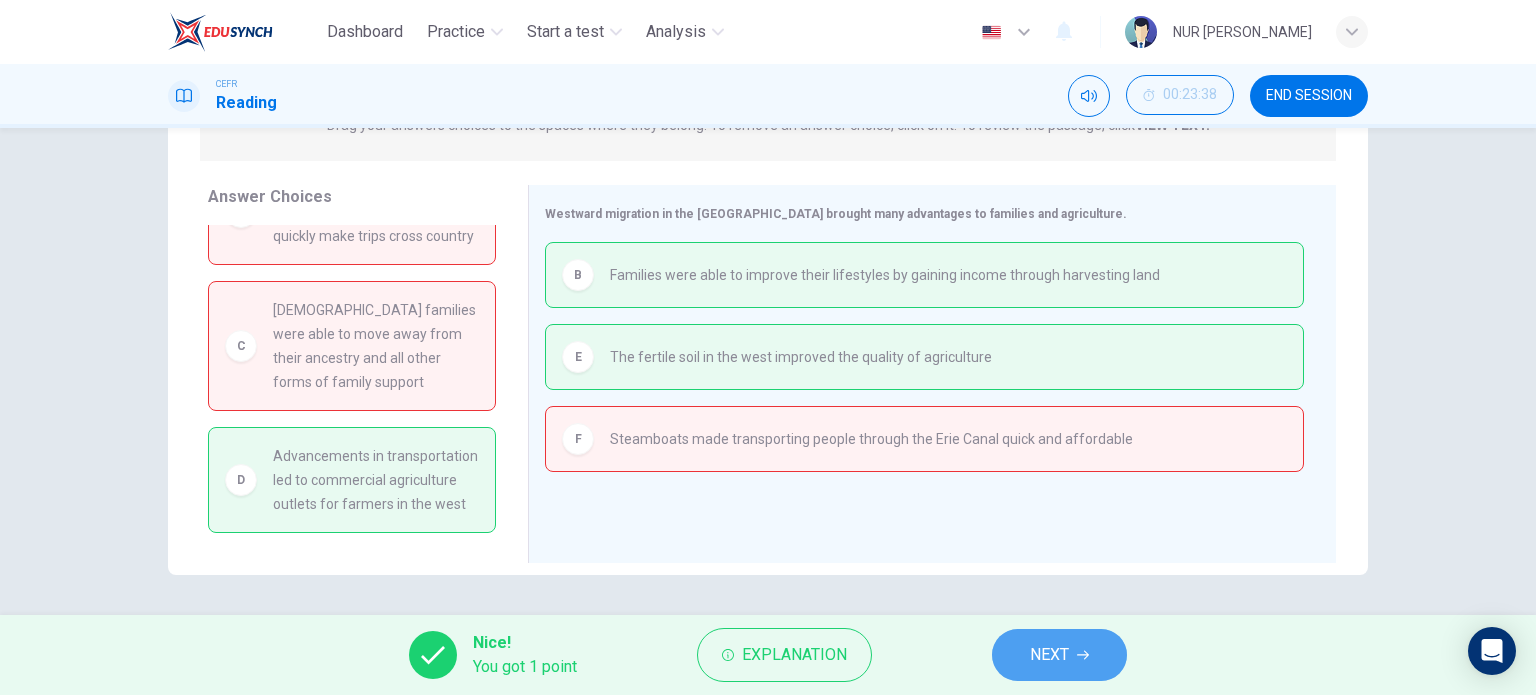 click on "NEXT" at bounding box center [1059, 655] 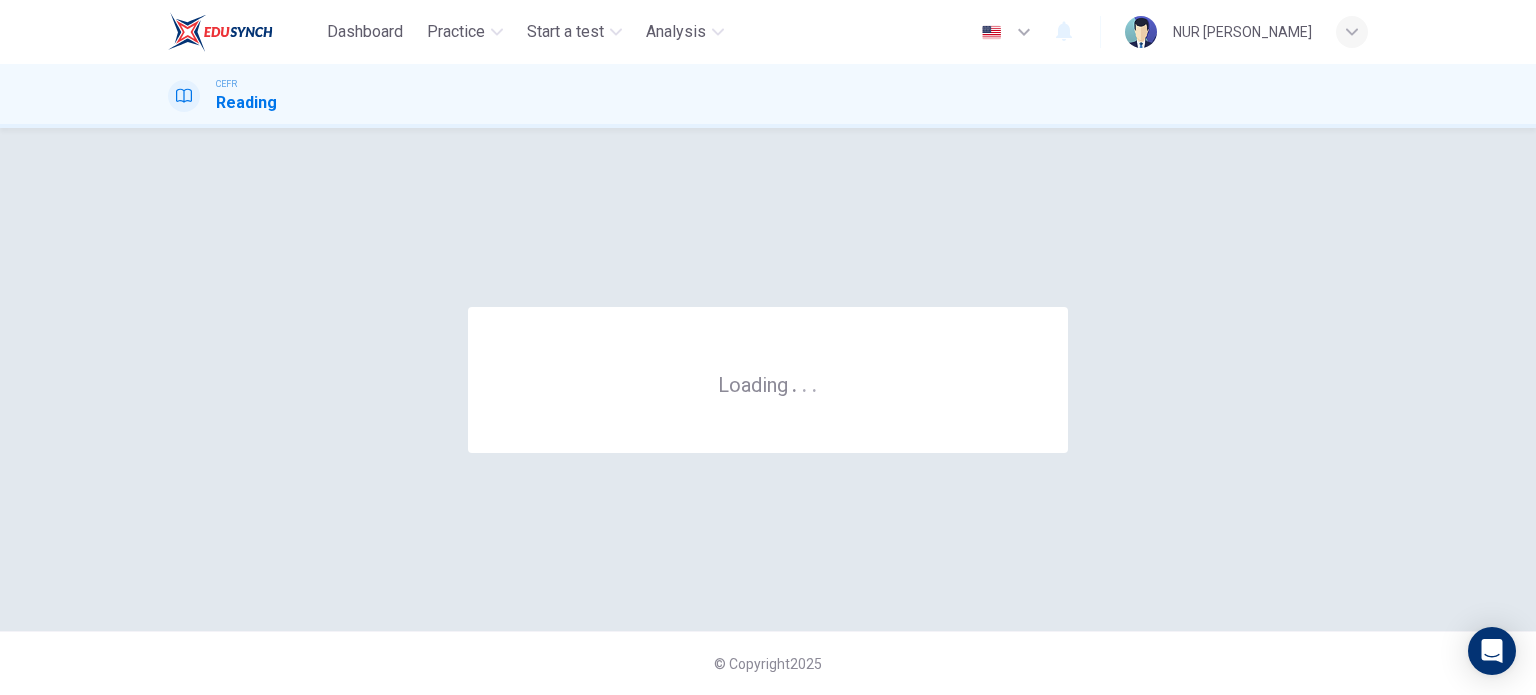 scroll, scrollTop: 0, scrollLeft: 0, axis: both 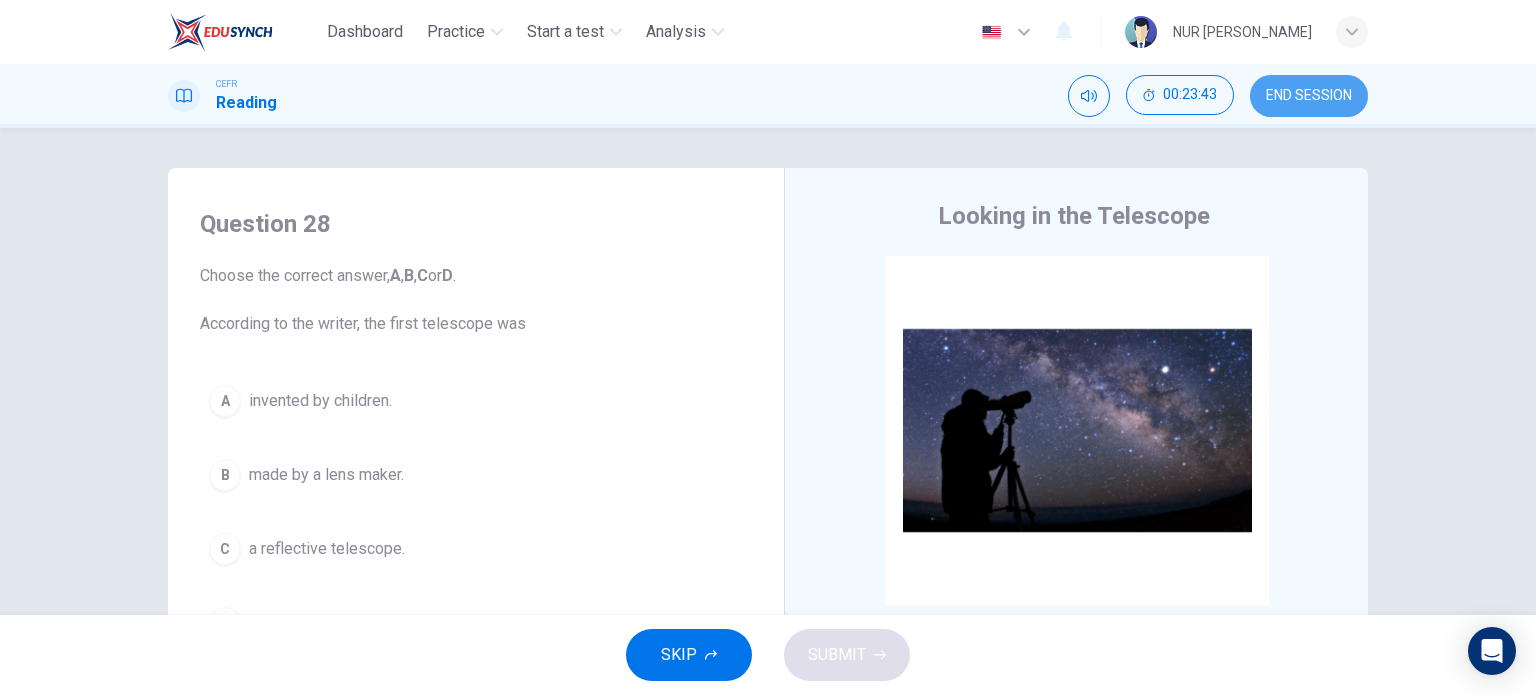 click on "END SESSION" at bounding box center (1309, 96) 